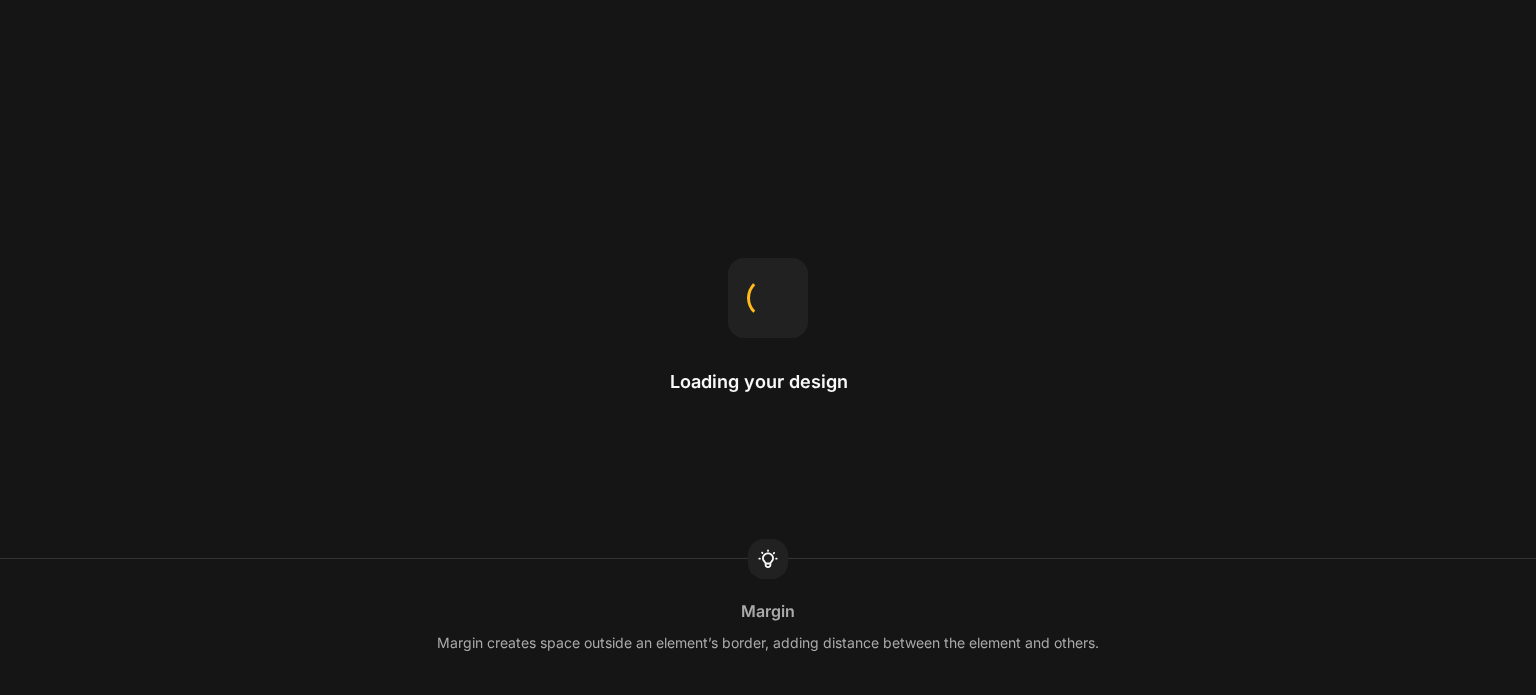 scroll, scrollTop: 0, scrollLeft: 0, axis: both 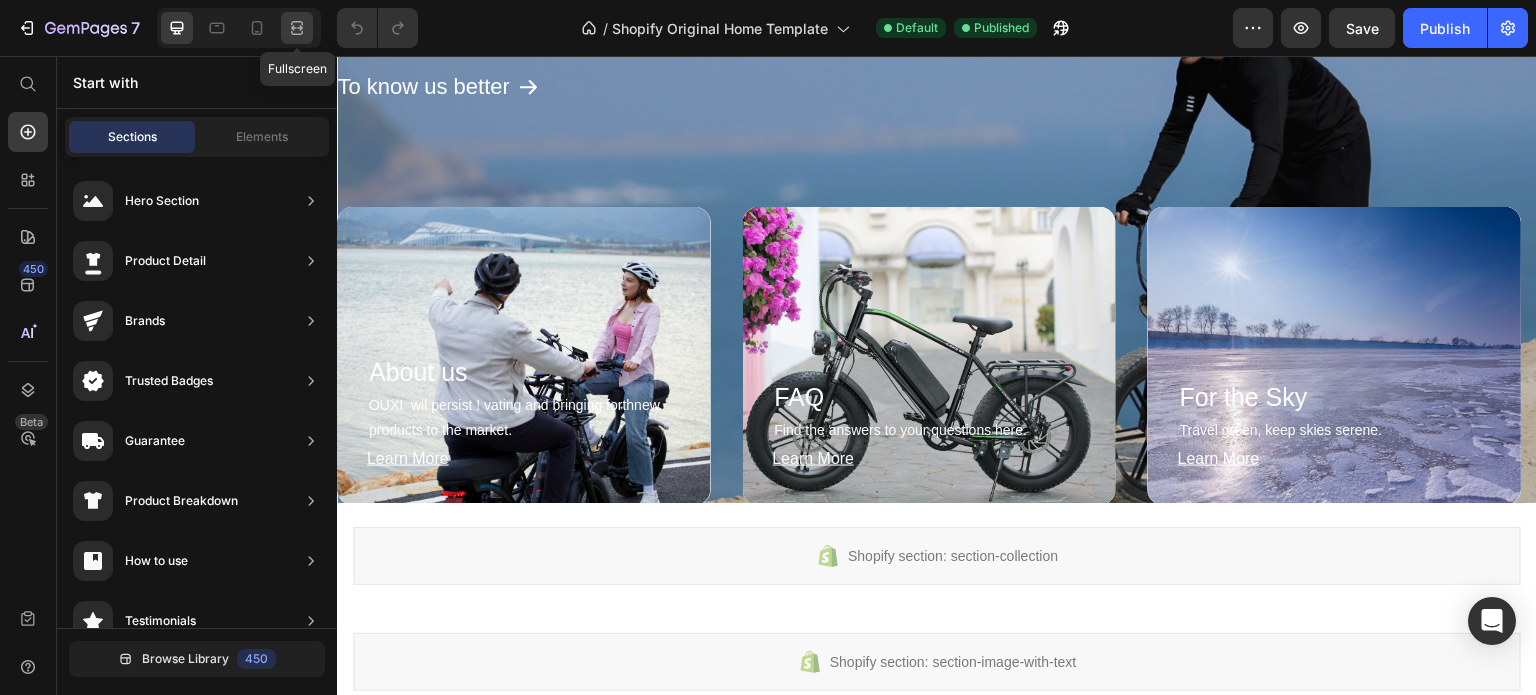 click 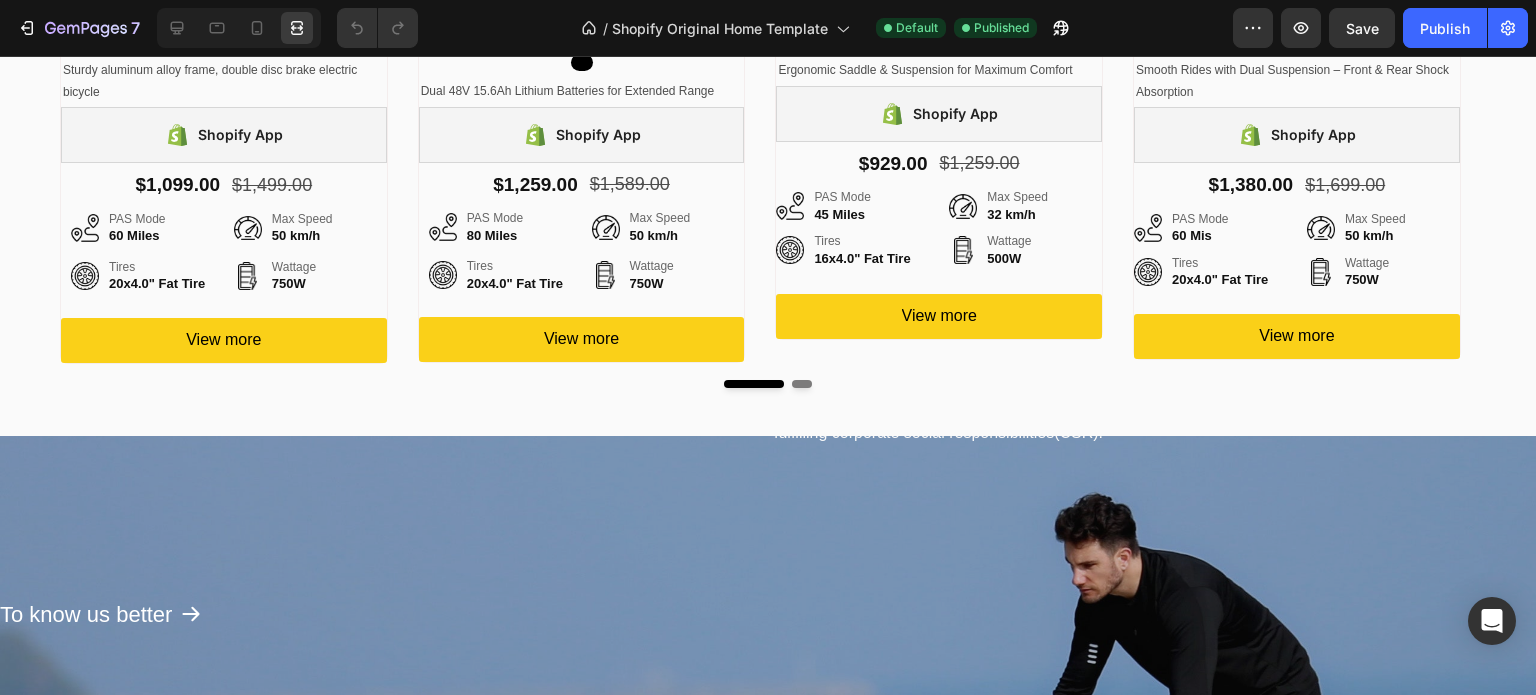 scroll, scrollTop: 1128, scrollLeft: 0, axis: vertical 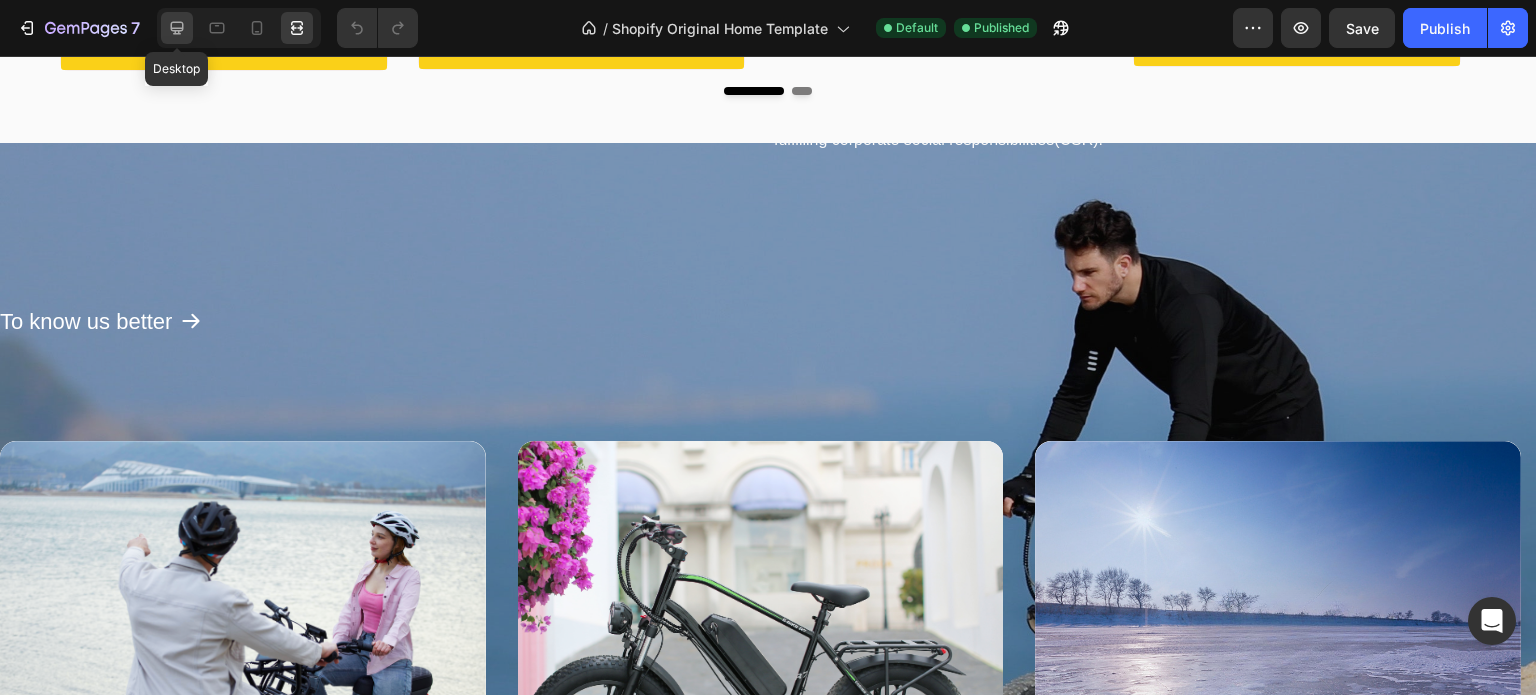 click 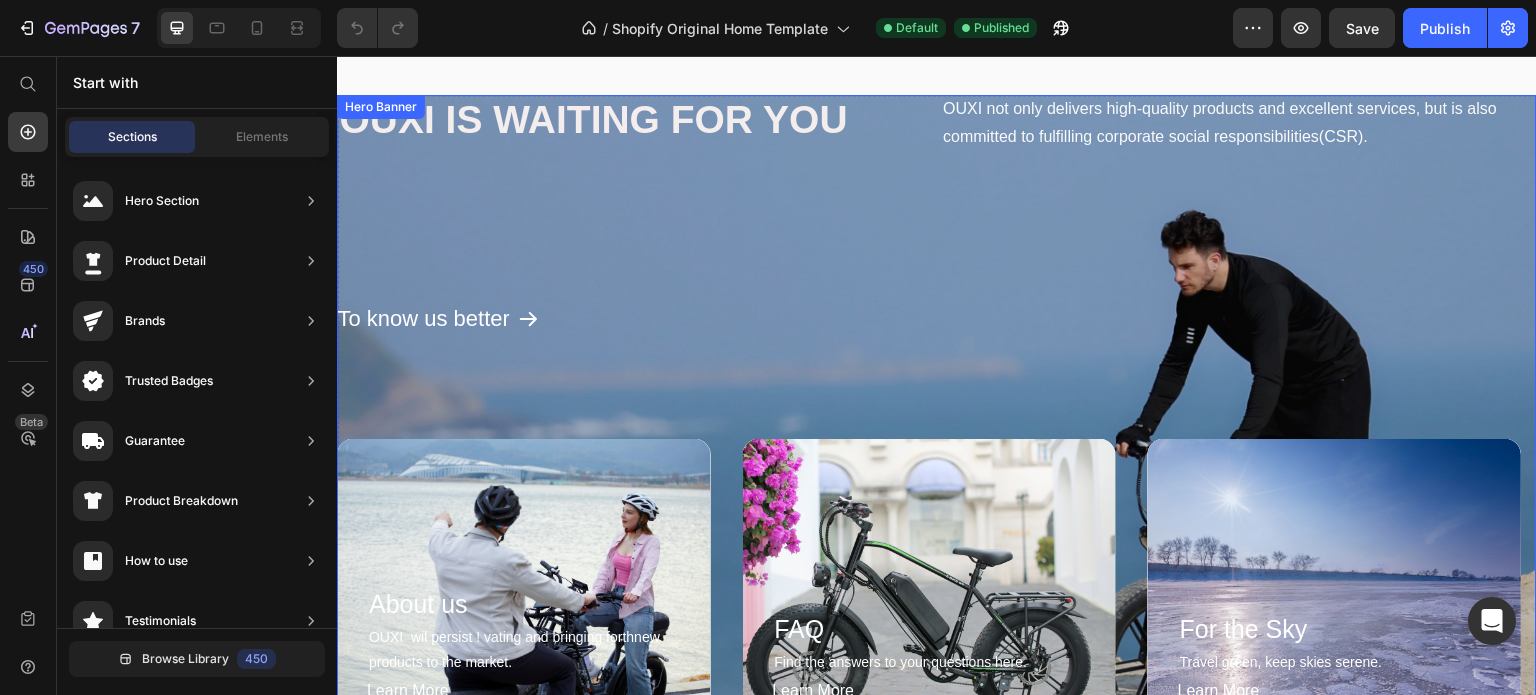 click on "OUXI IS WAITING FOR YOU Heading OUXI not only delivers high-quality products and excellent services, but is also committed to fulfilling corporate social responsibilities(CSR). Text Block Row
To know us better Button About us Heading OUXI  wil persist ! vating and bringing forthnew products to the market. Text Block Learn More Button Row Hero Banner FAQ Heading Find the answers to your questions here. Text Block Learn More Button Row Hero Banner For the Sky Heading Travel green, keep skies serene. Text Block Learn More Button Row Hero Banner Carousel Row" at bounding box center (937, 415) 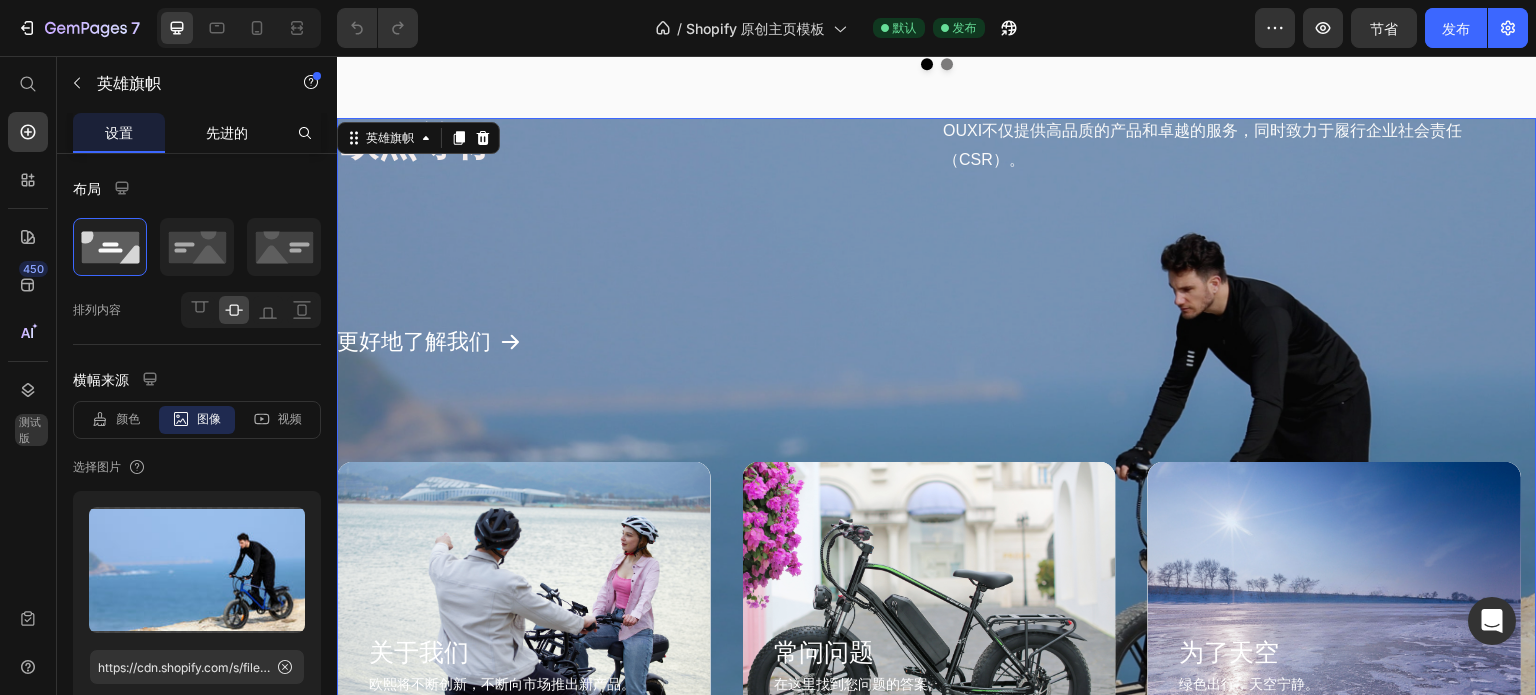 click on "先进的" at bounding box center [227, 132] 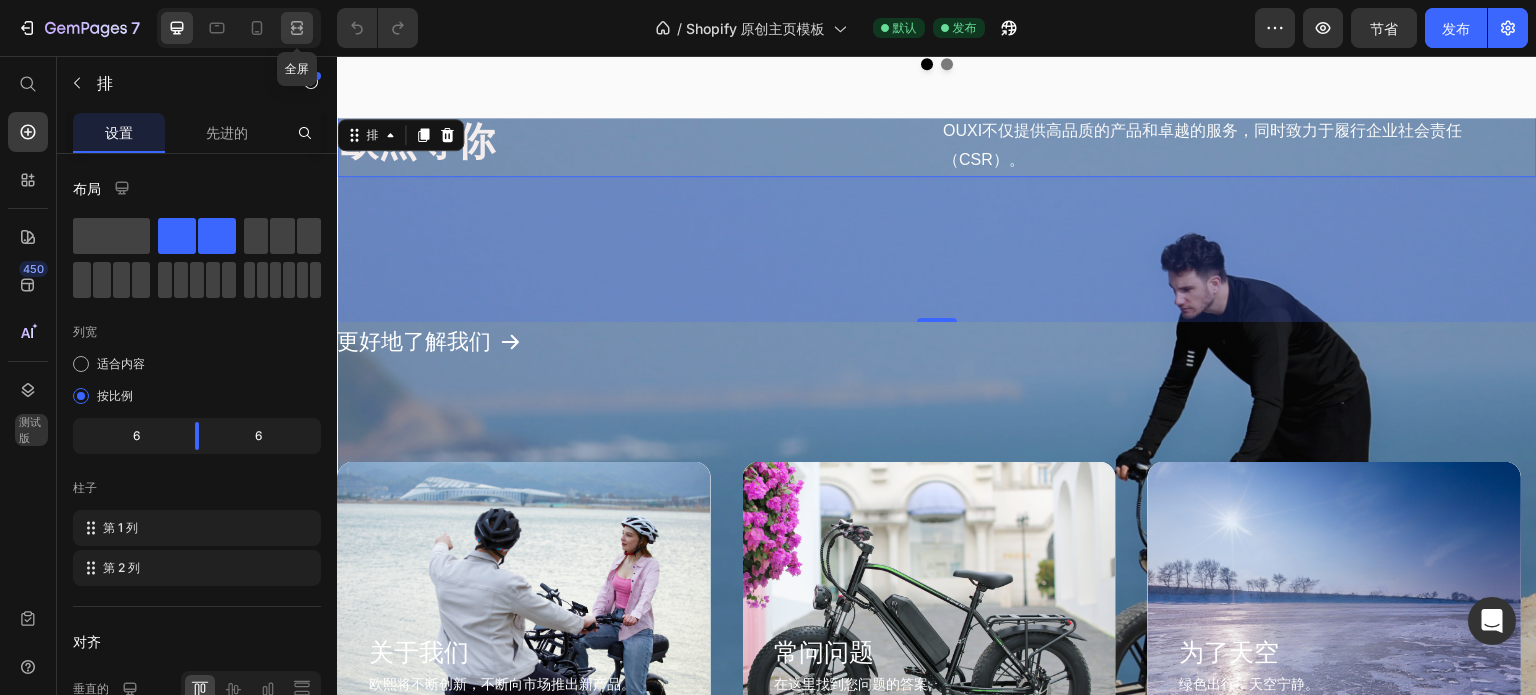 click 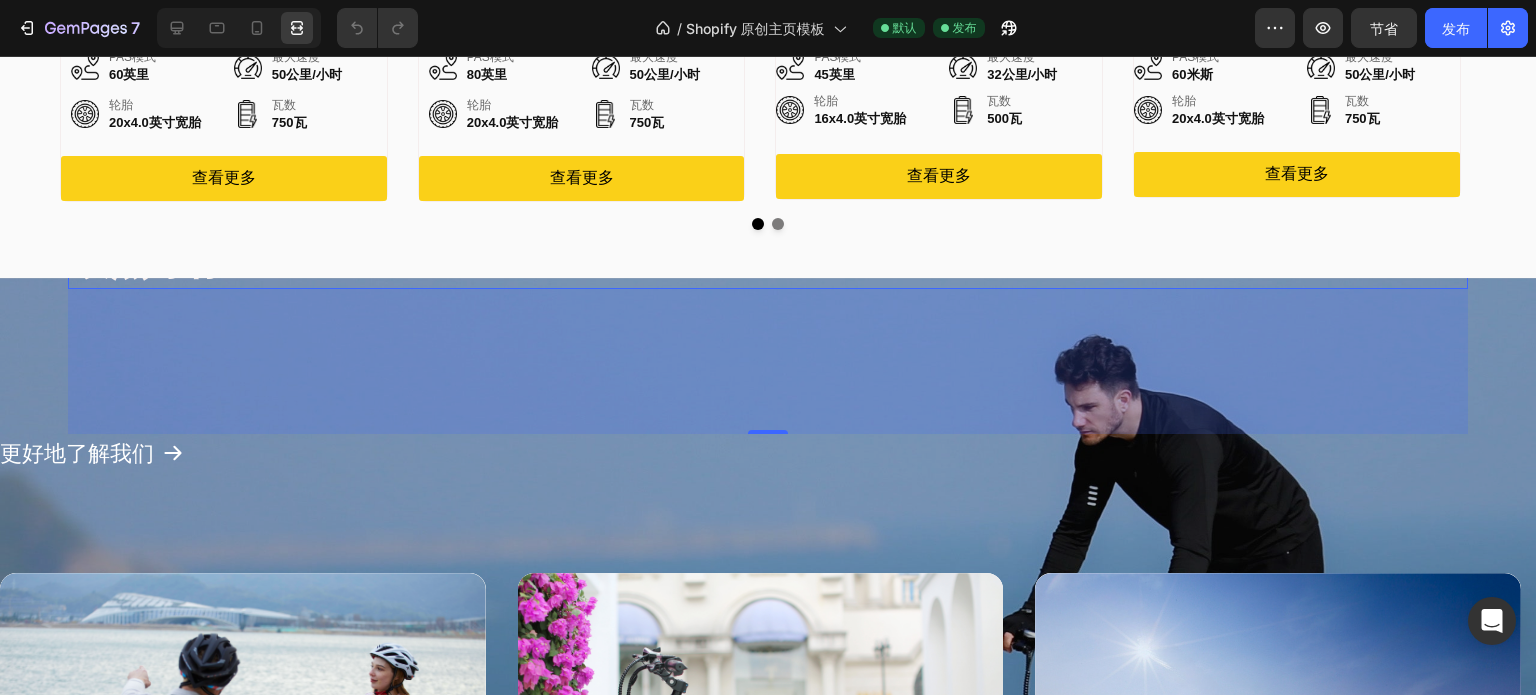 scroll, scrollTop: 974, scrollLeft: 0, axis: vertical 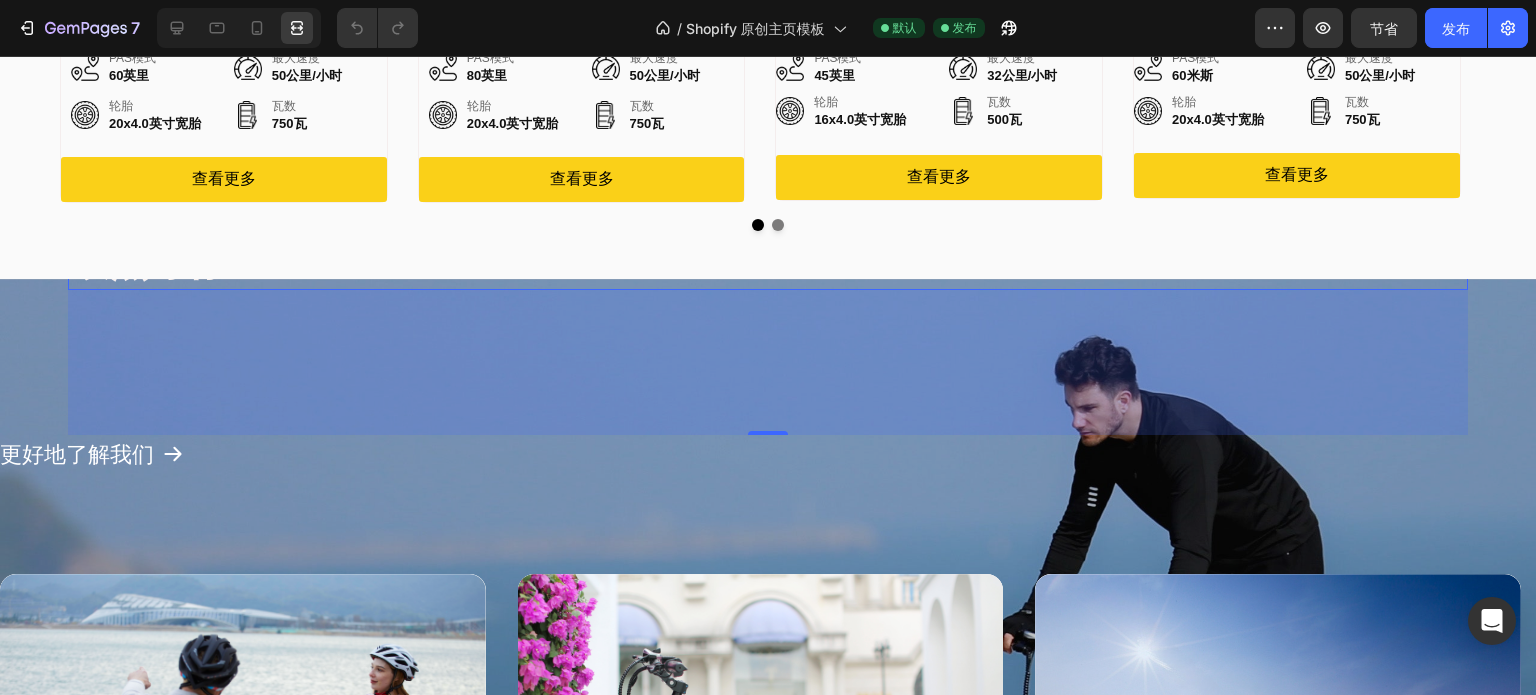 click on "145" at bounding box center (768, 362) 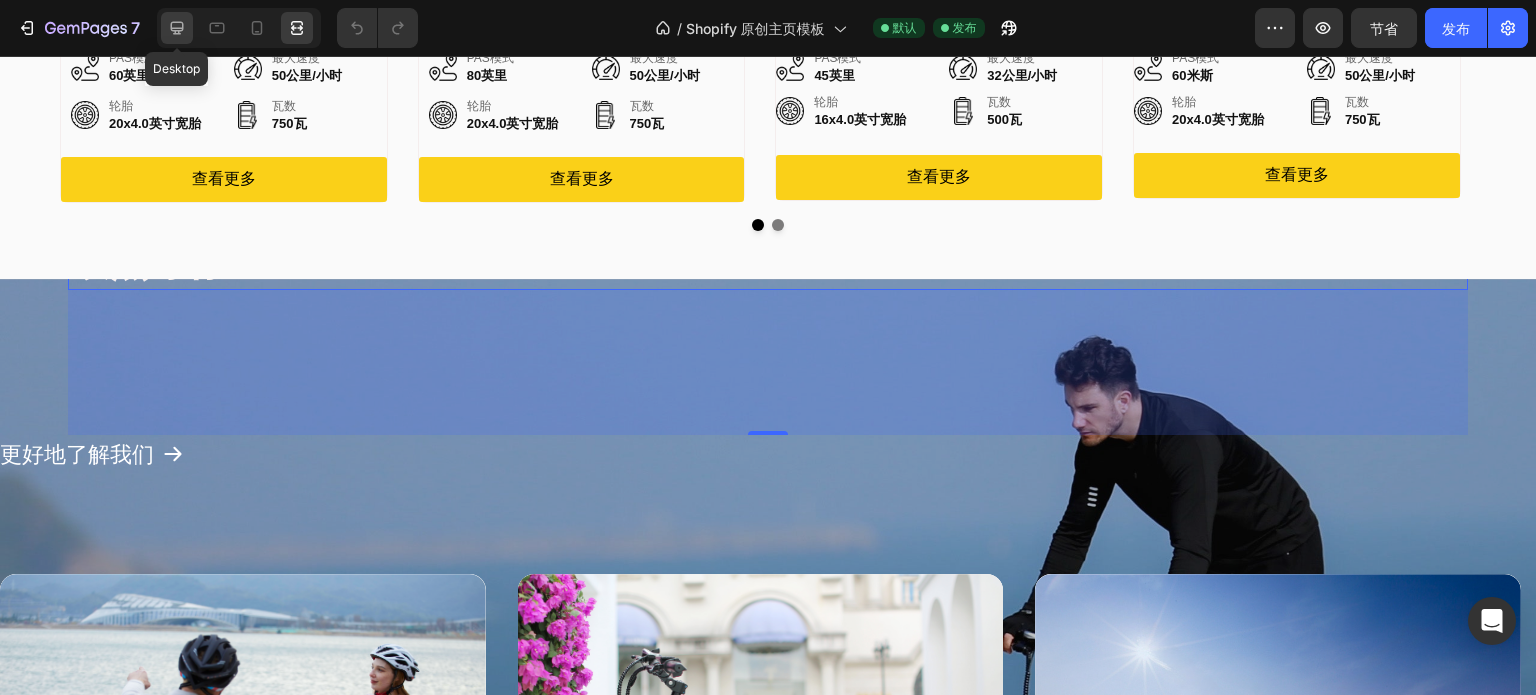 click 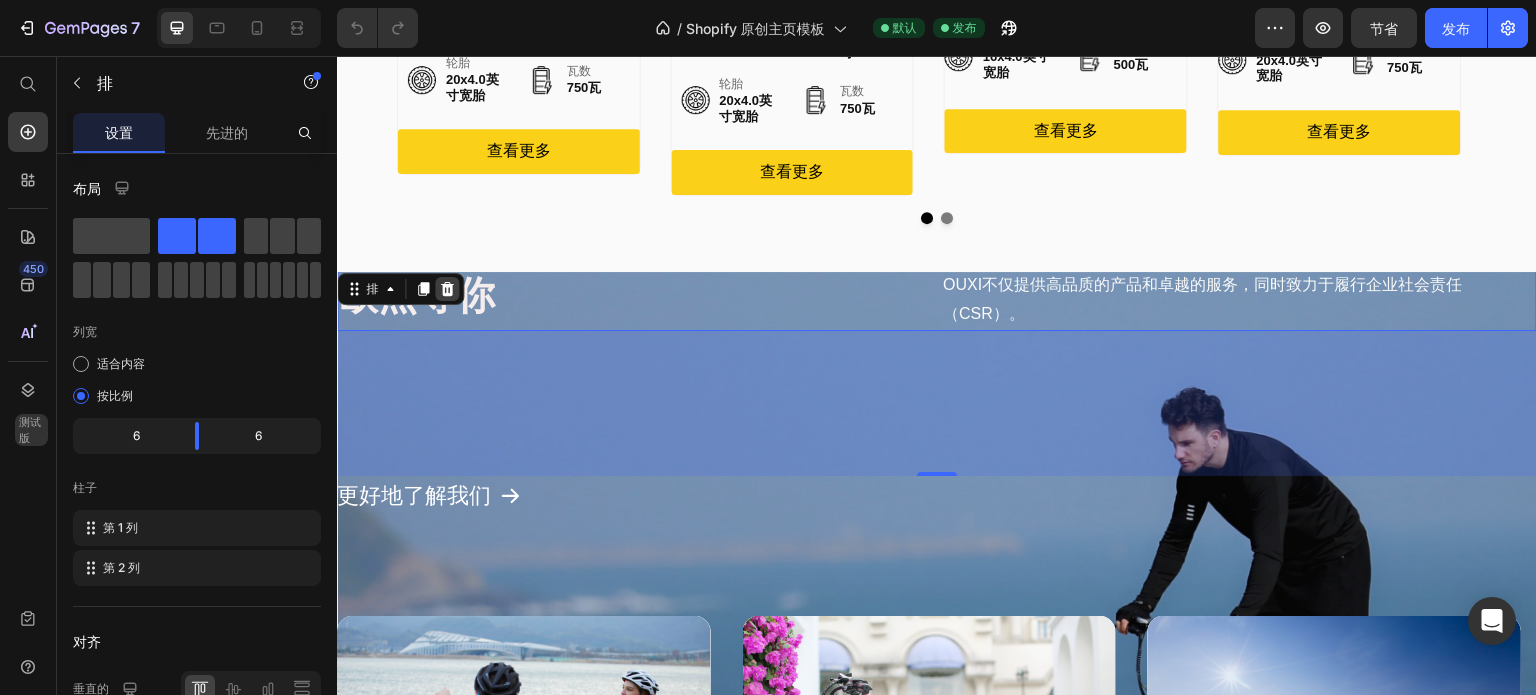 click 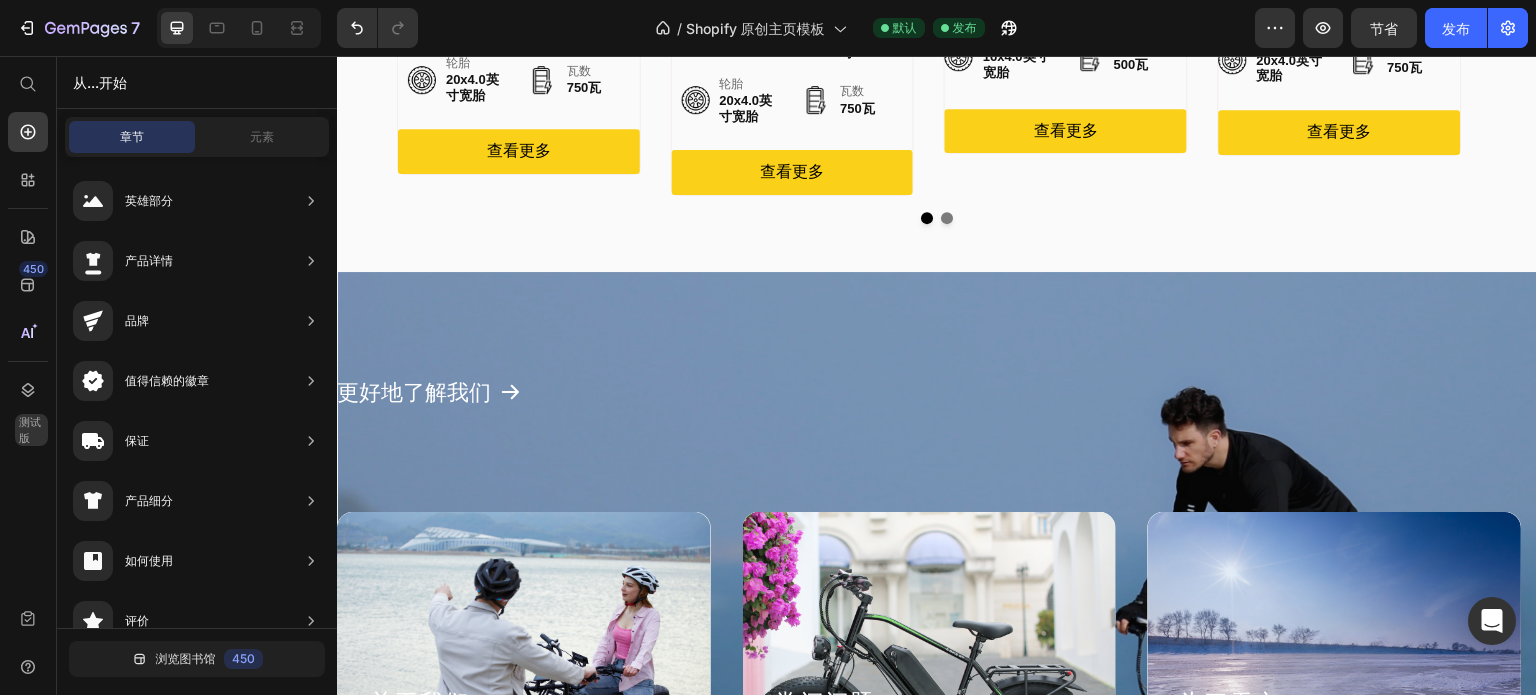 scroll, scrollTop: 884, scrollLeft: 0, axis: vertical 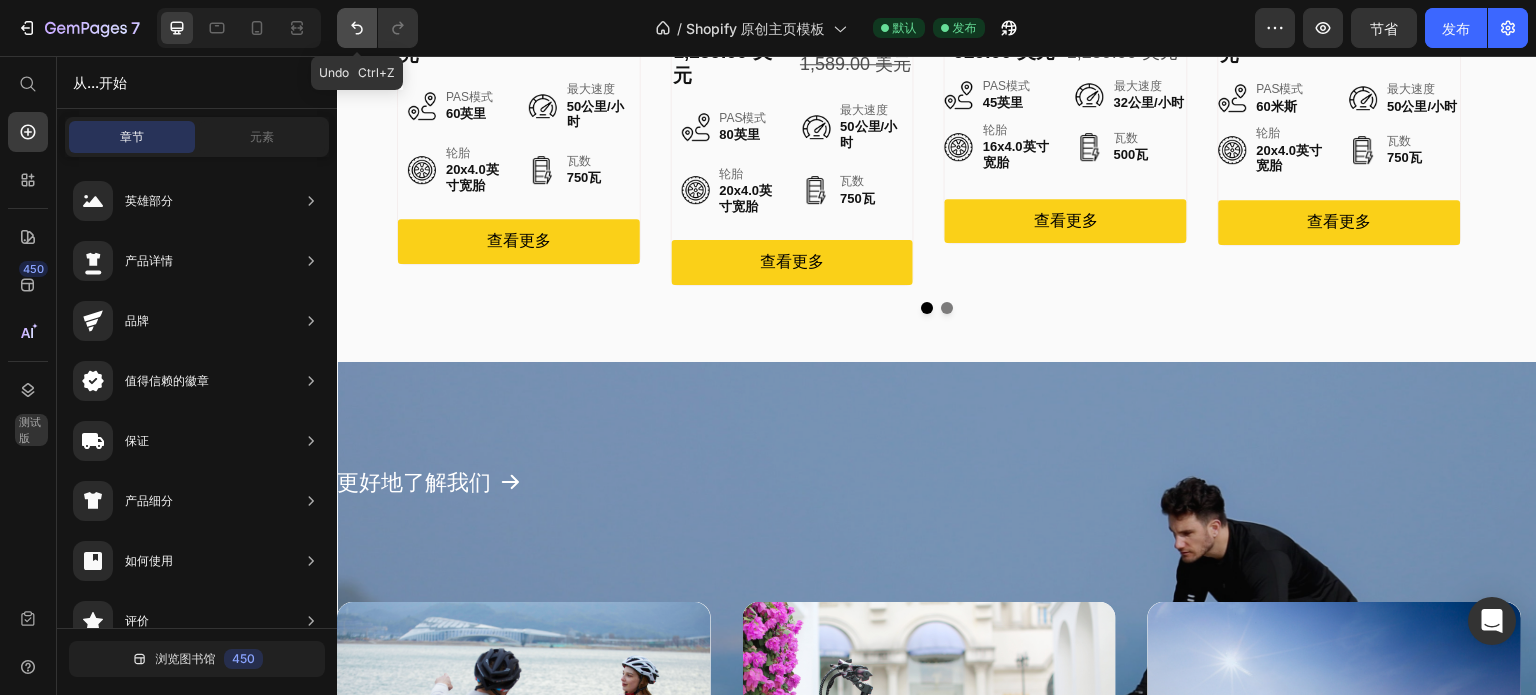 click 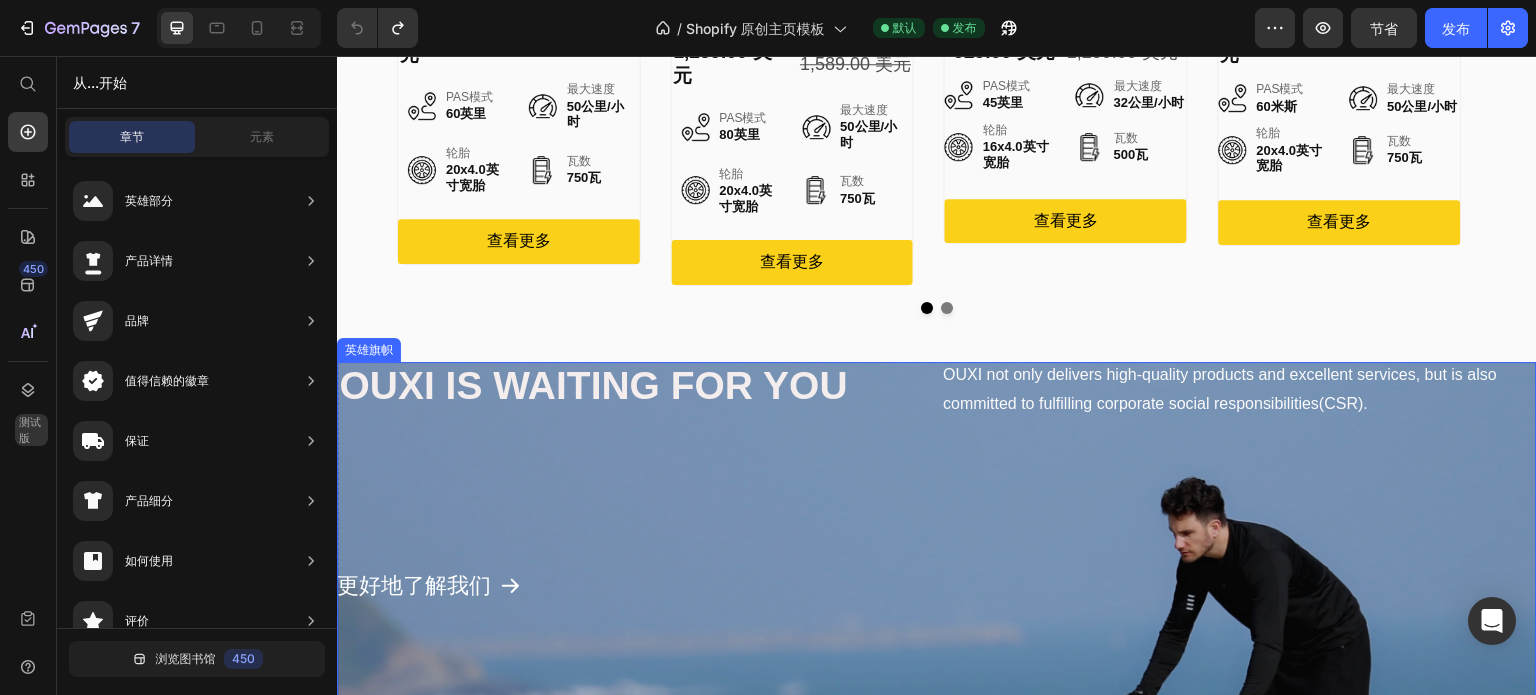 scroll, scrollTop: 1076, scrollLeft: 0, axis: vertical 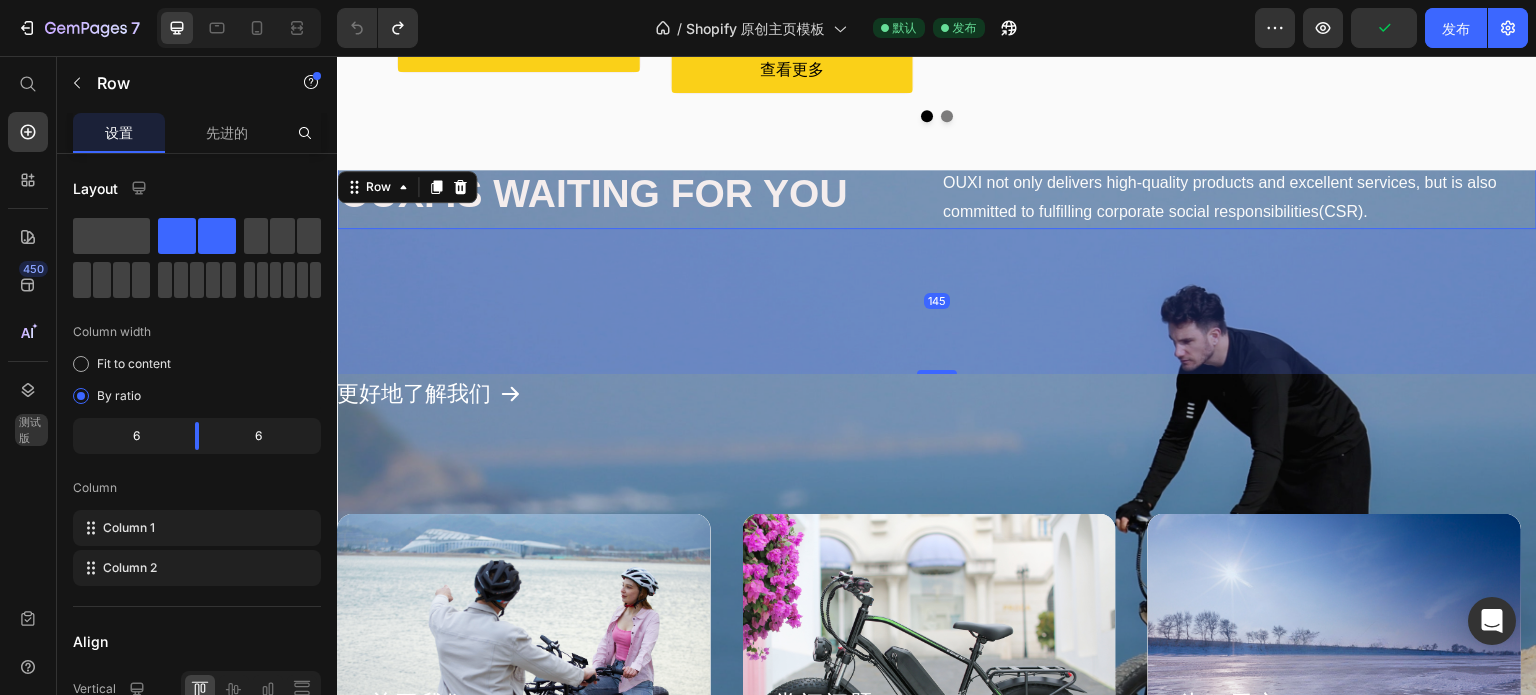 click on "OUXI IS WAITING FOR YOU Heading OUXI not only delivers high-quality products and excellent services, but is also committed to fulfilling corporate social responsibilities(CSR). Text Block Row   145" at bounding box center [937, 198] 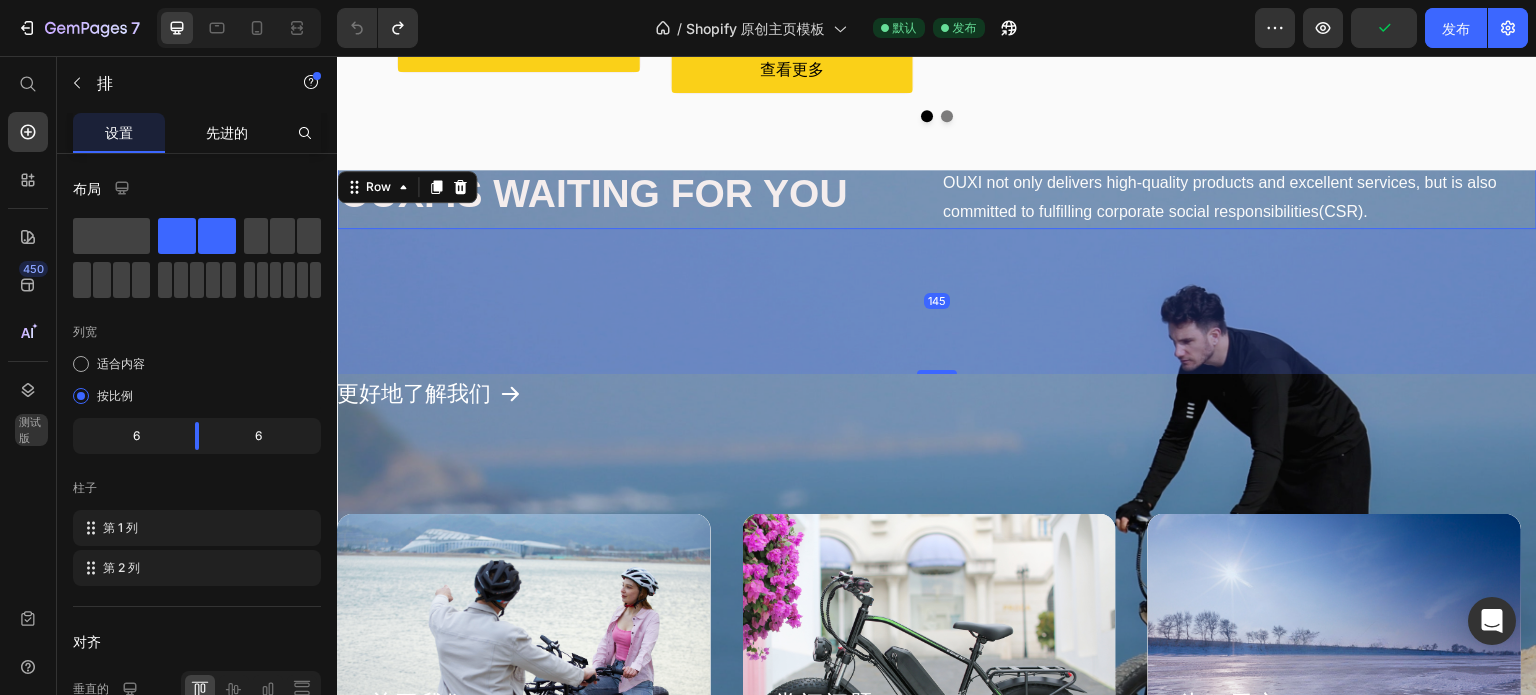 click on "先进的" at bounding box center [227, 132] 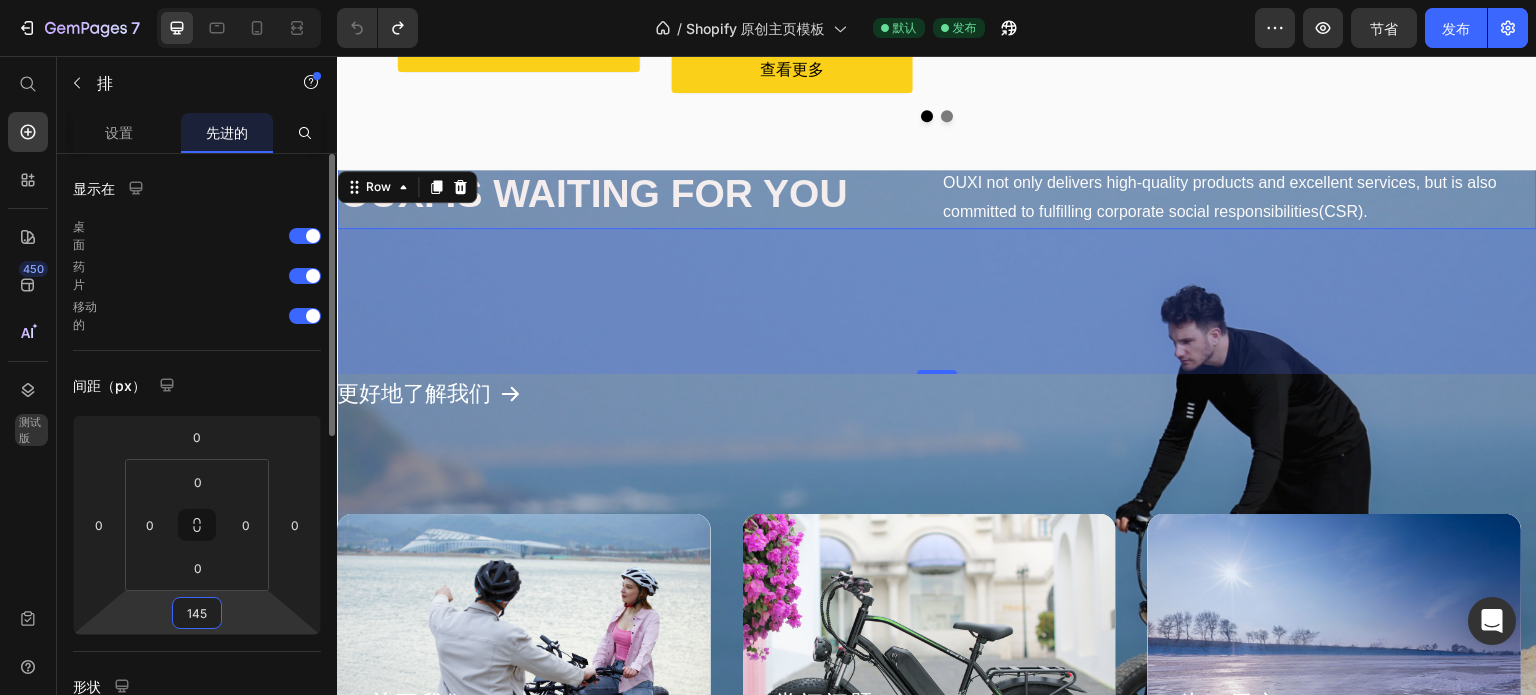 click on "145" at bounding box center [197, 613] 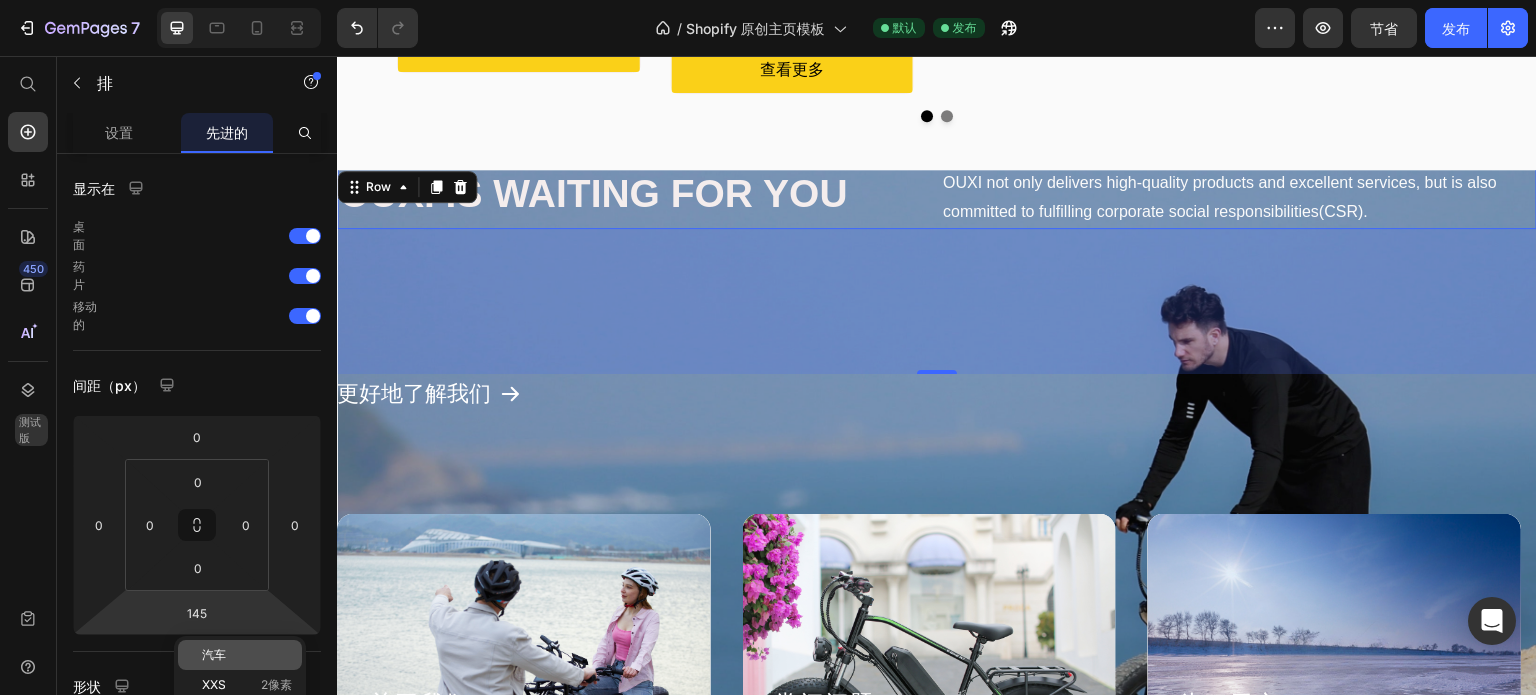 click on "汽车" 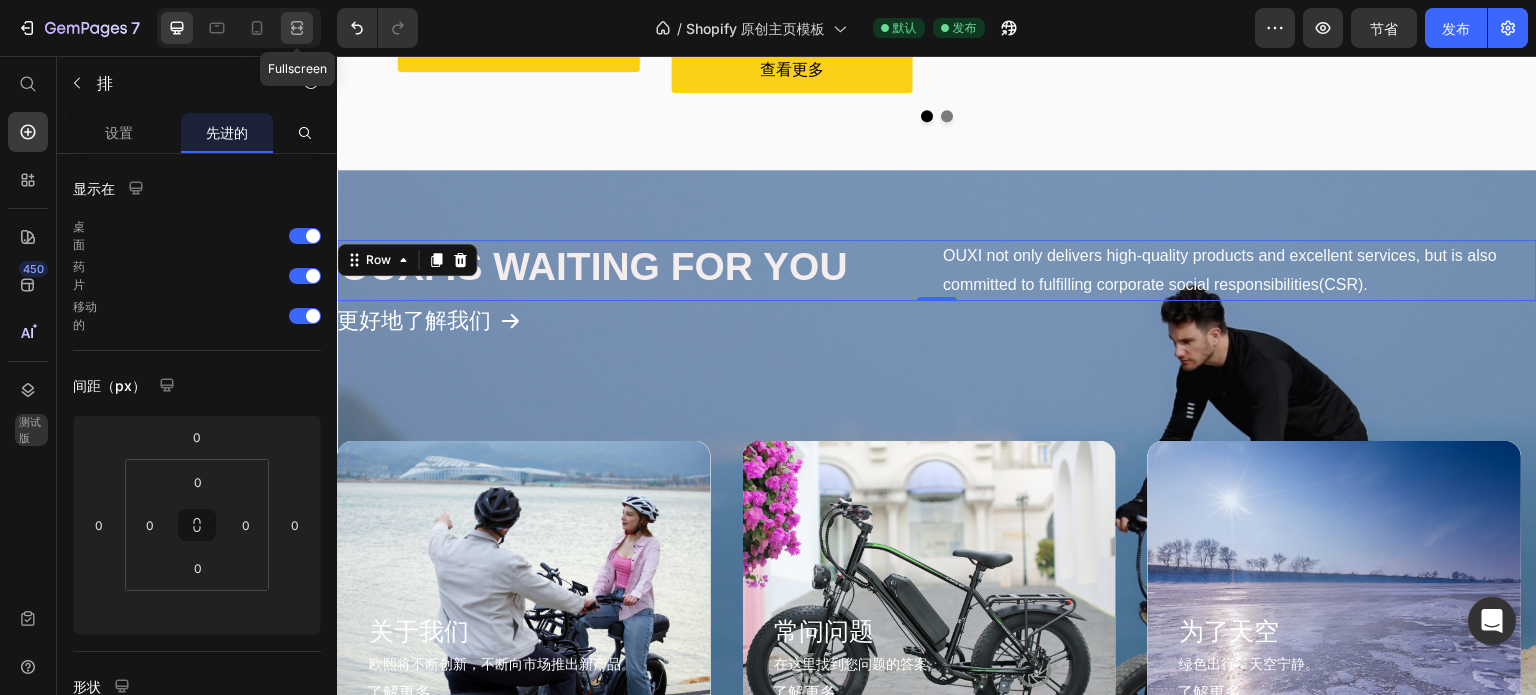 click 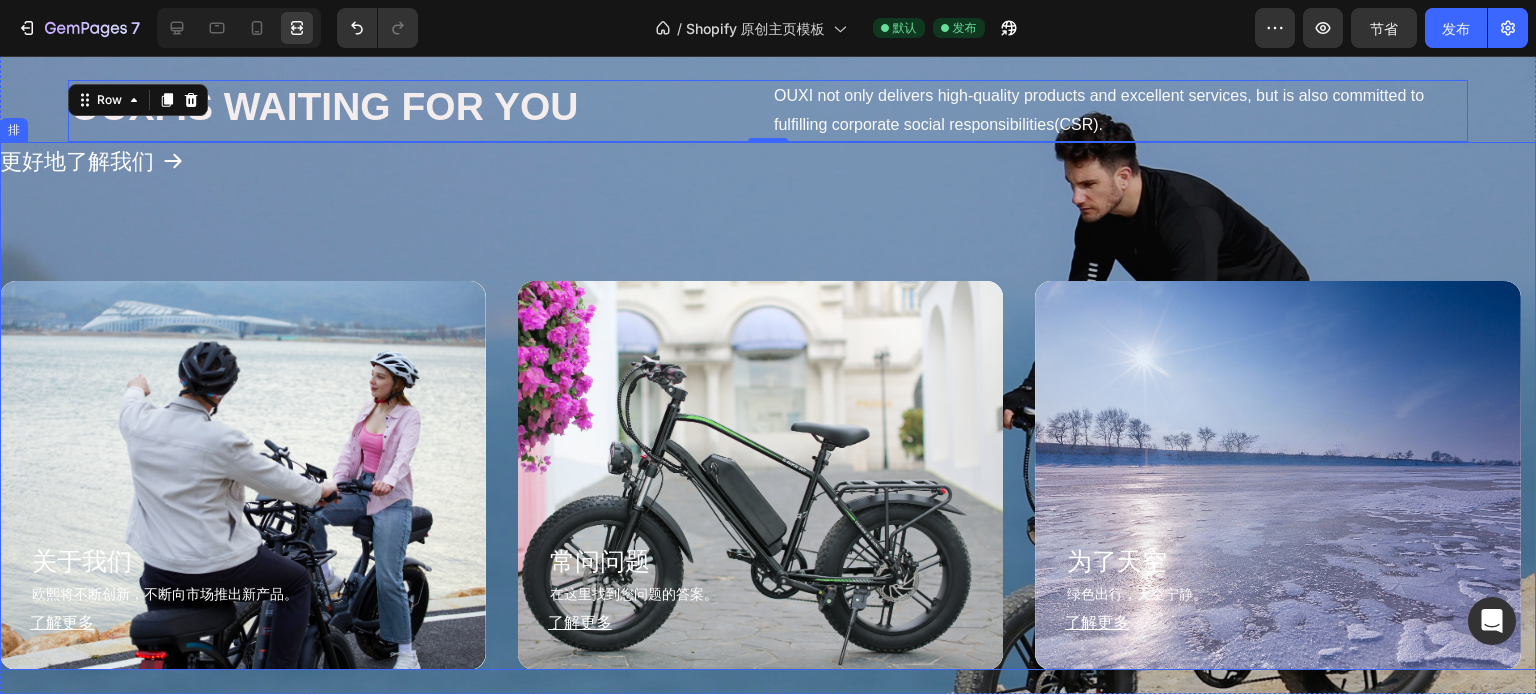 scroll, scrollTop: 1194, scrollLeft: 0, axis: vertical 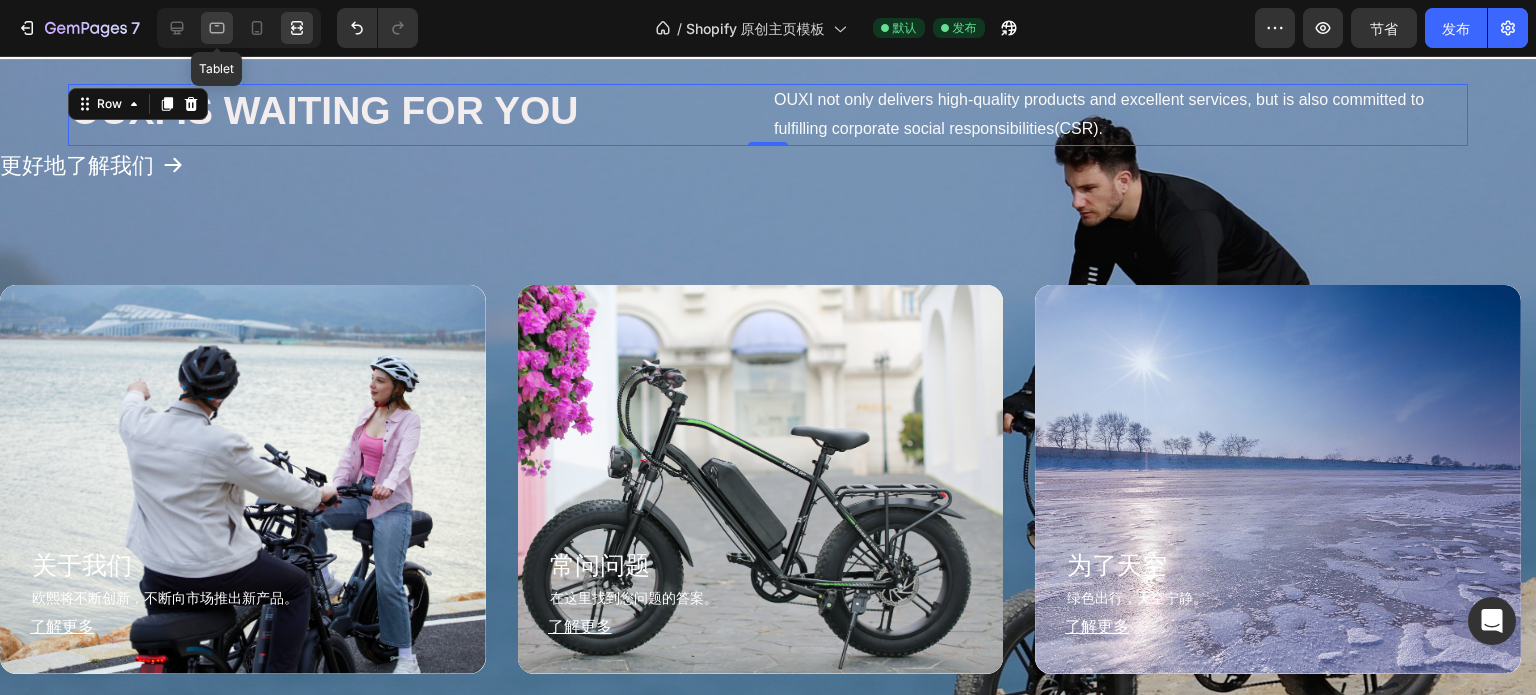 click 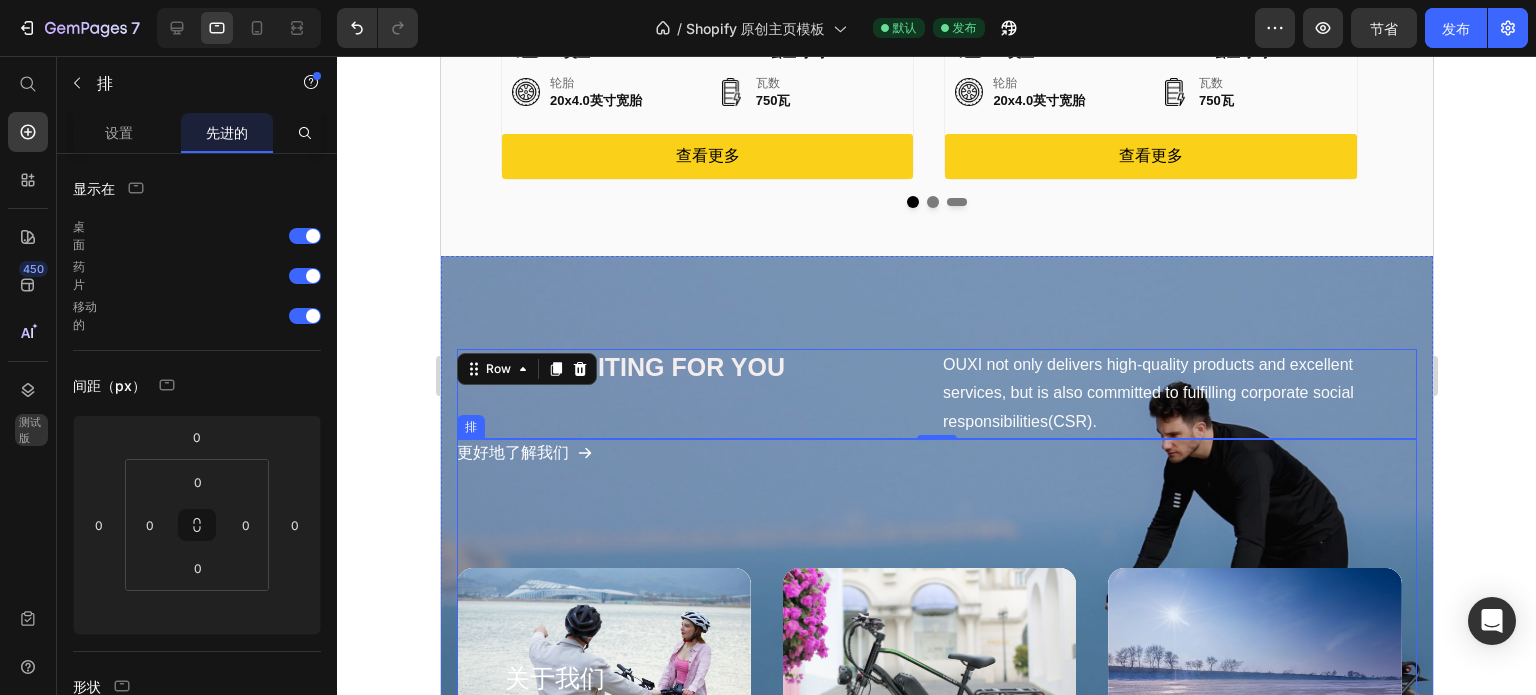 scroll, scrollTop: 1086, scrollLeft: 0, axis: vertical 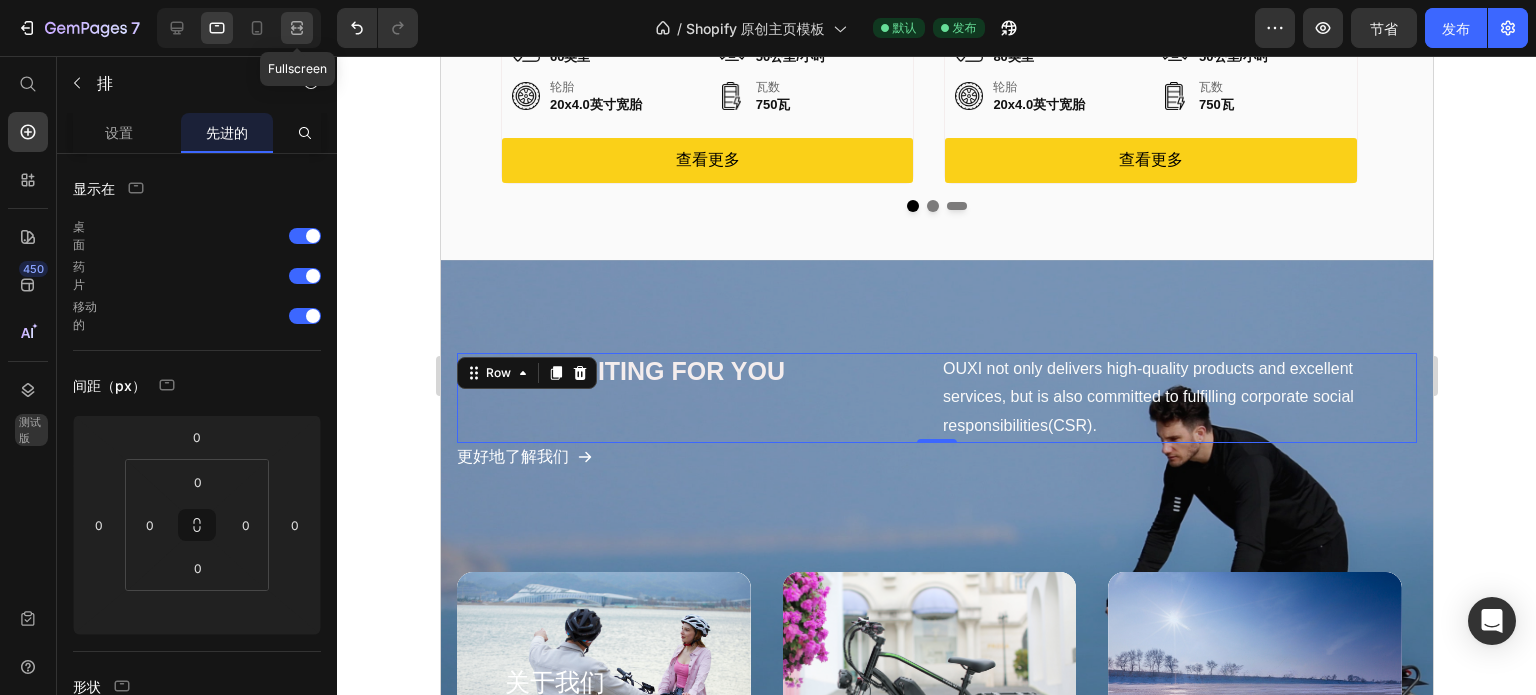 click 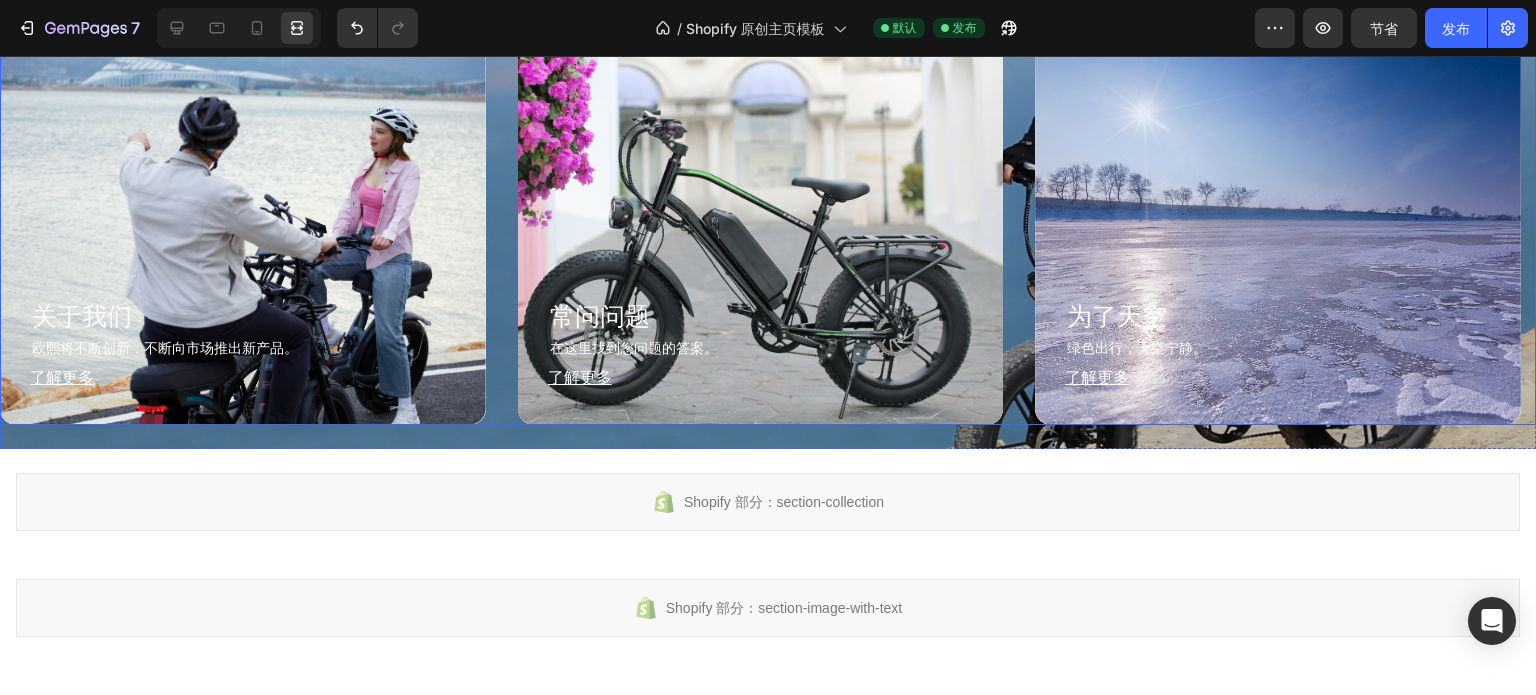 scroll, scrollTop: 1184, scrollLeft: 0, axis: vertical 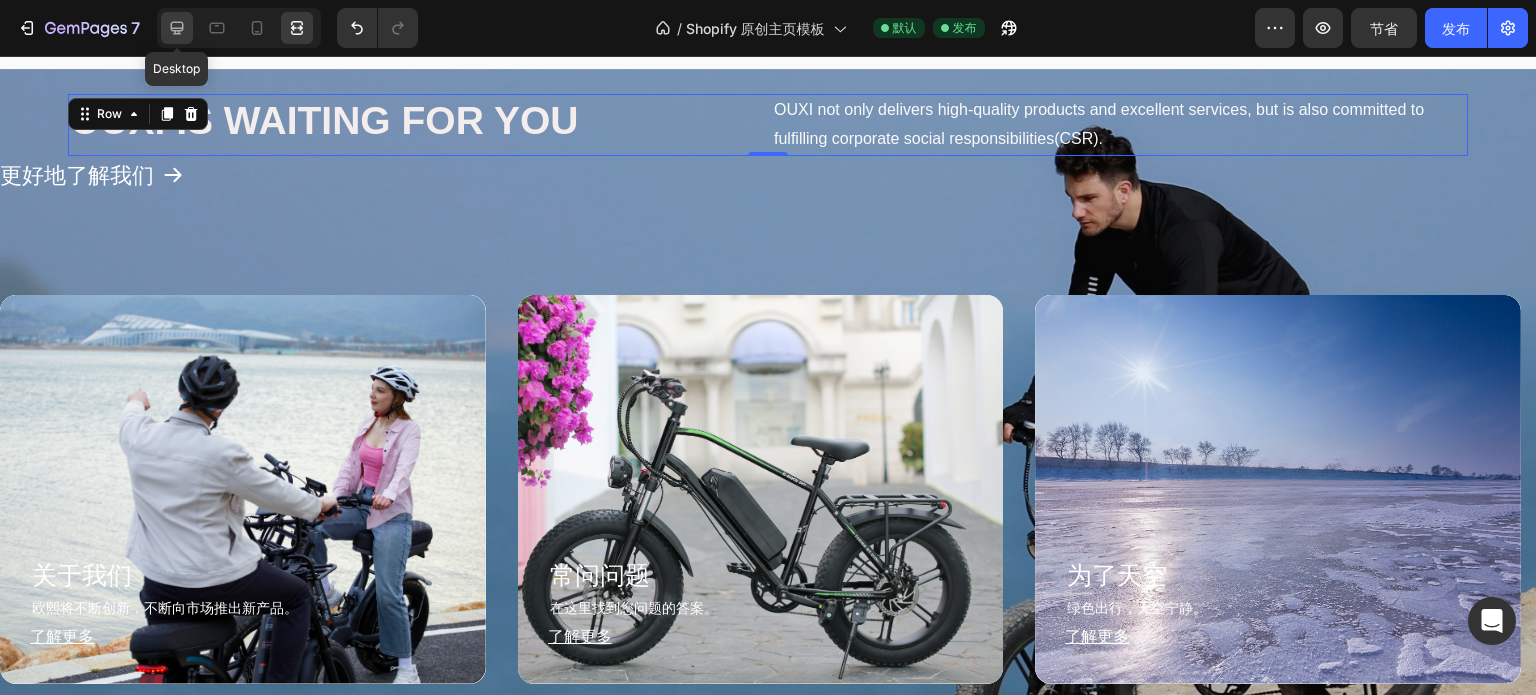click 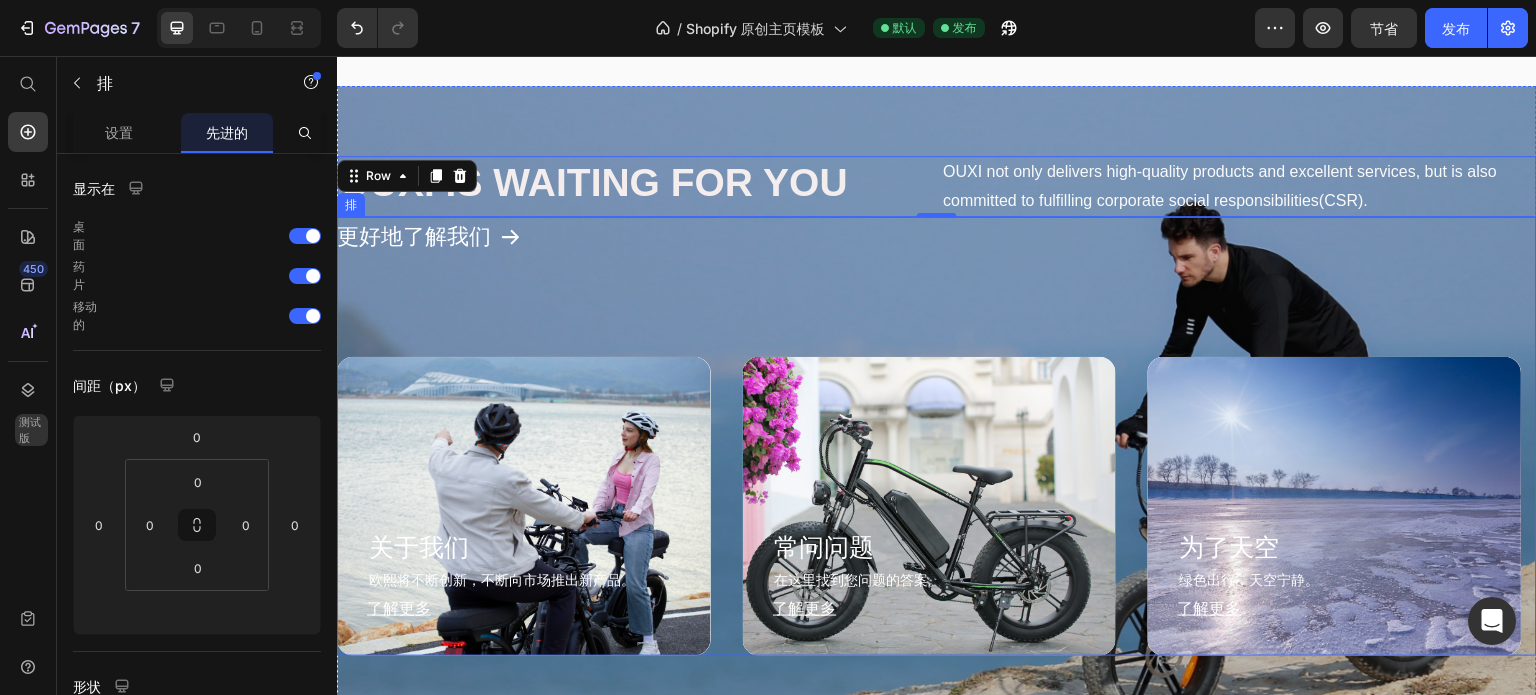 scroll, scrollTop: 1160, scrollLeft: 0, axis: vertical 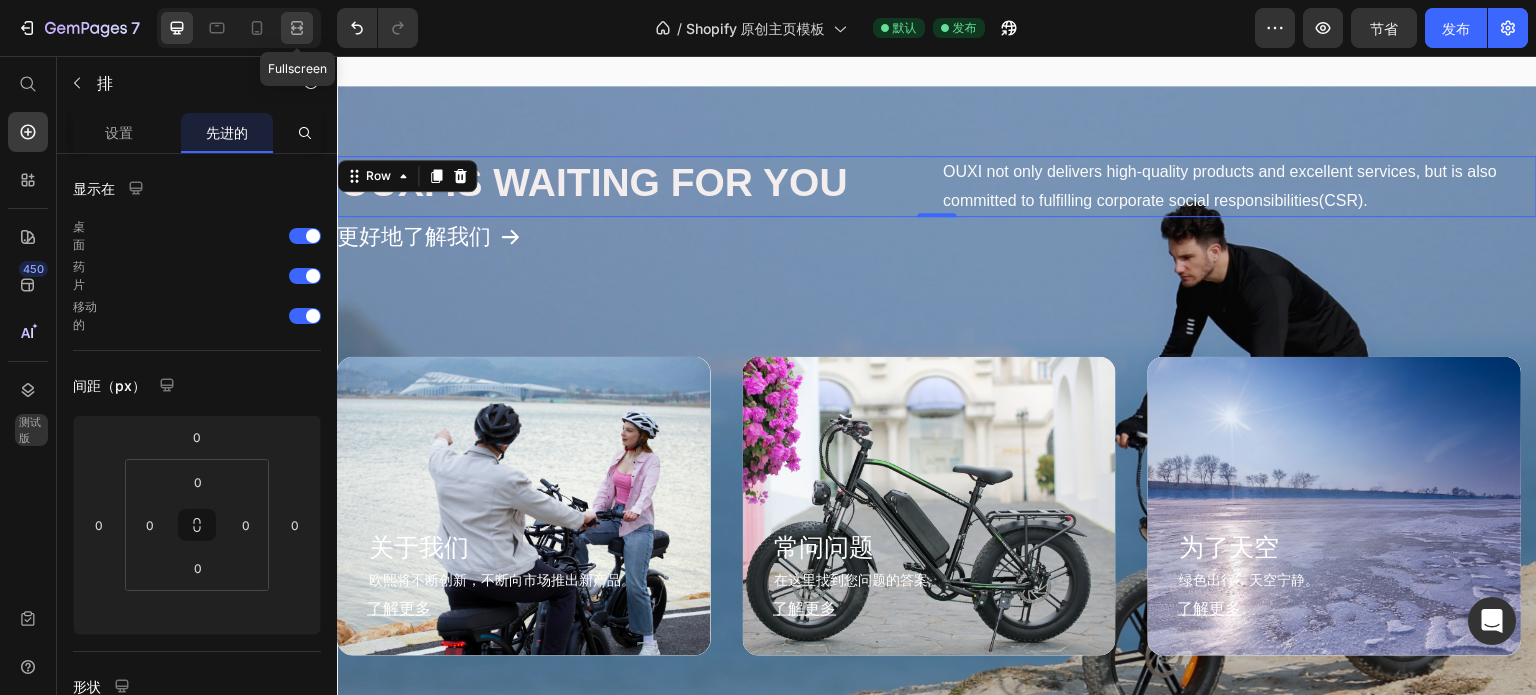 click 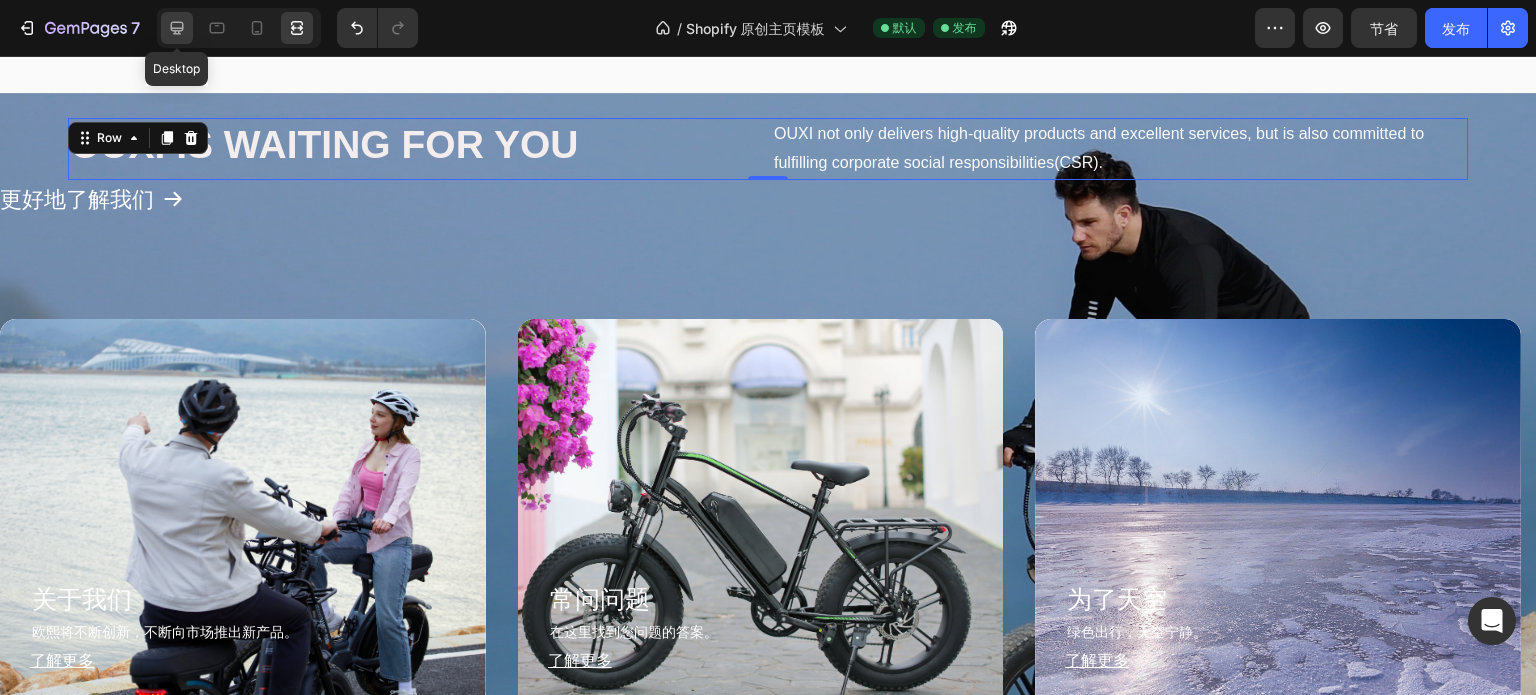 click 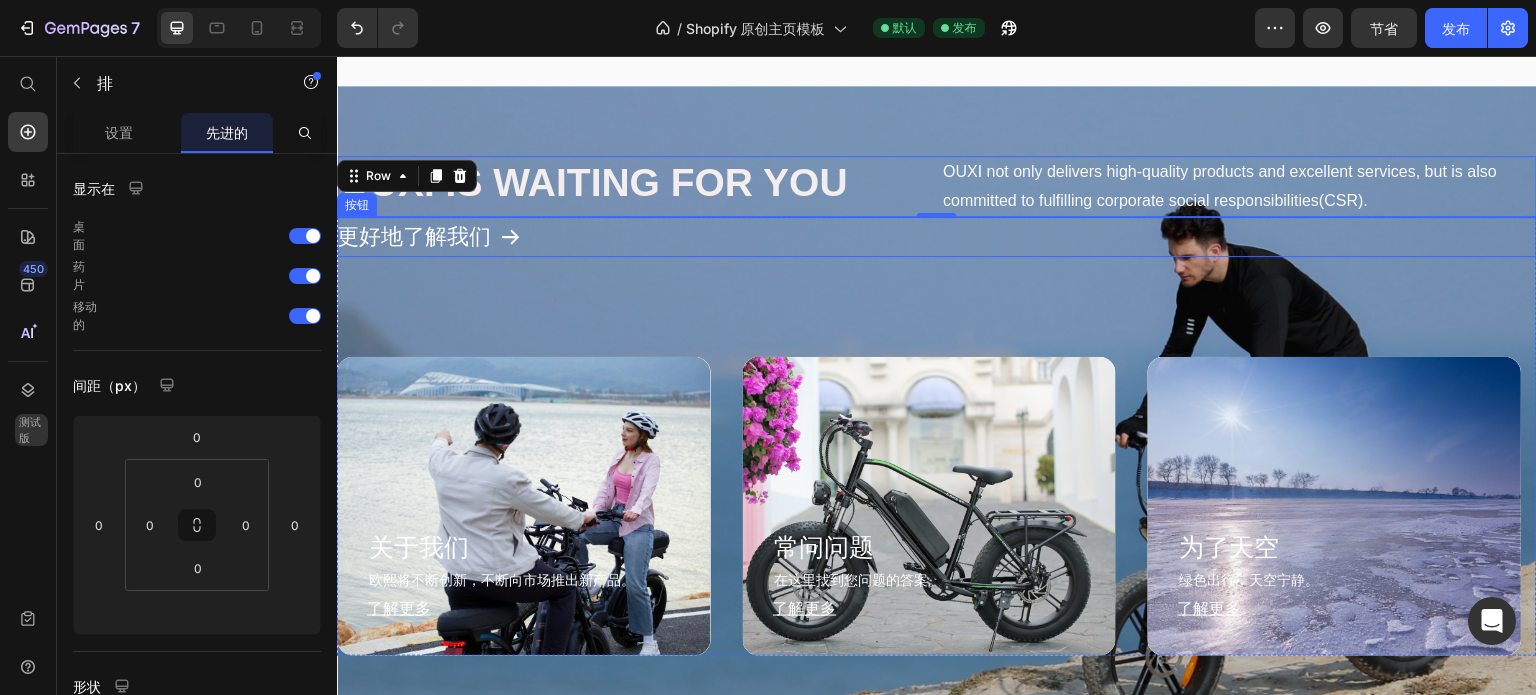 click on "更好地了解我们 按钮" at bounding box center (937, 237) 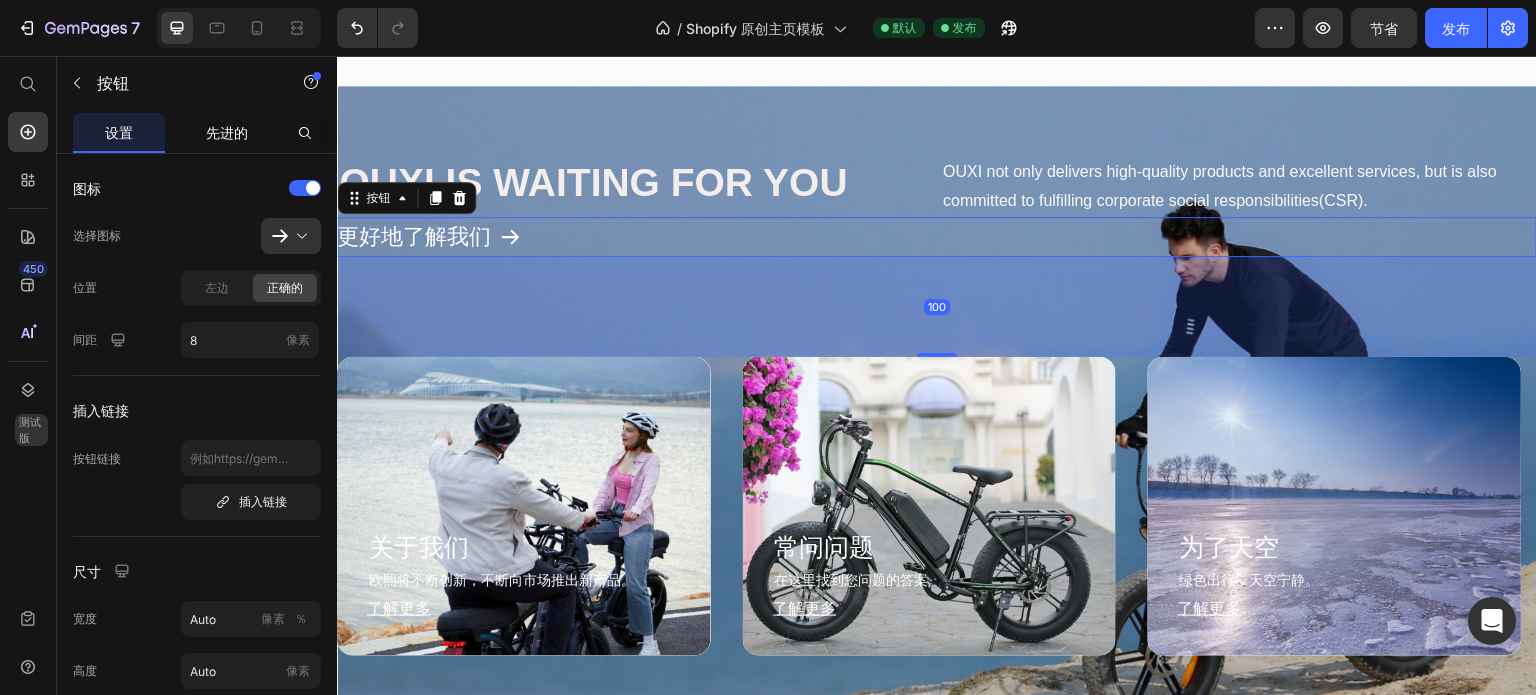click on "先进的" at bounding box center [227, 132] 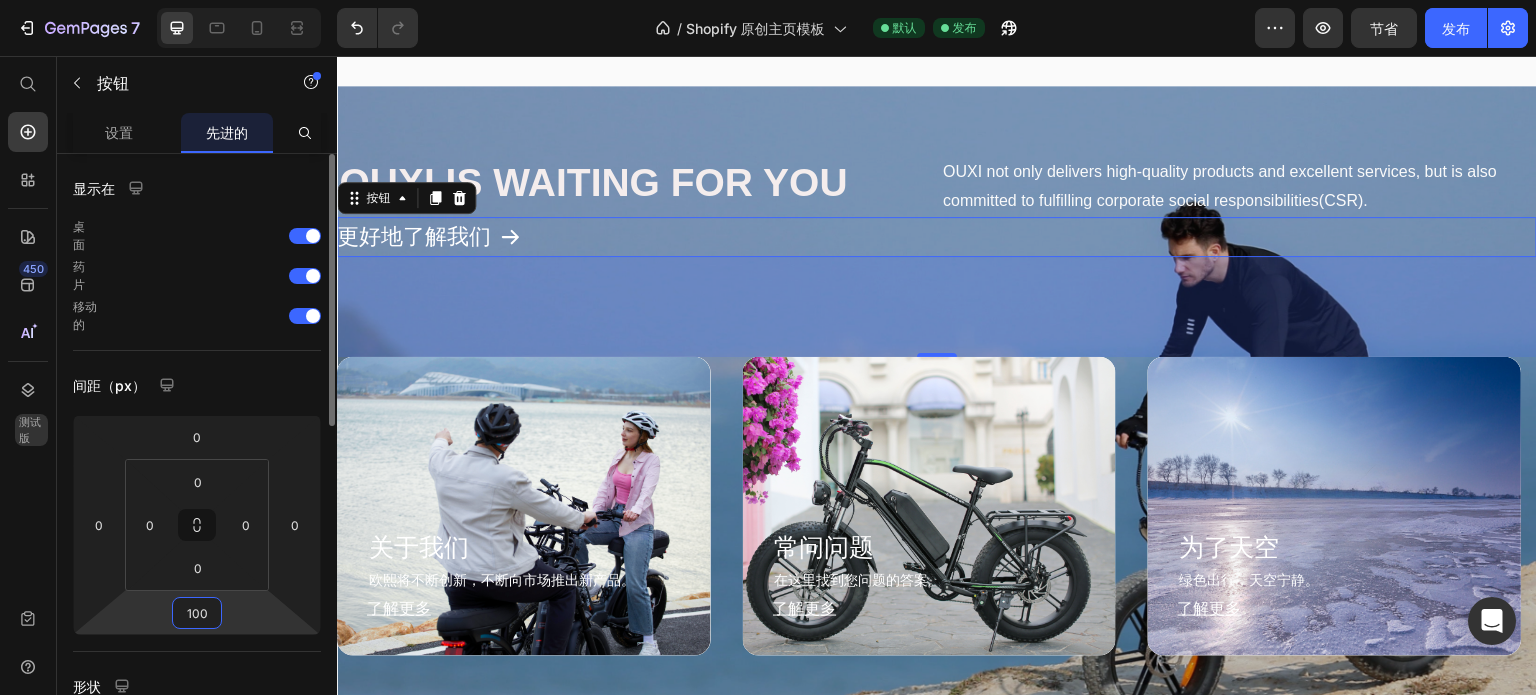 click on "100" at bounding box center [197, 613] 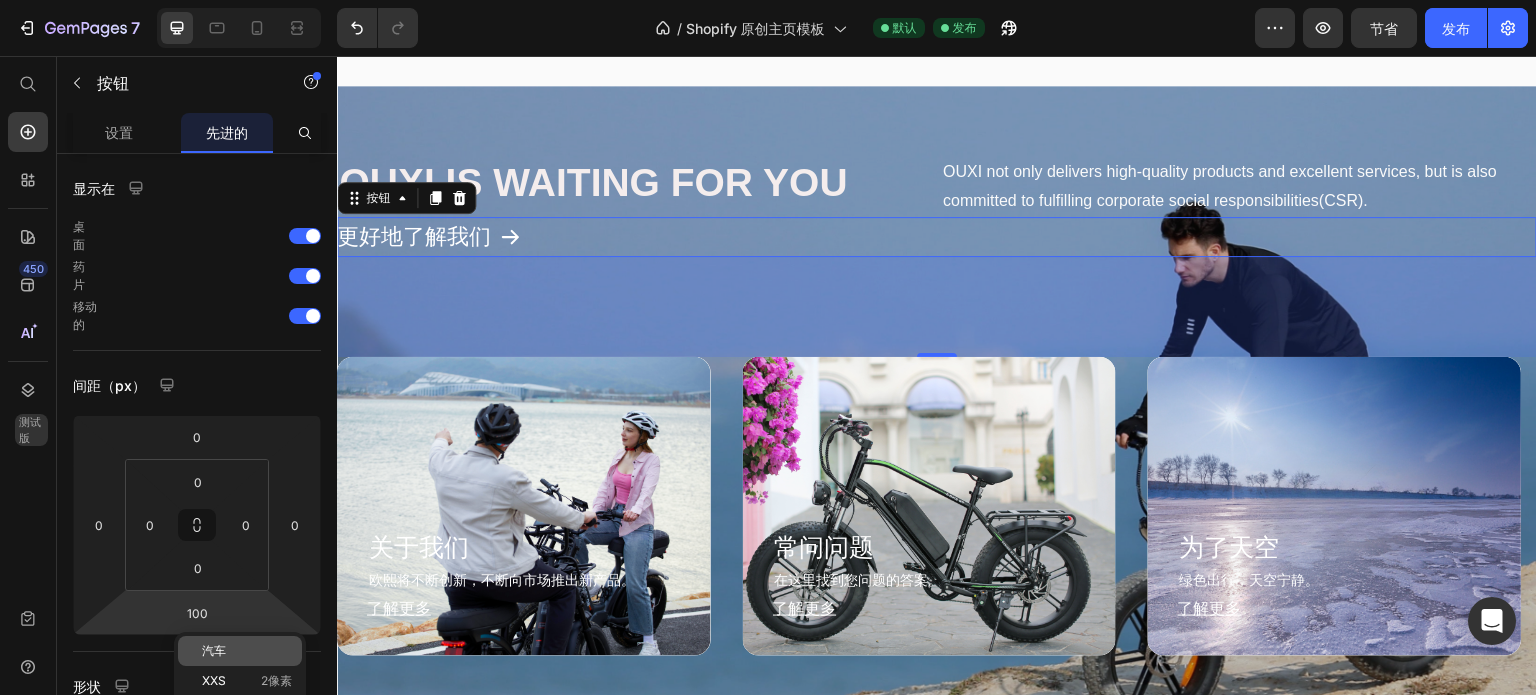 click on "汽车" 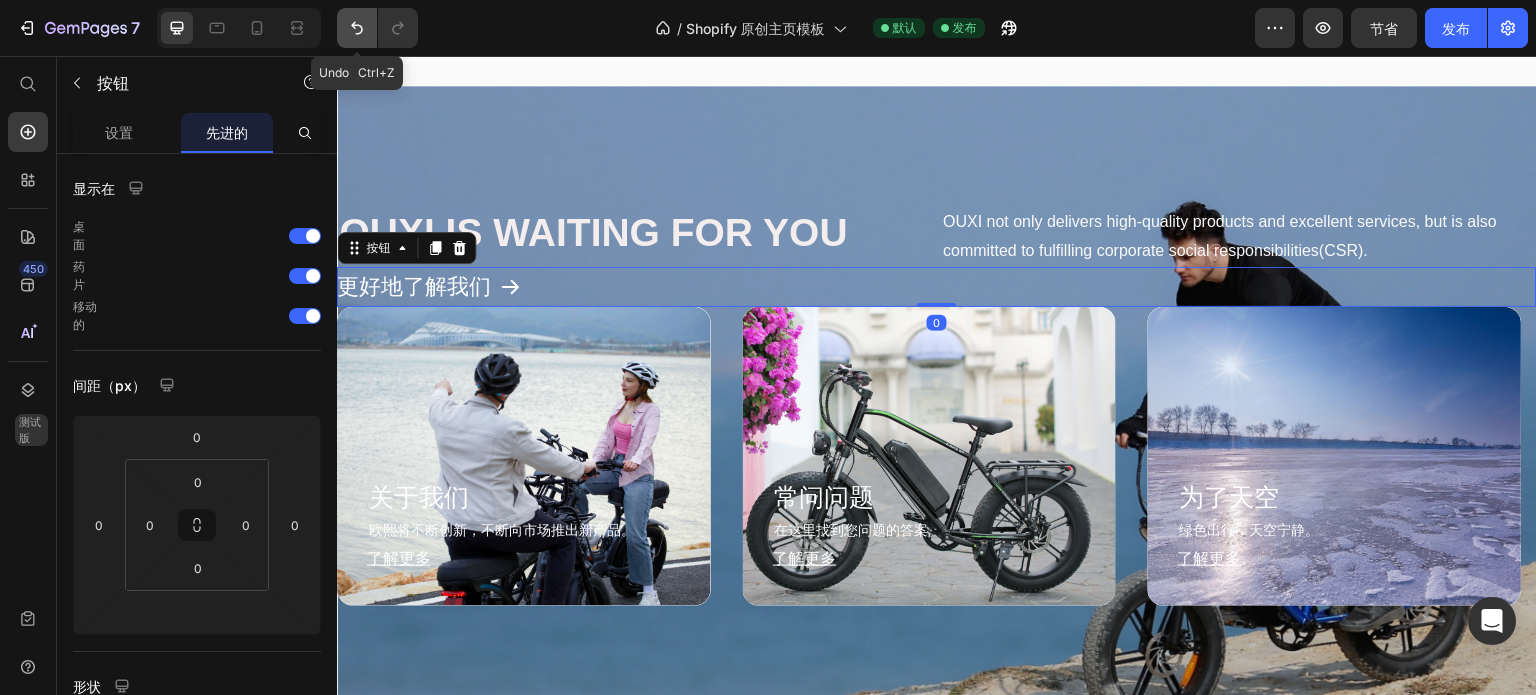 click 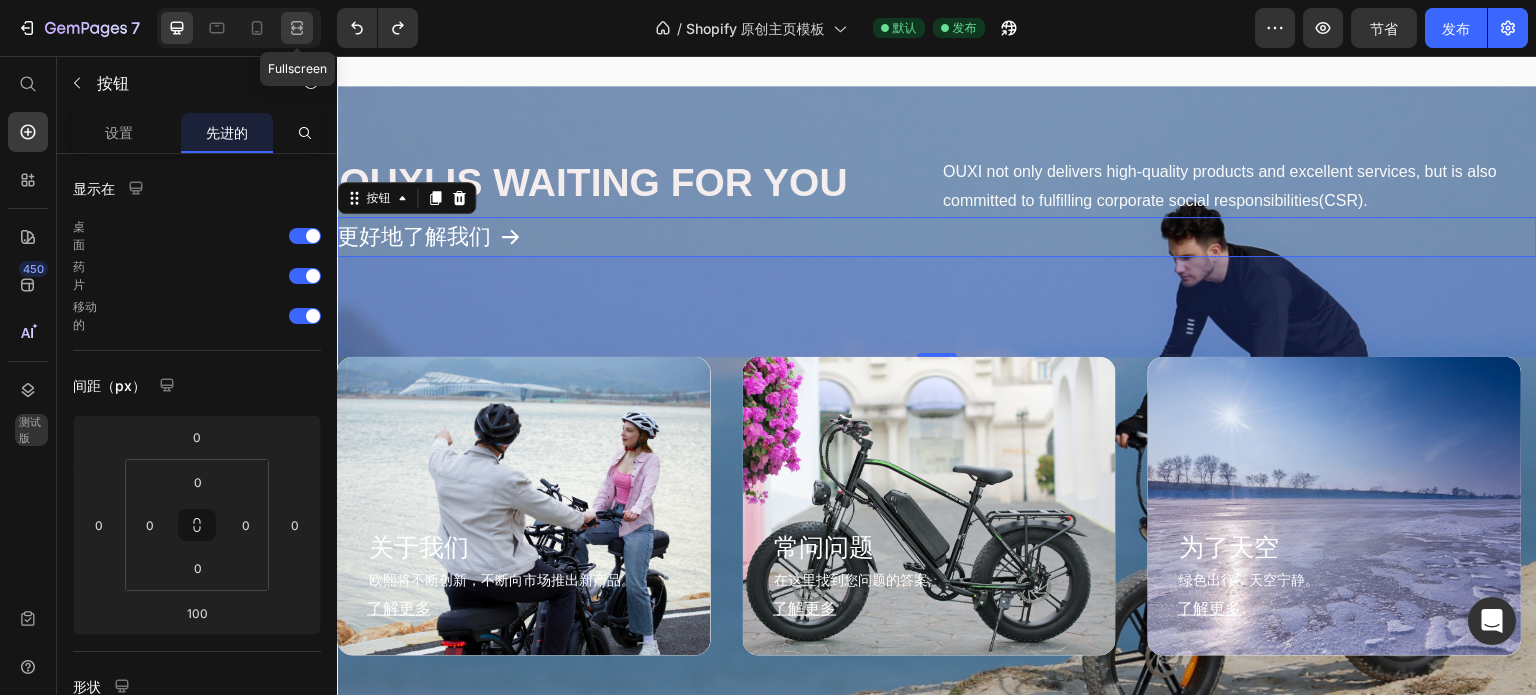 click 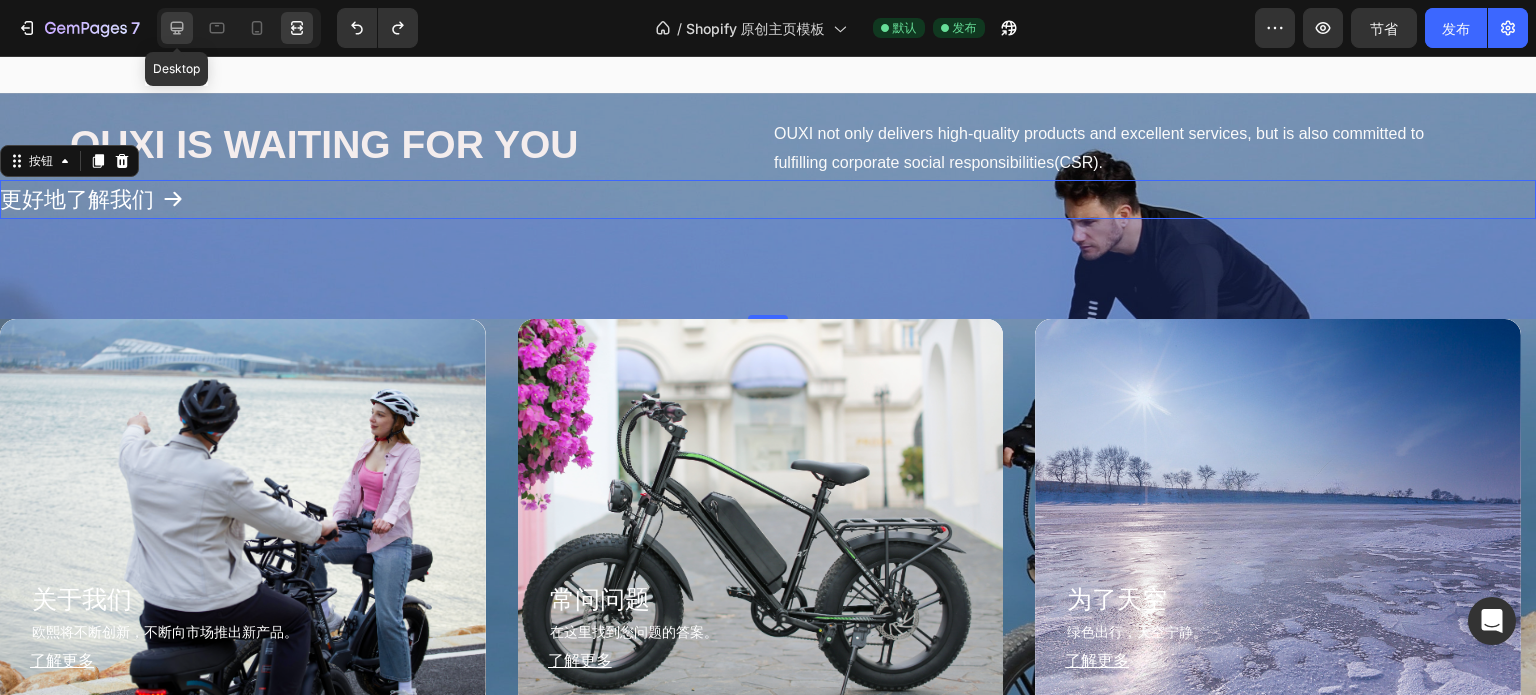 click 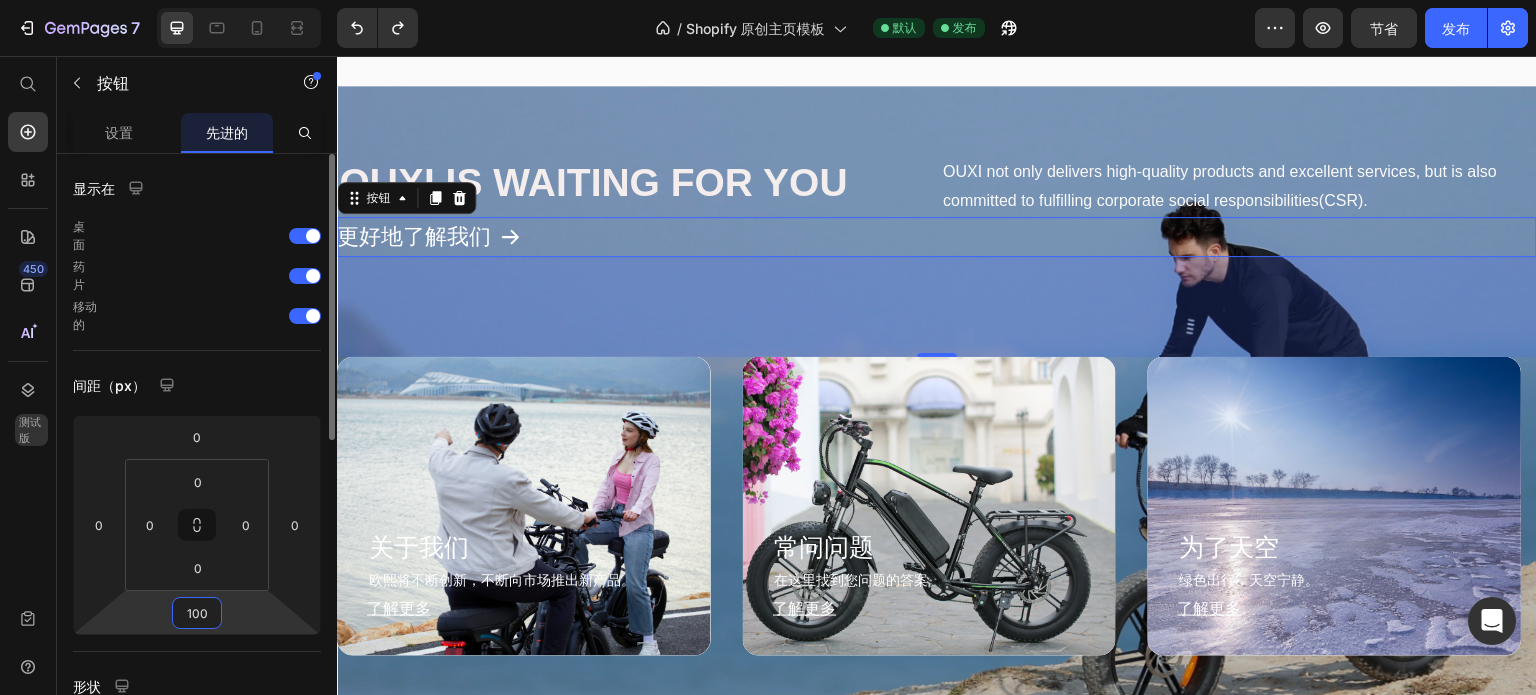 click on "100" at bounding box center (197, 613) 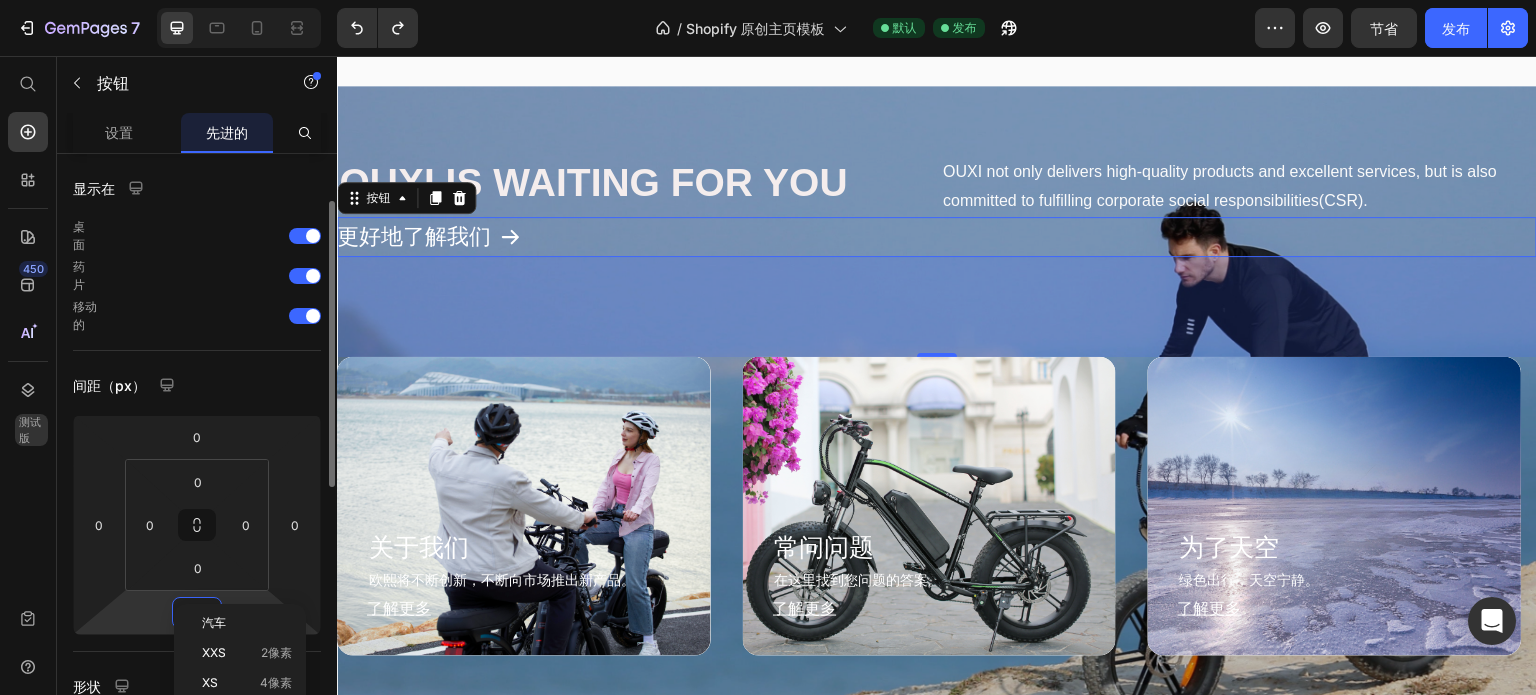 scroll, scrollTop: 32, scrollLeft: 0, axis: vertical 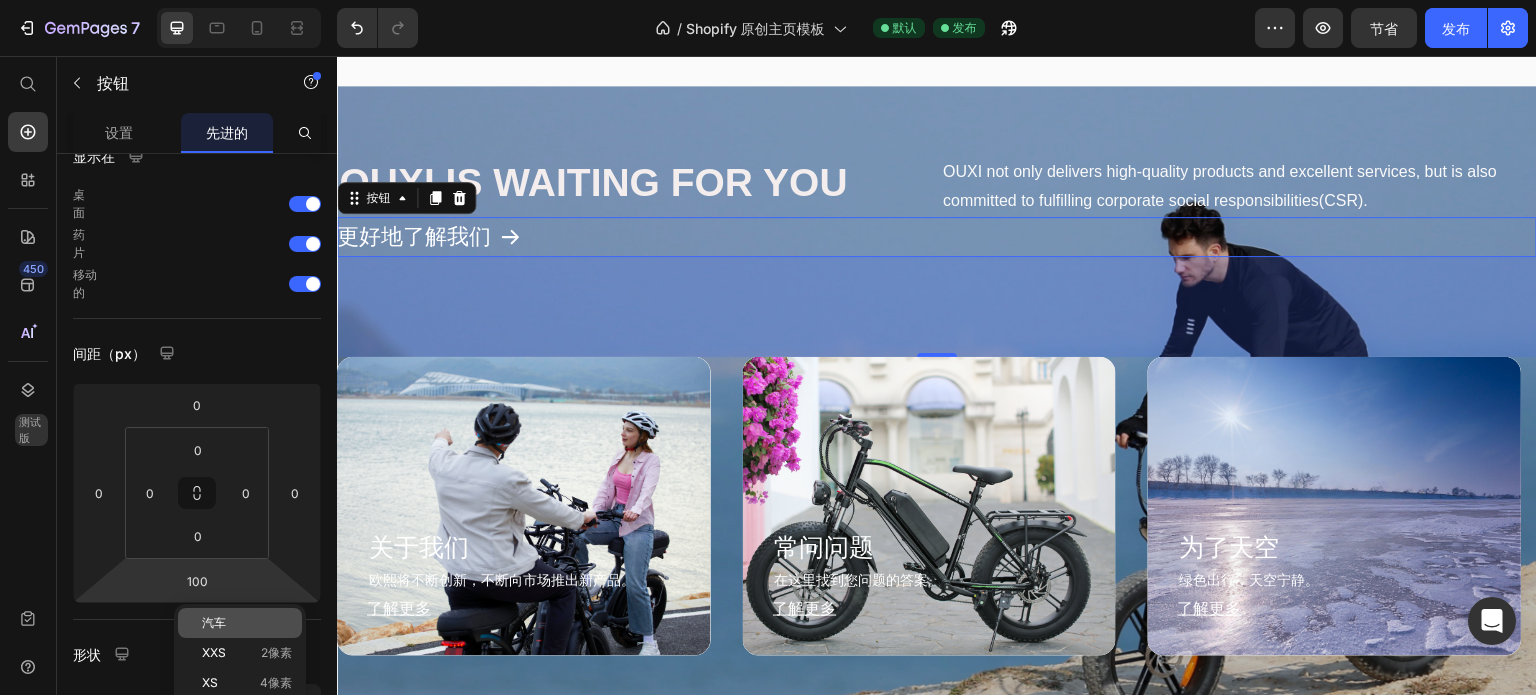 click on "汽车" 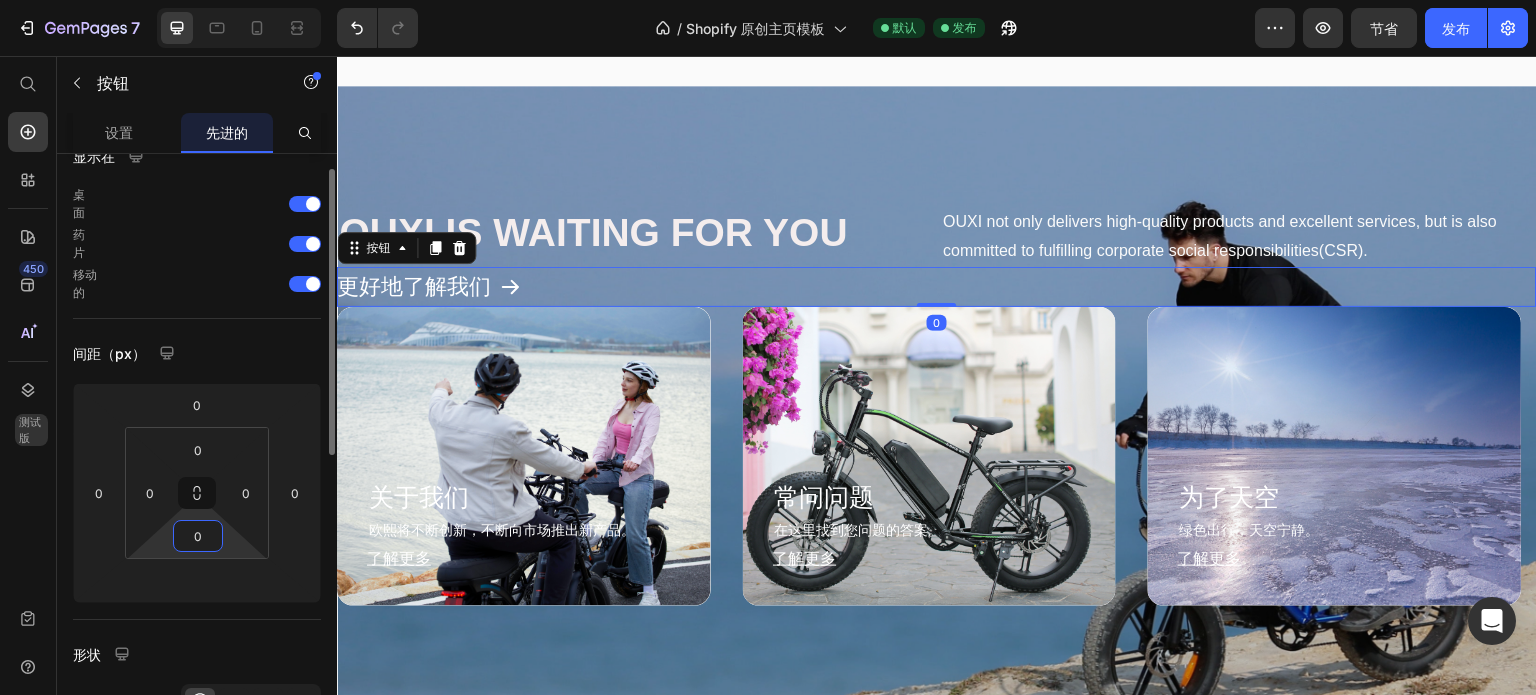click on "0" at bounding box center [198, 536] 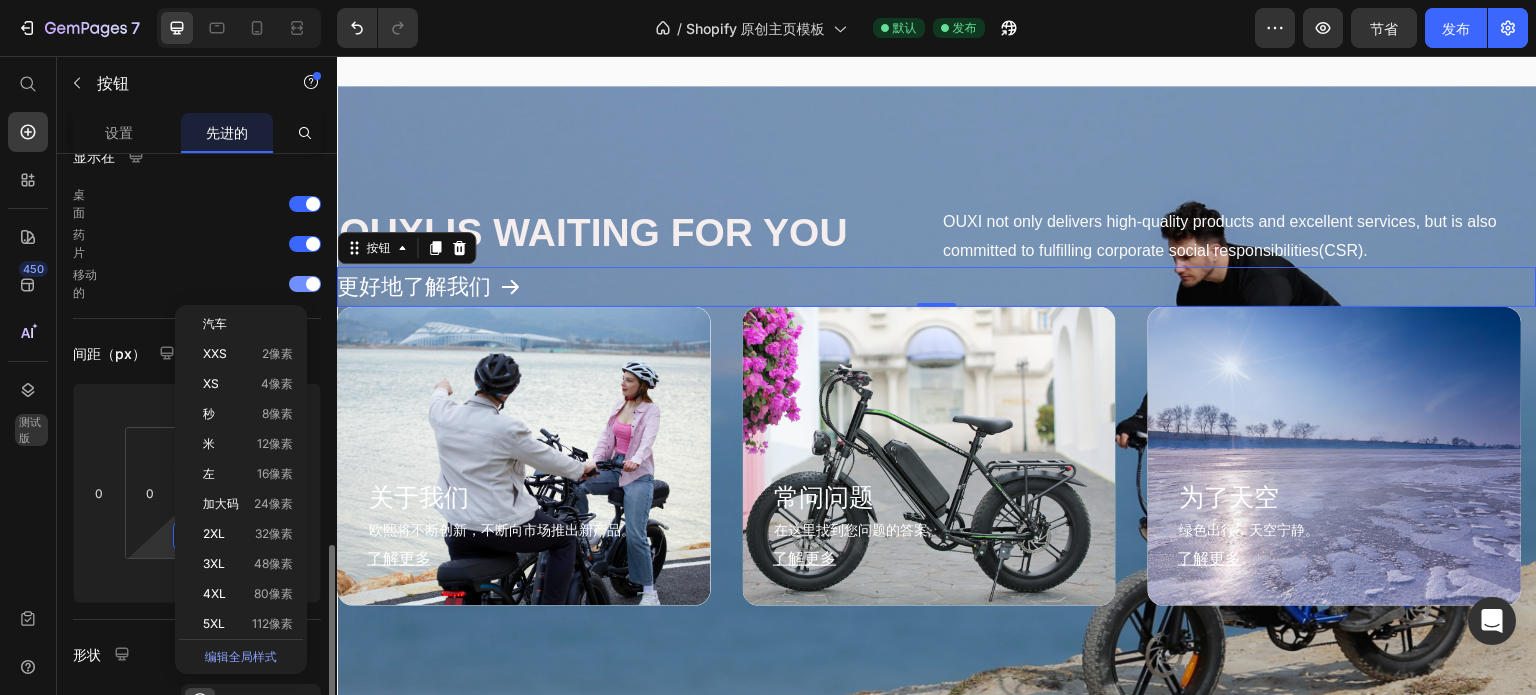 scroll, scrollTop: 286, scrollLeft: 0, axis: vertical 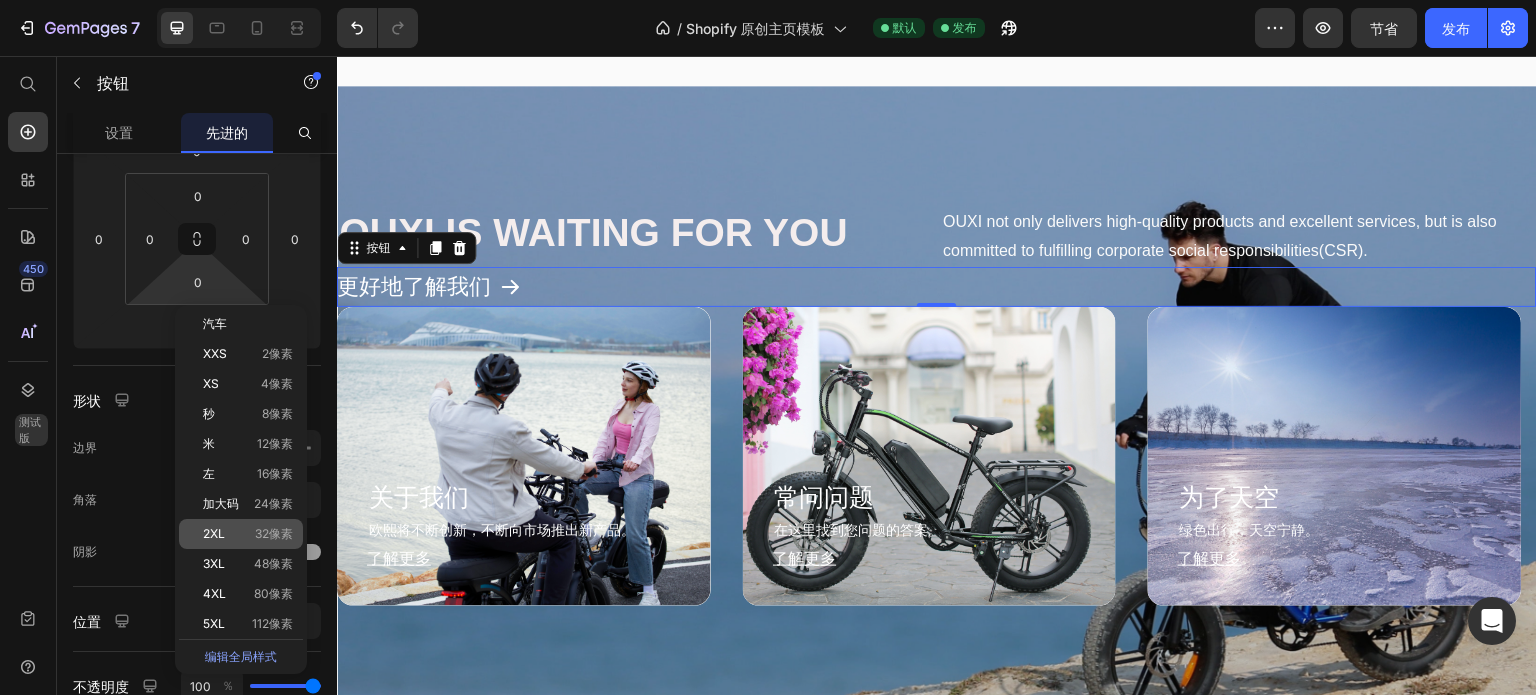 click on "2XL 32像素" at bounding box center [248, 534] 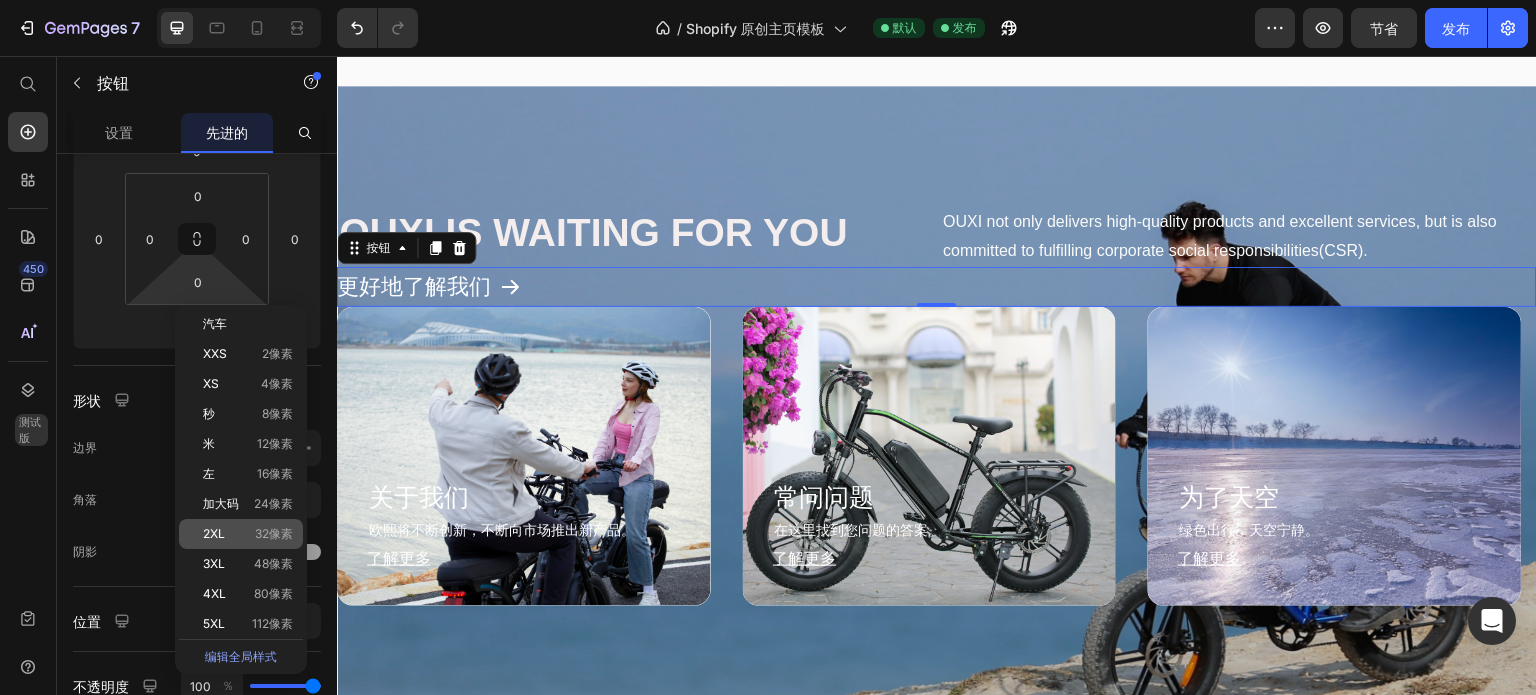 type on "32" 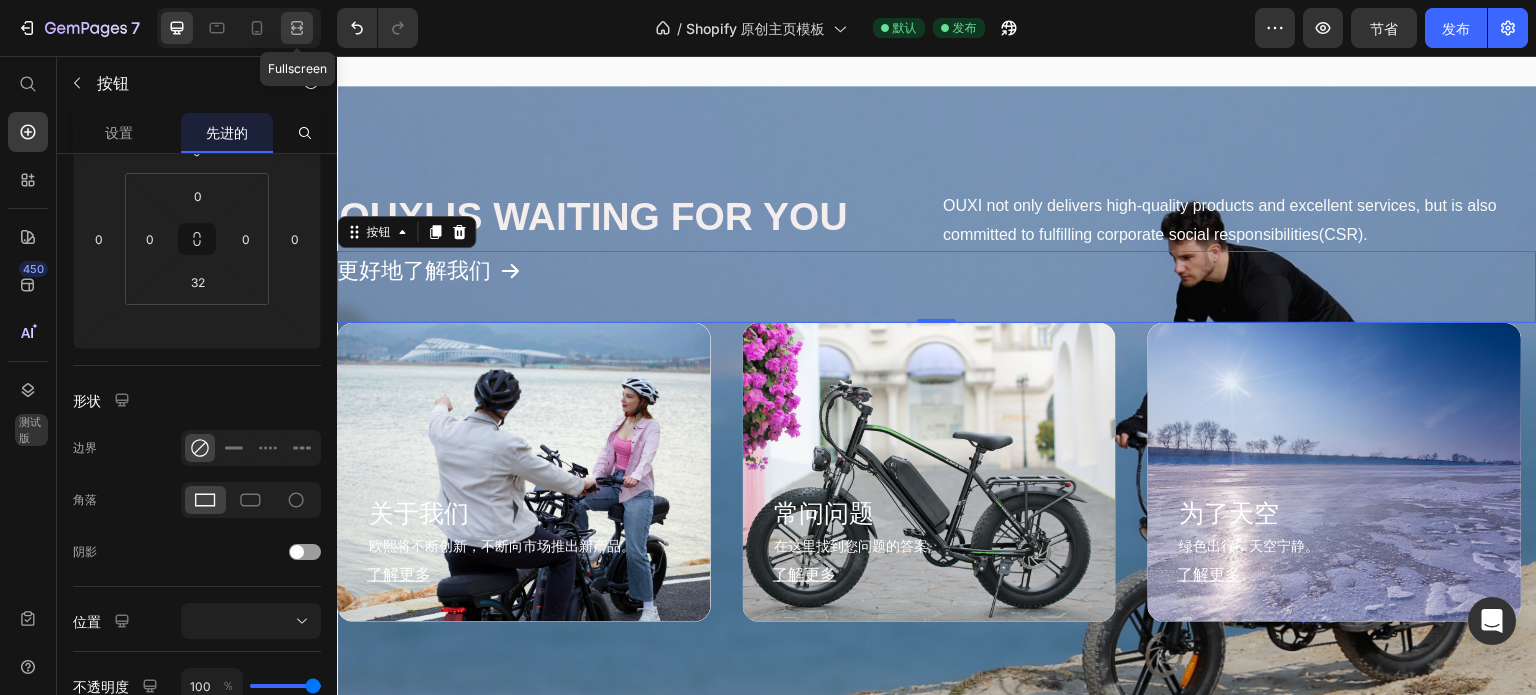 click 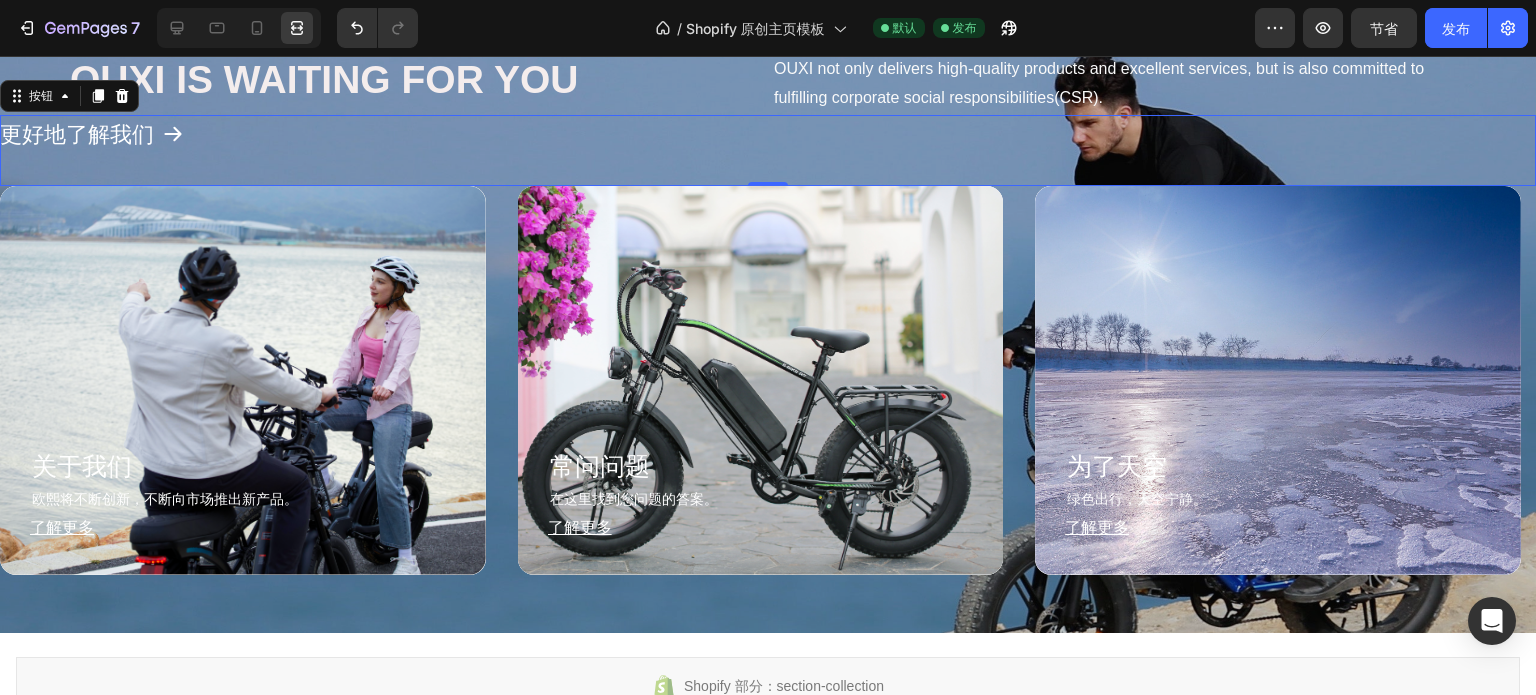 scroll, scrollTop: 1265, scrollLeft: 0, axis: vertical 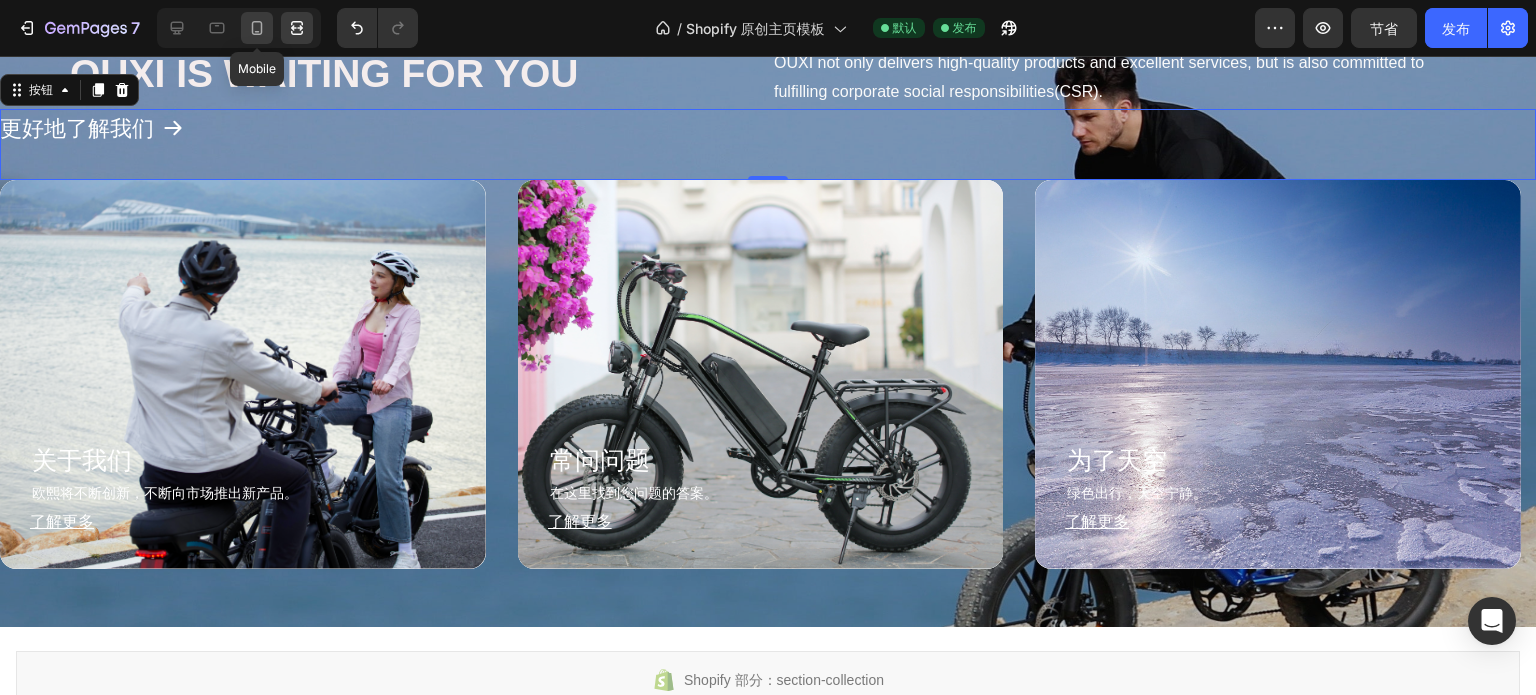 click 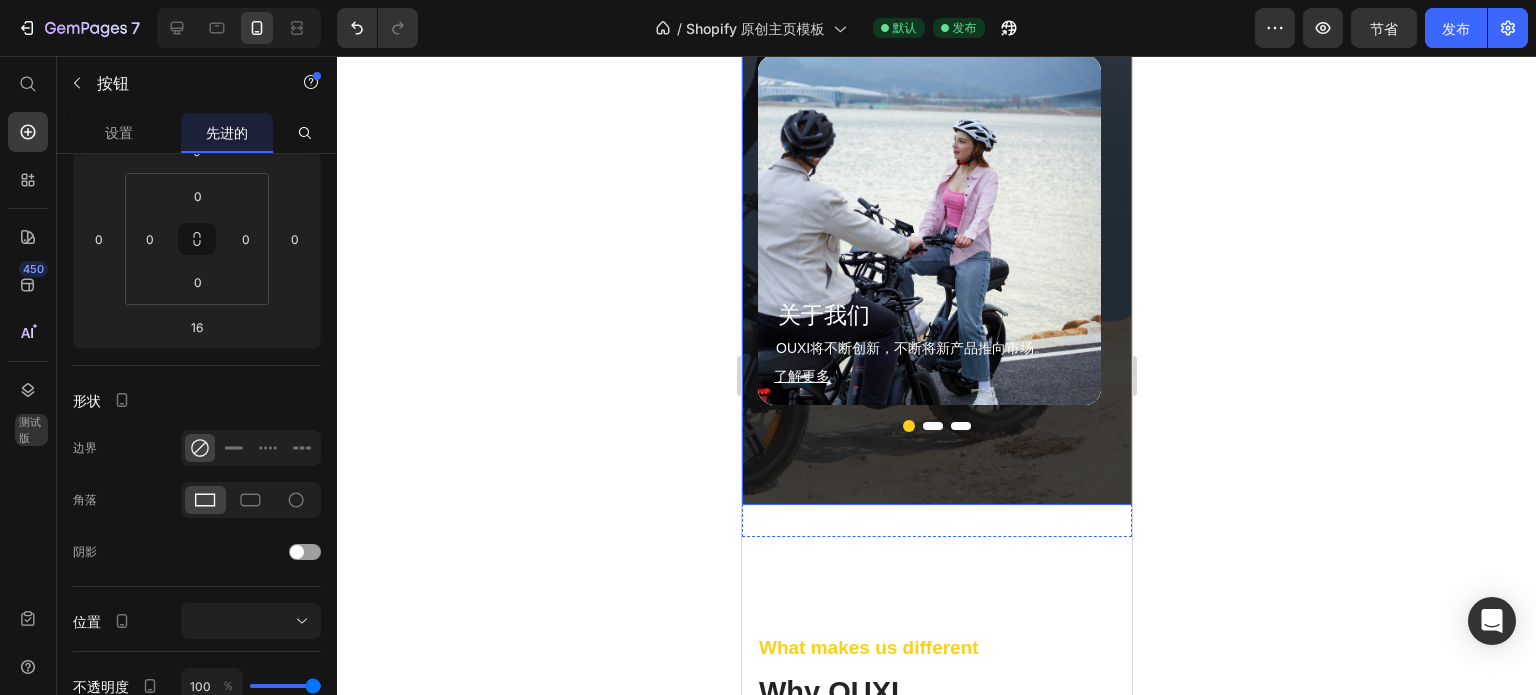 scroll, scrollTop: 1560, scrollLeft: 0, axis: vertical 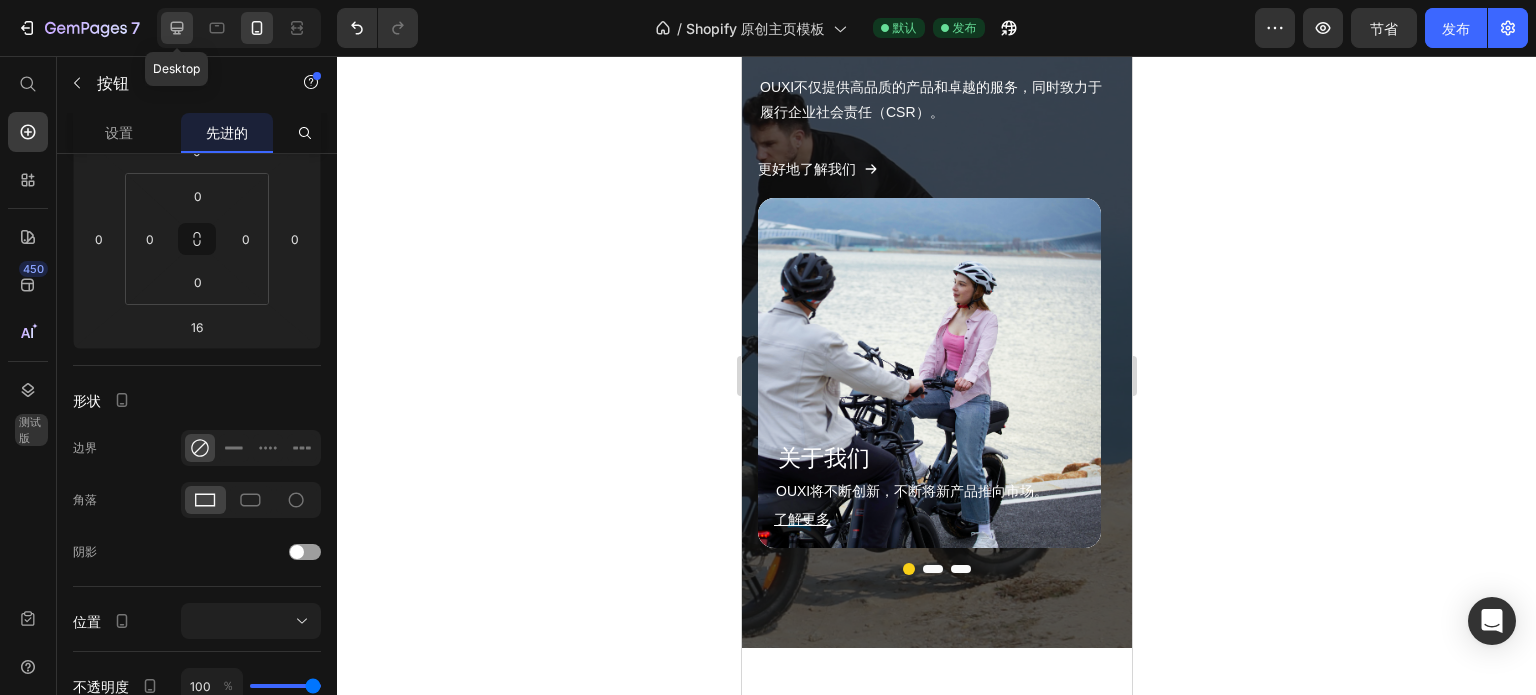 click 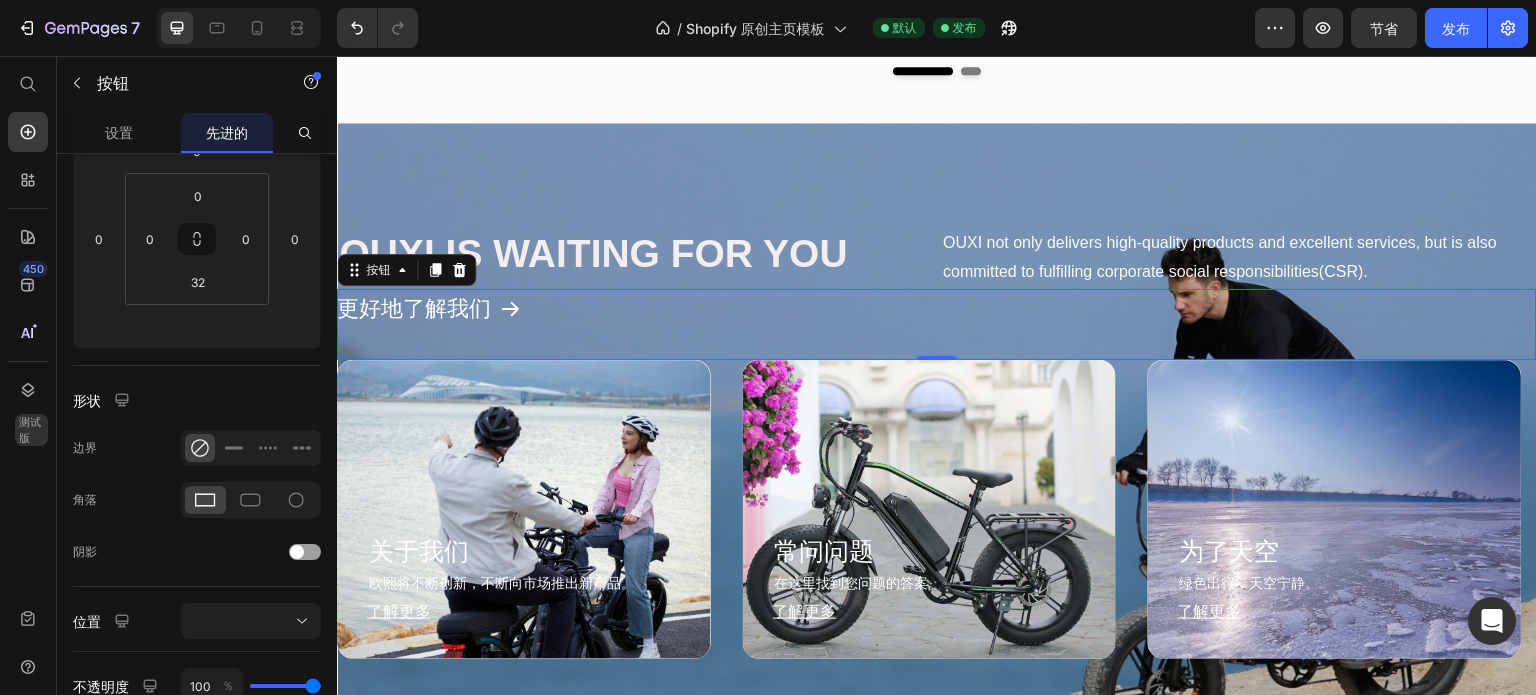 scroll, scrollTop: 1099, scrollLeft: 0, axis: vertical 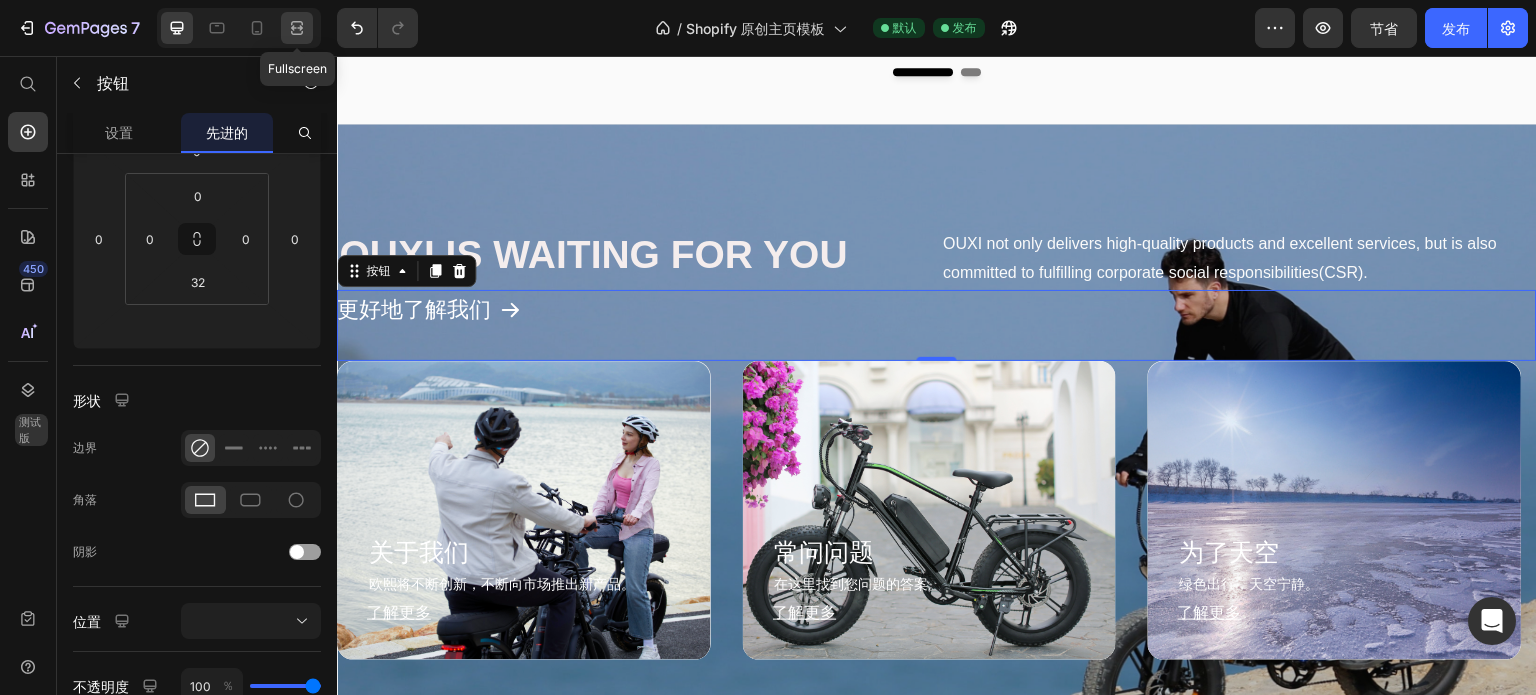 click 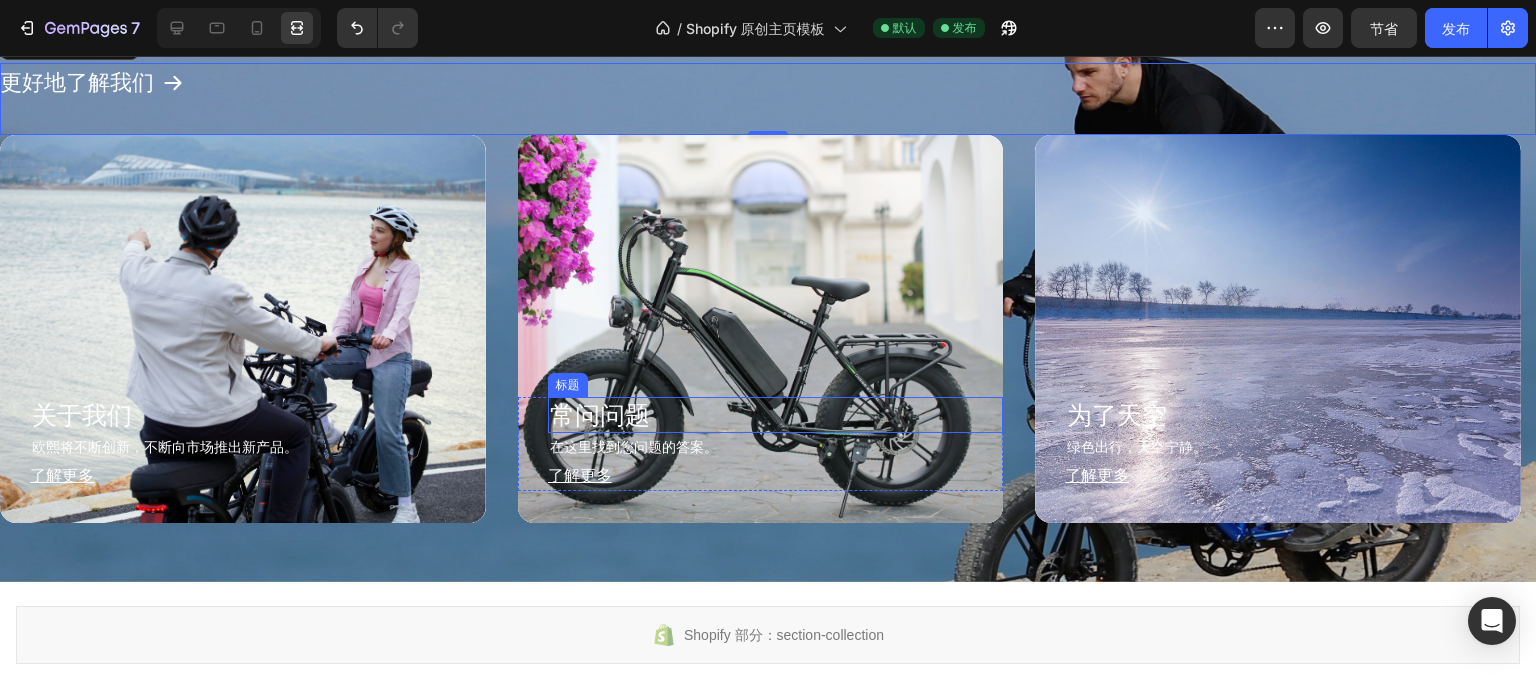 scroll, scrollTop: 1260, scrollLeft: 0, axis: vertical 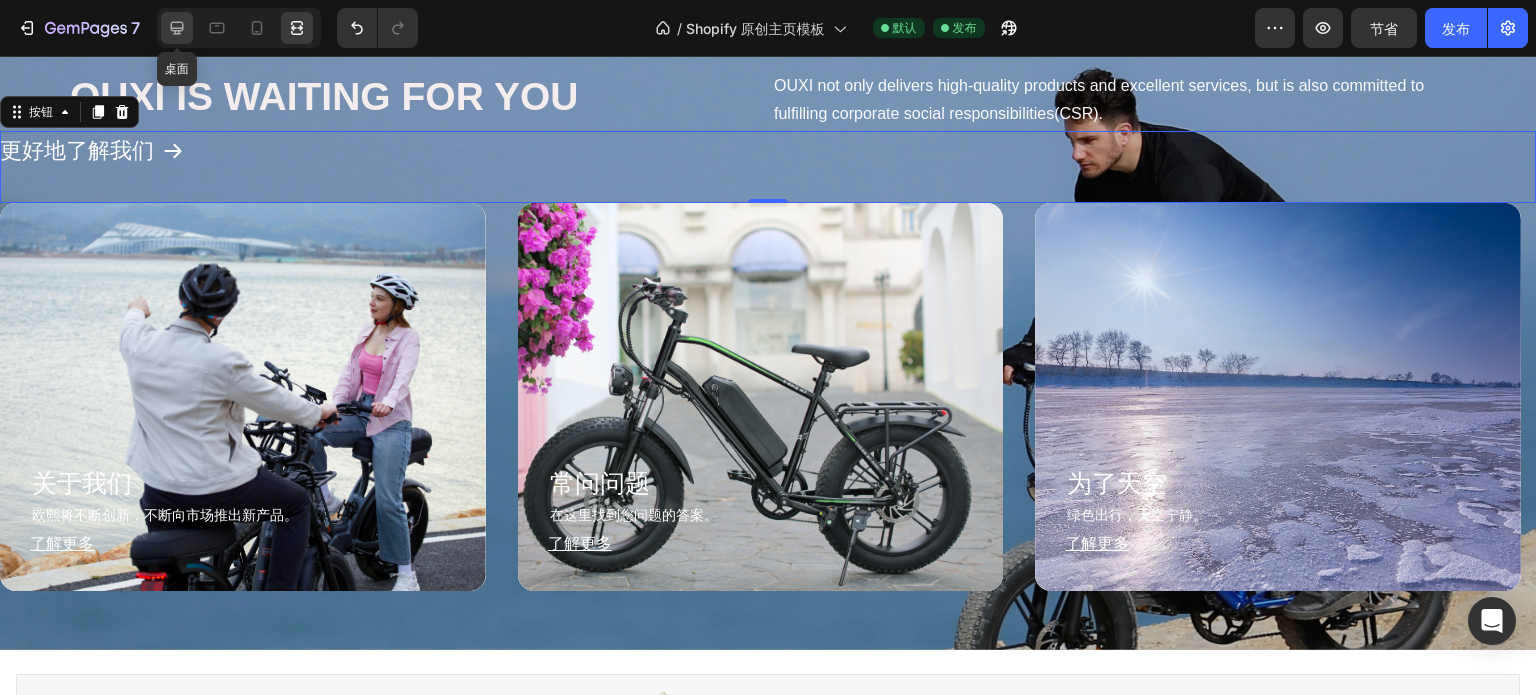 click 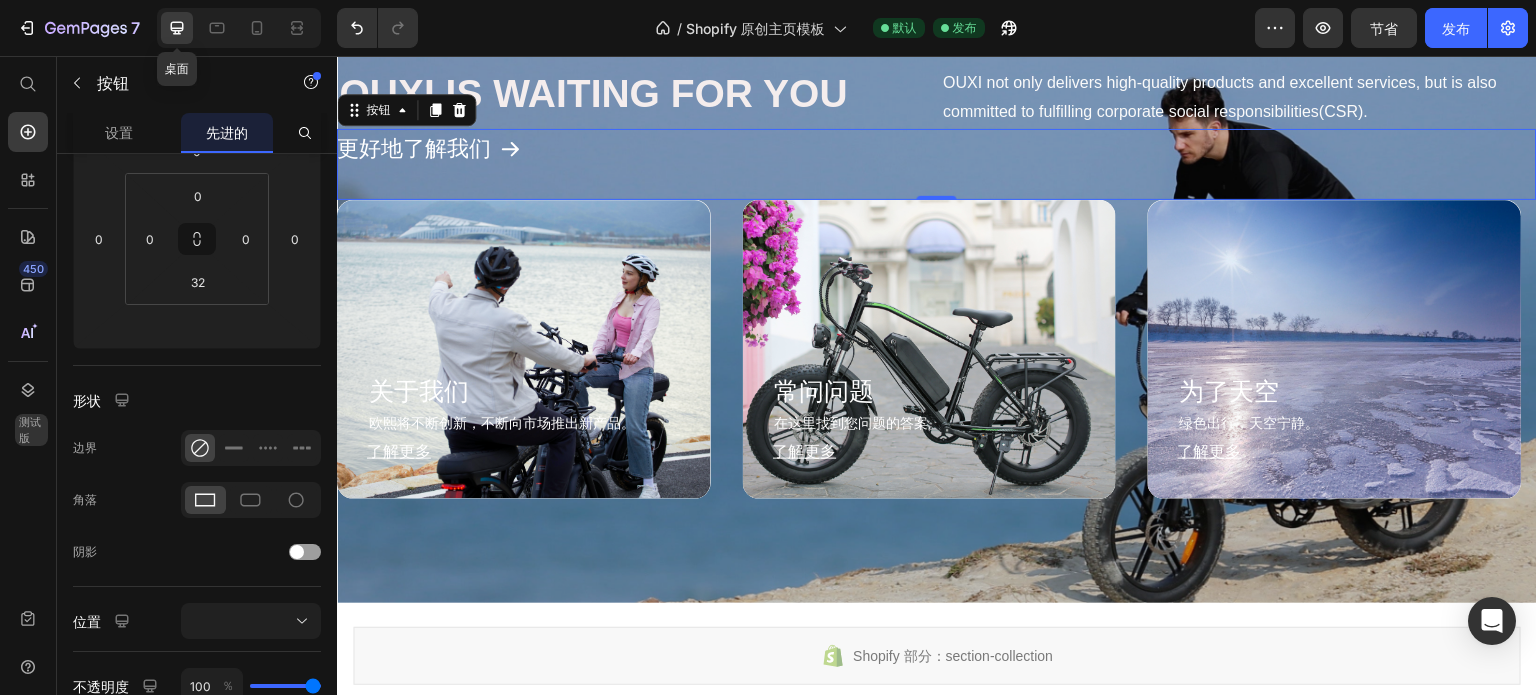 scroll, scrollTop: 1212, scrollLeft: 0, axis: vertical 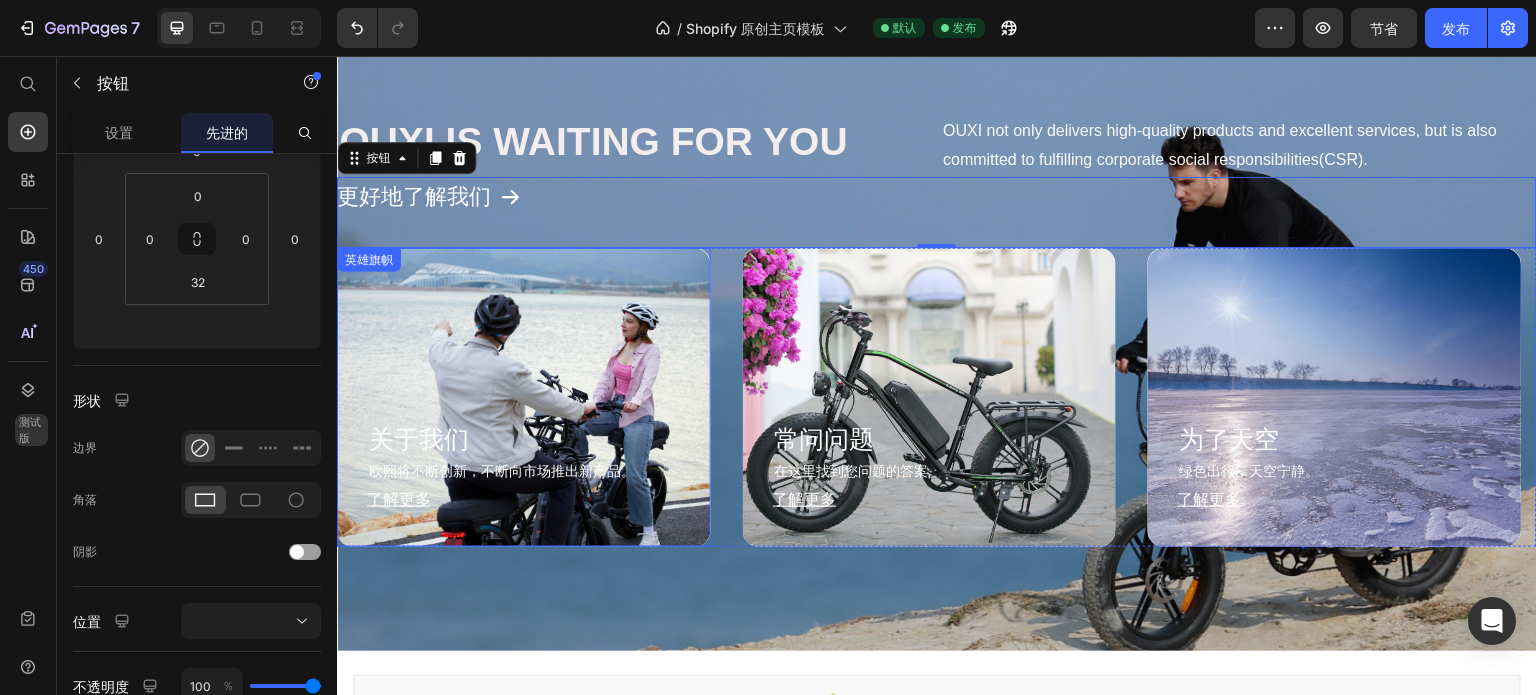 click at bounding box center (524, 397) 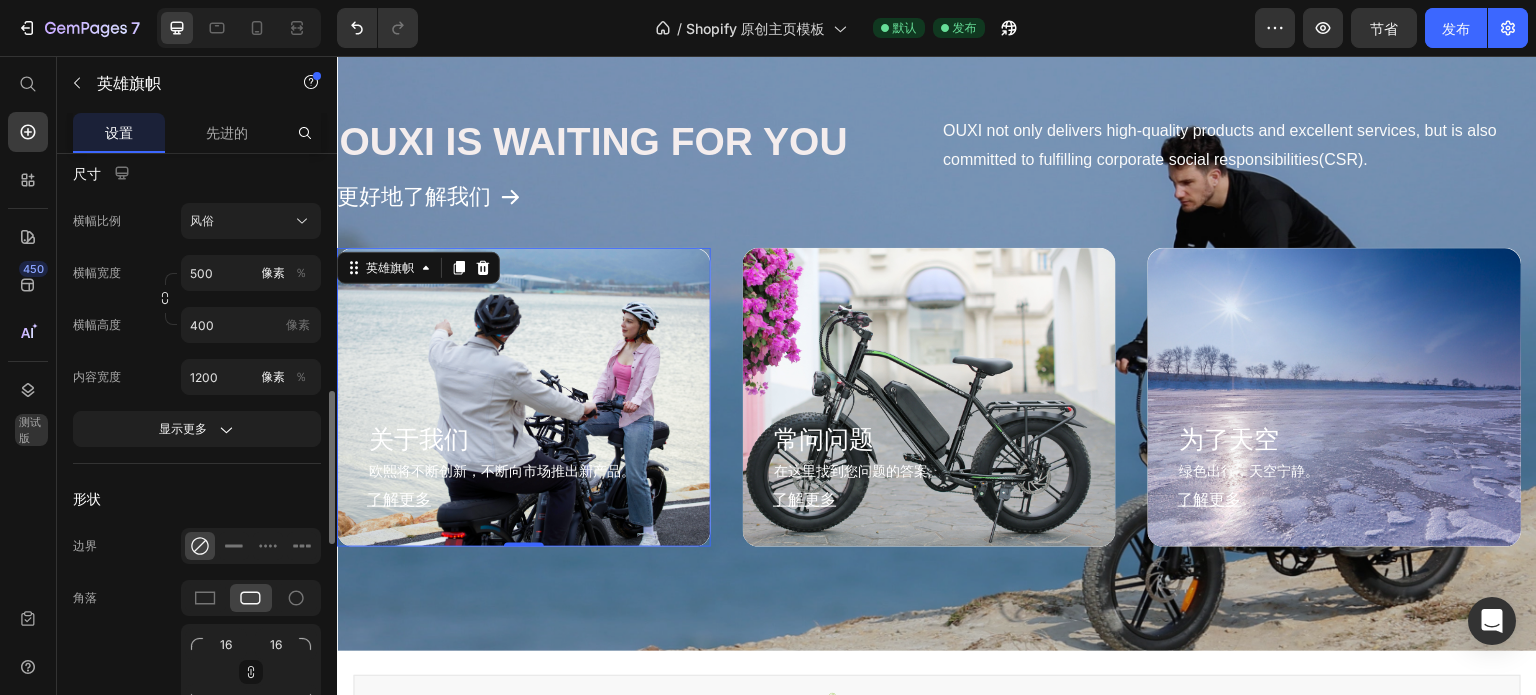 scroll, scrollTop: 921, scrollLeft: 0, axis: vertical 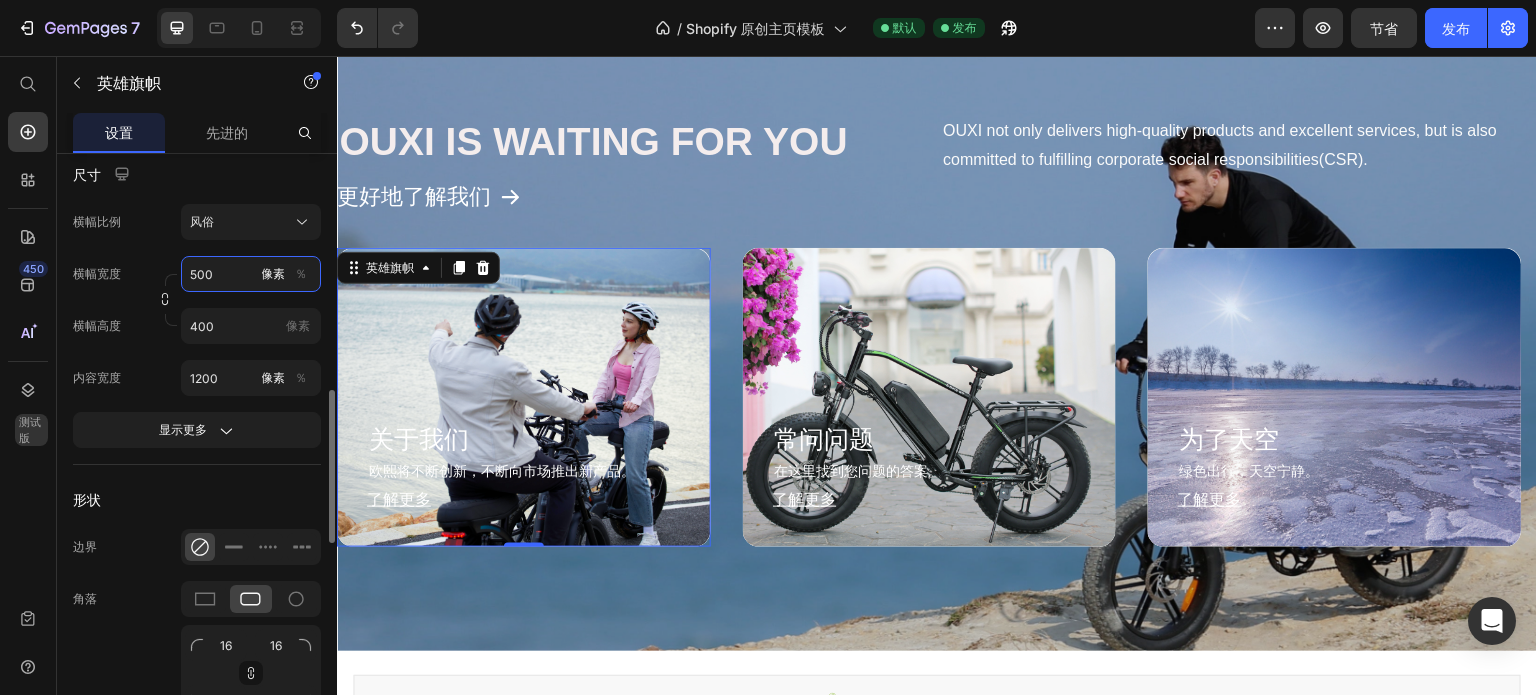 click on "500" at bounding box center (251, 274) 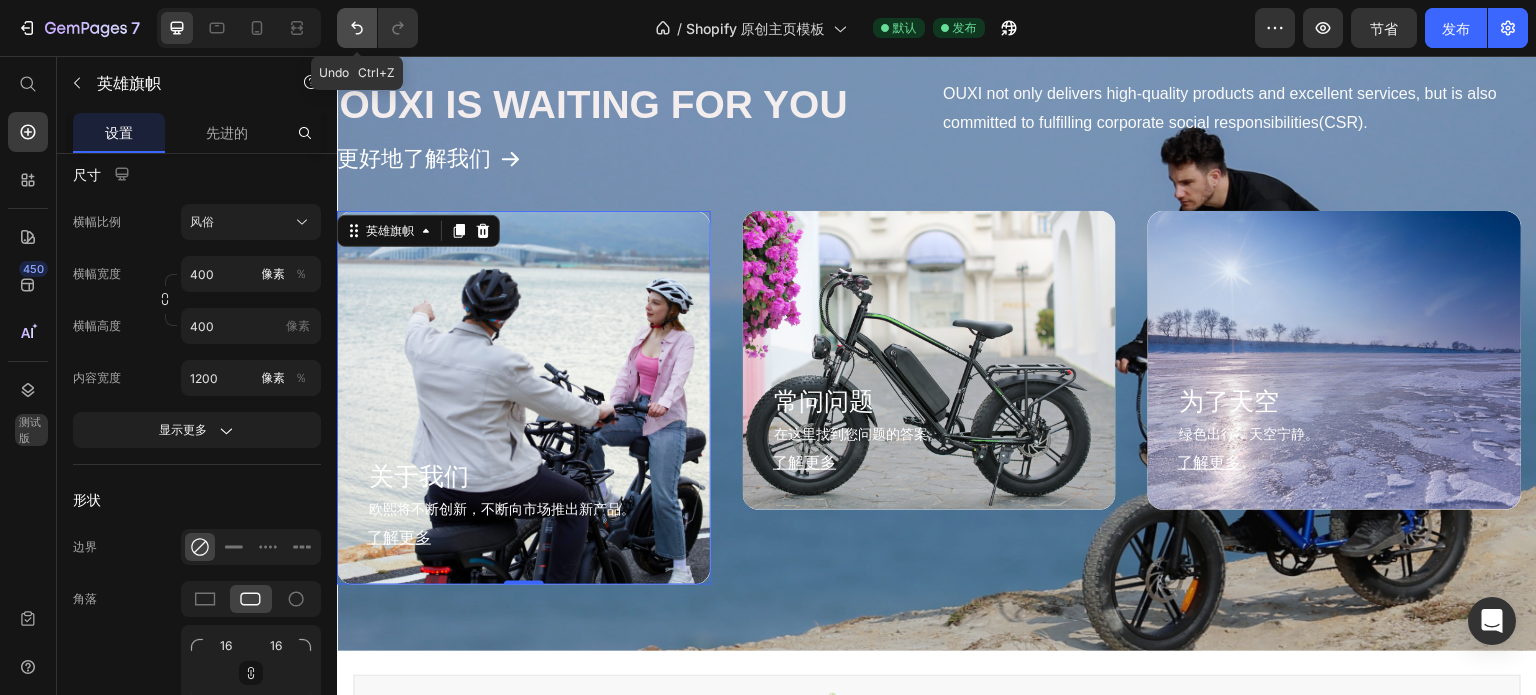 click 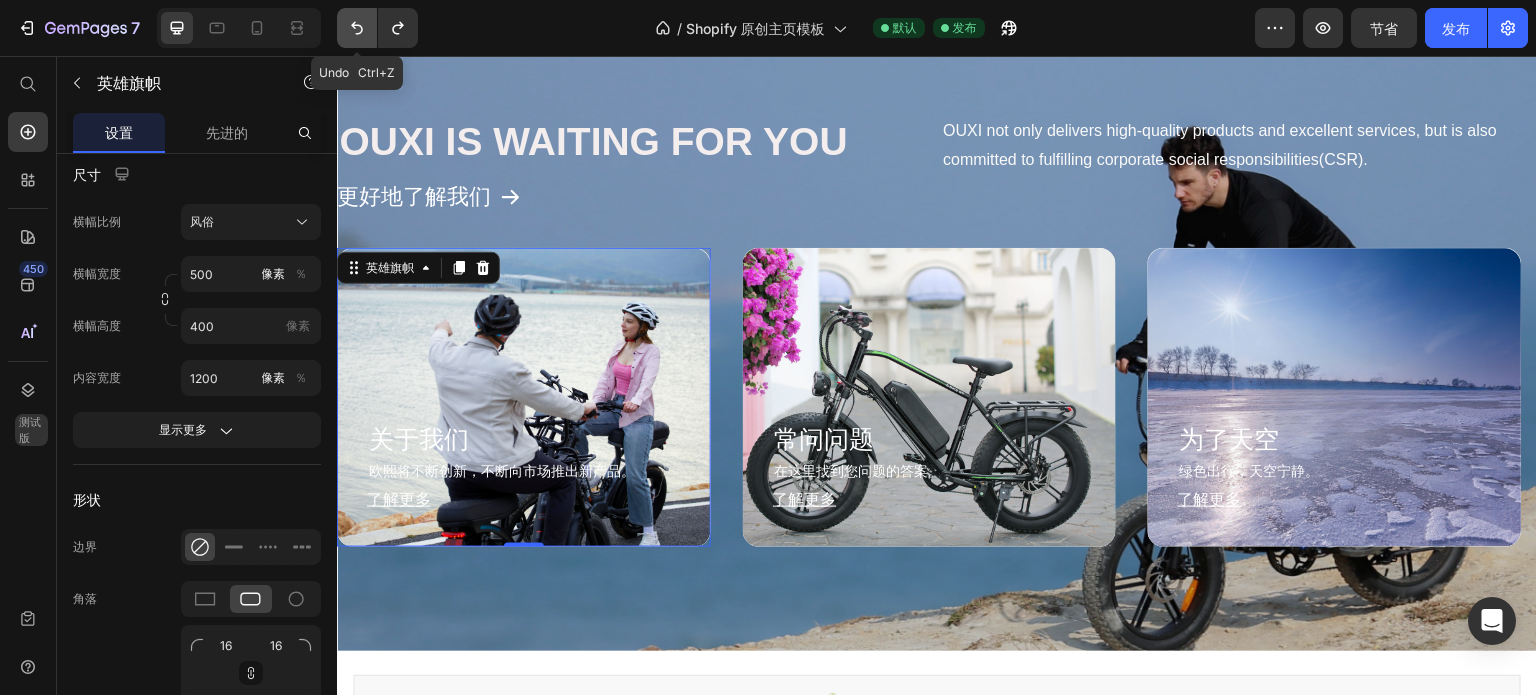 click 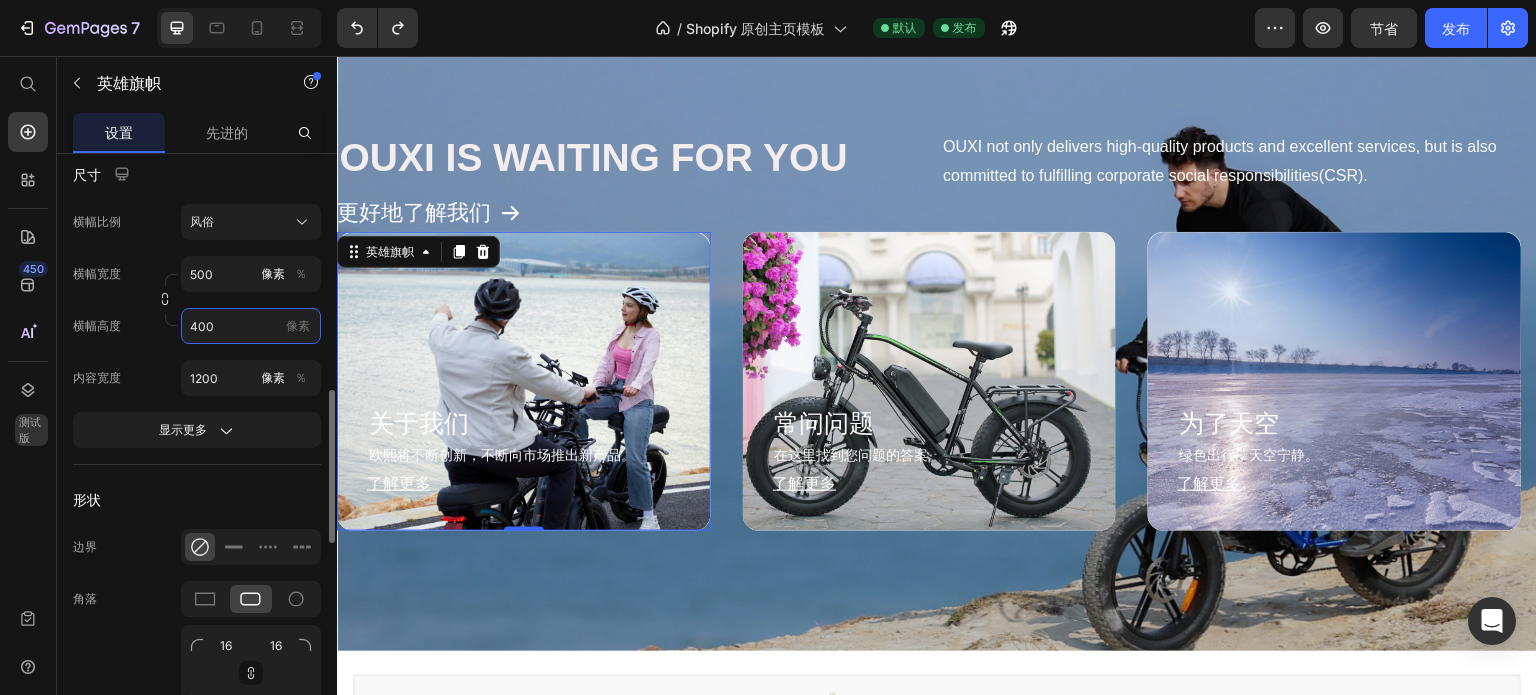 click on "400" at bounding box center [251, 326] 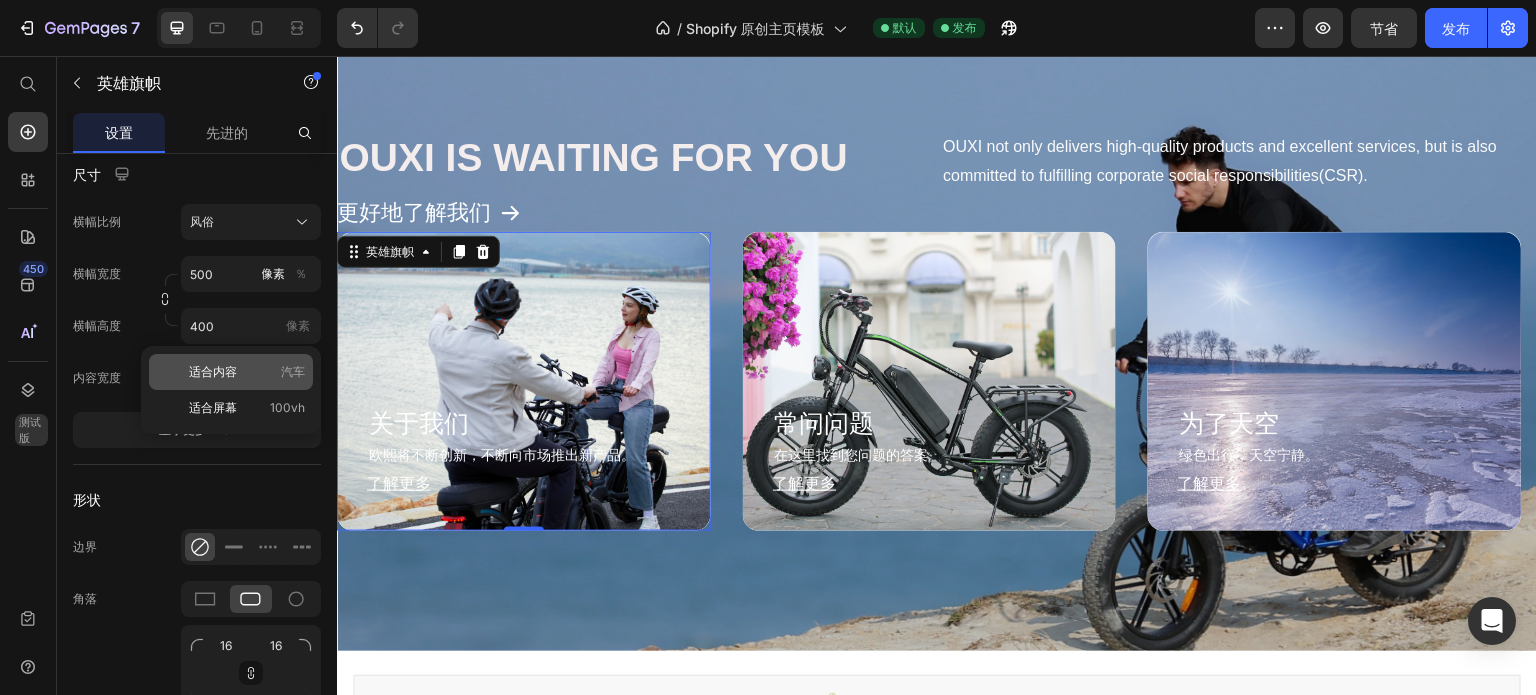 click on "适合内容 汽车" 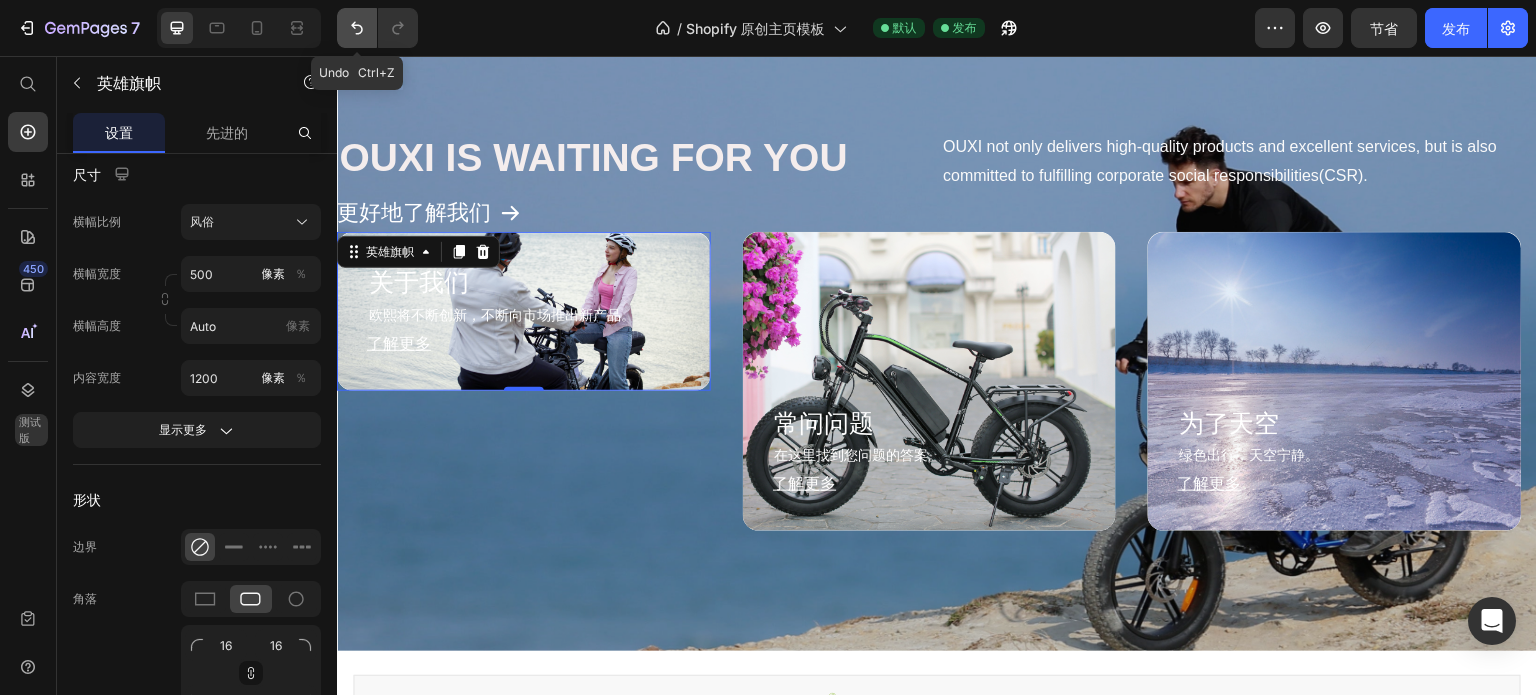 click 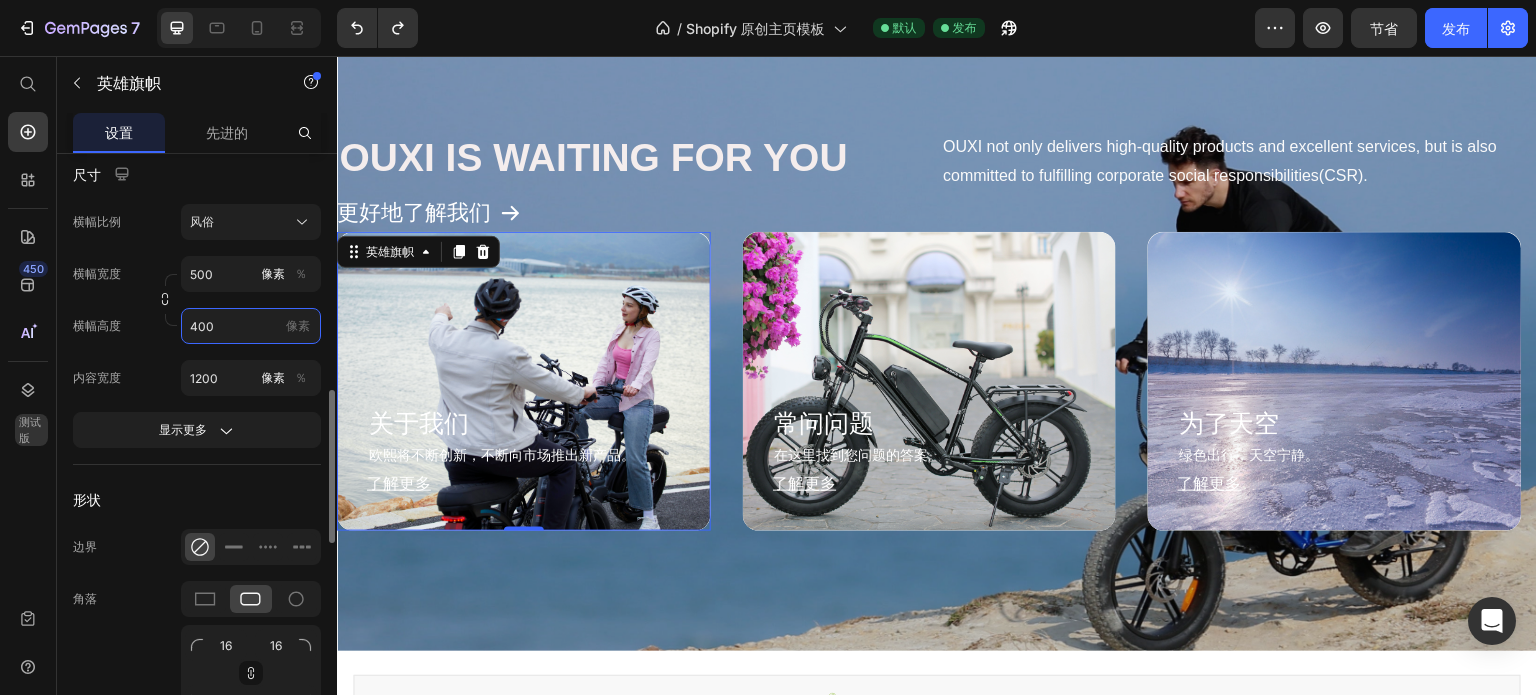click on "400" at bounding box center [251, 326] 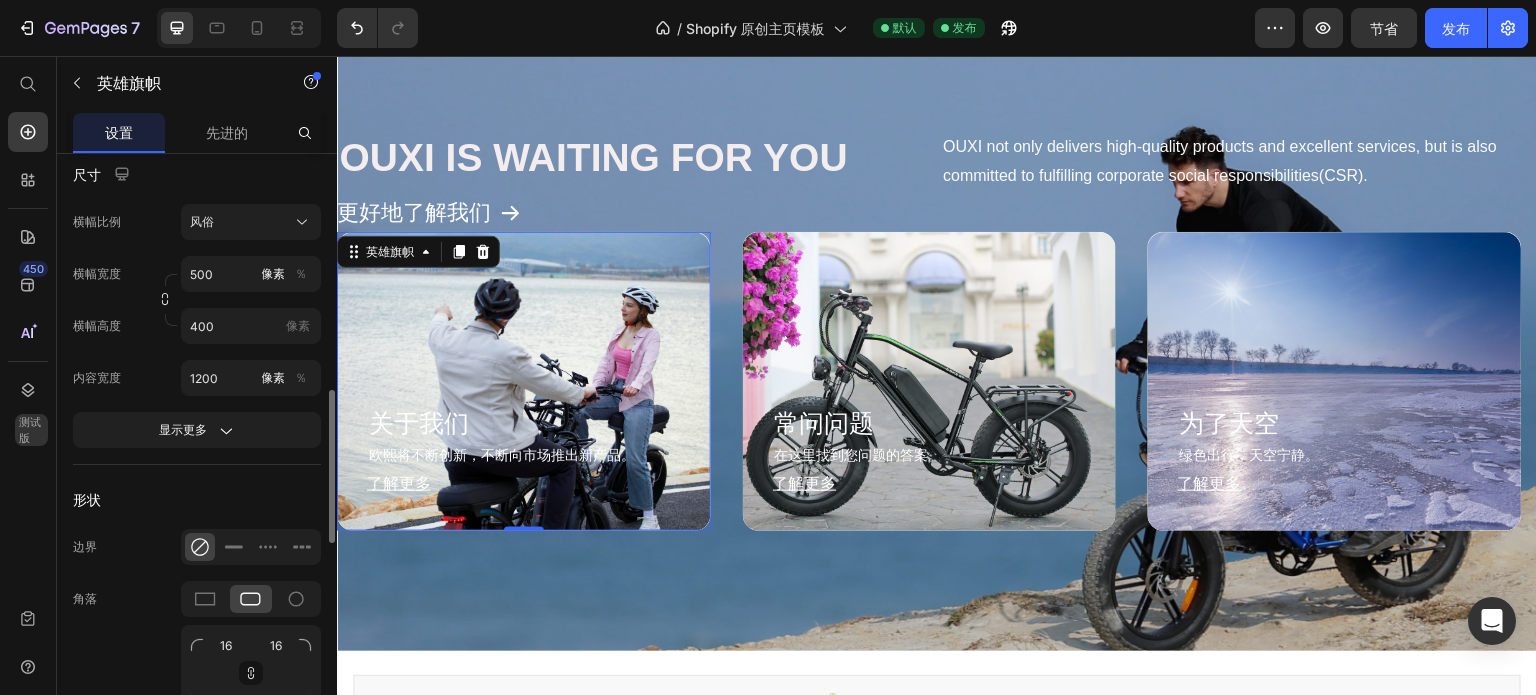 click on "横幅高度 400 像素" at bounding box center (197, 326) 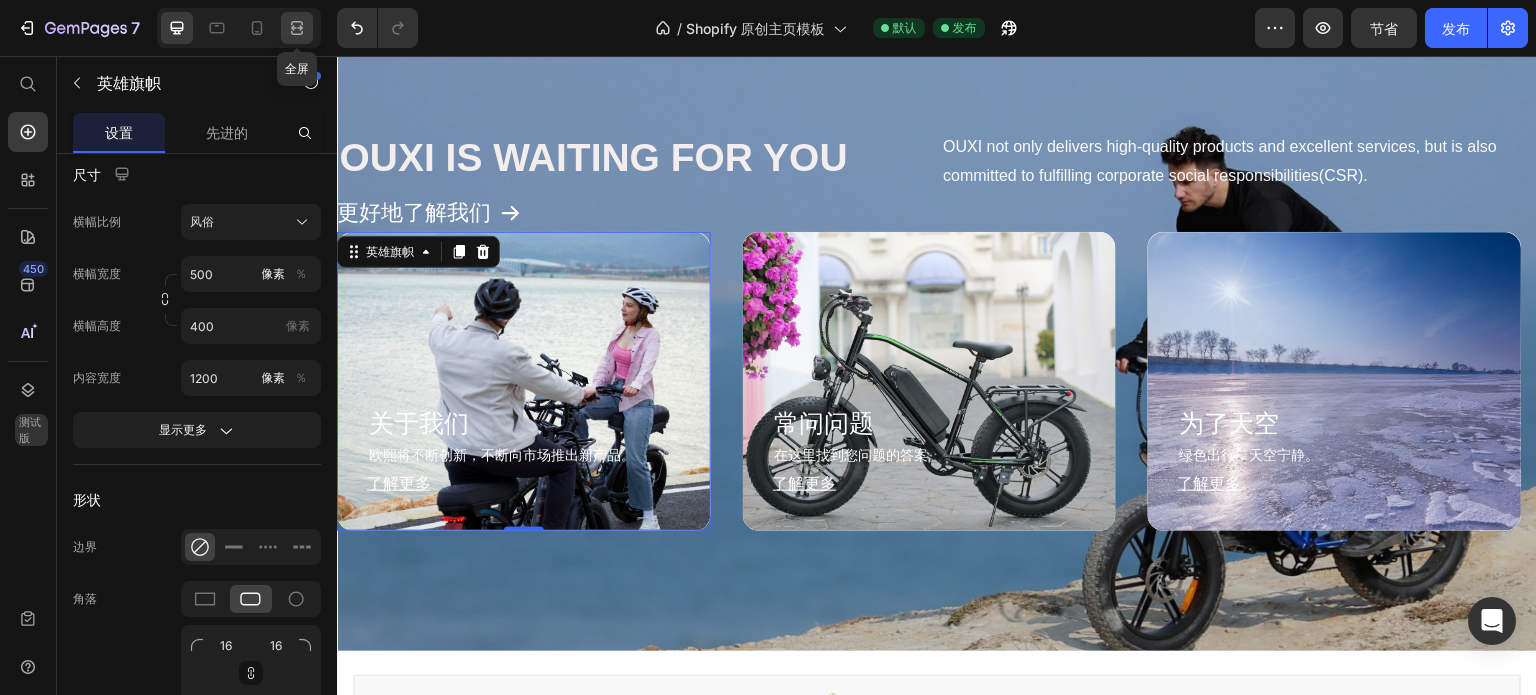 click 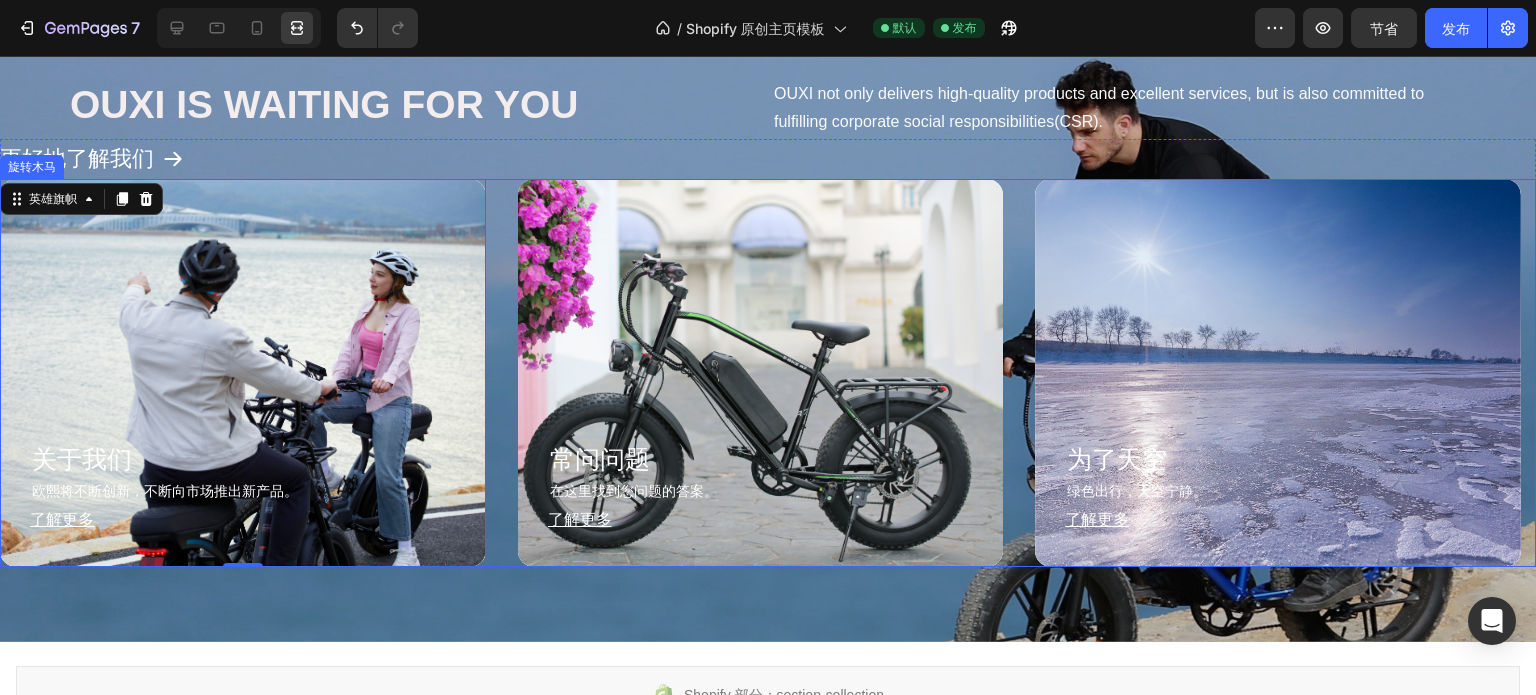 scroll, scrollTop: 1288, scrollLeft: 0, axis: vertical 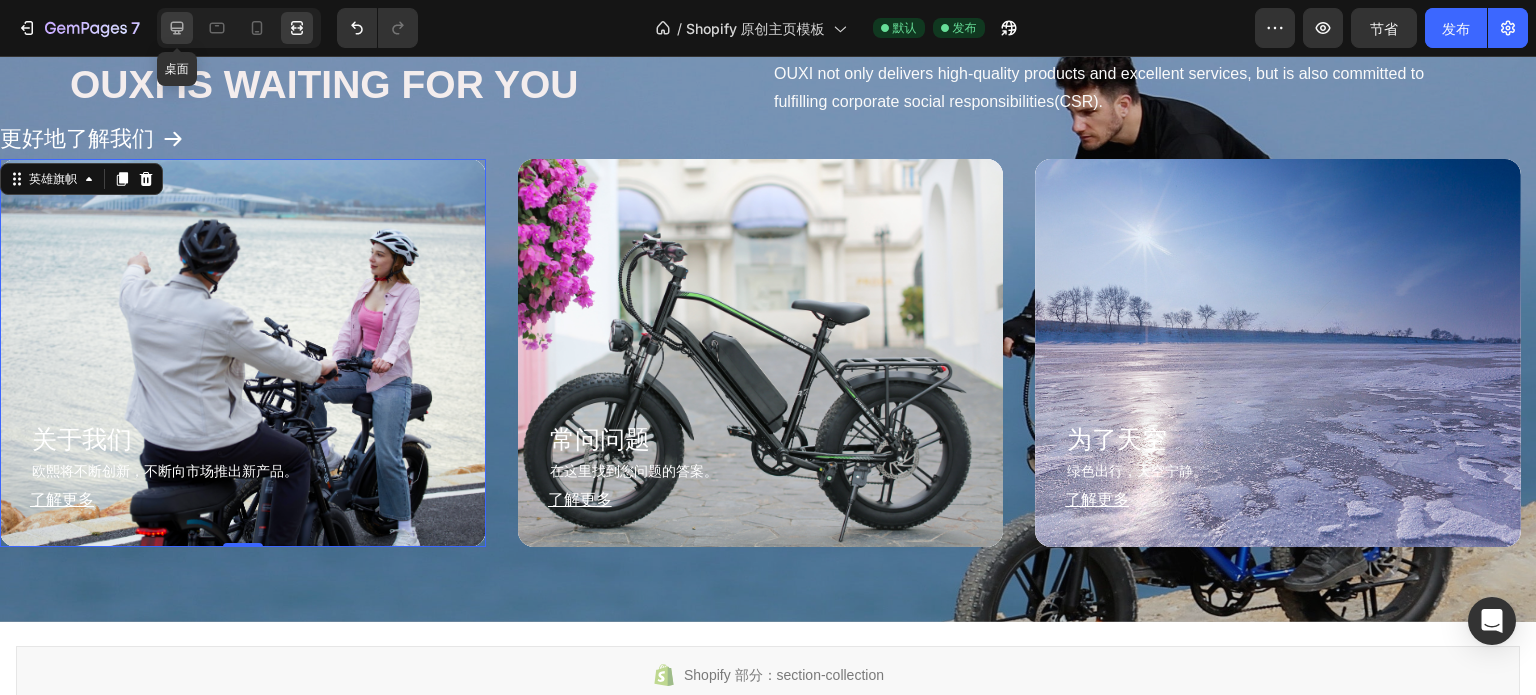 click 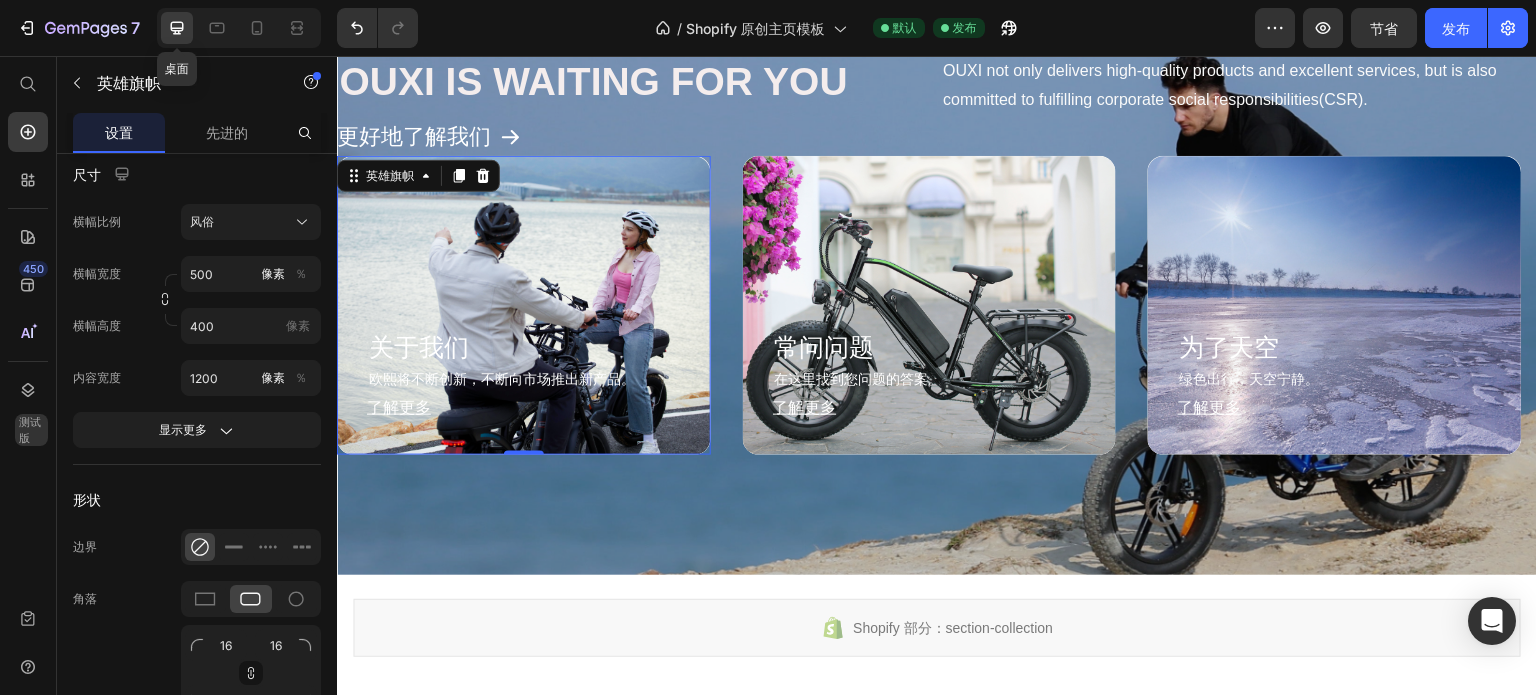 scroll, scrollTop: 1240, scrollLeft: 0, axis: vertical 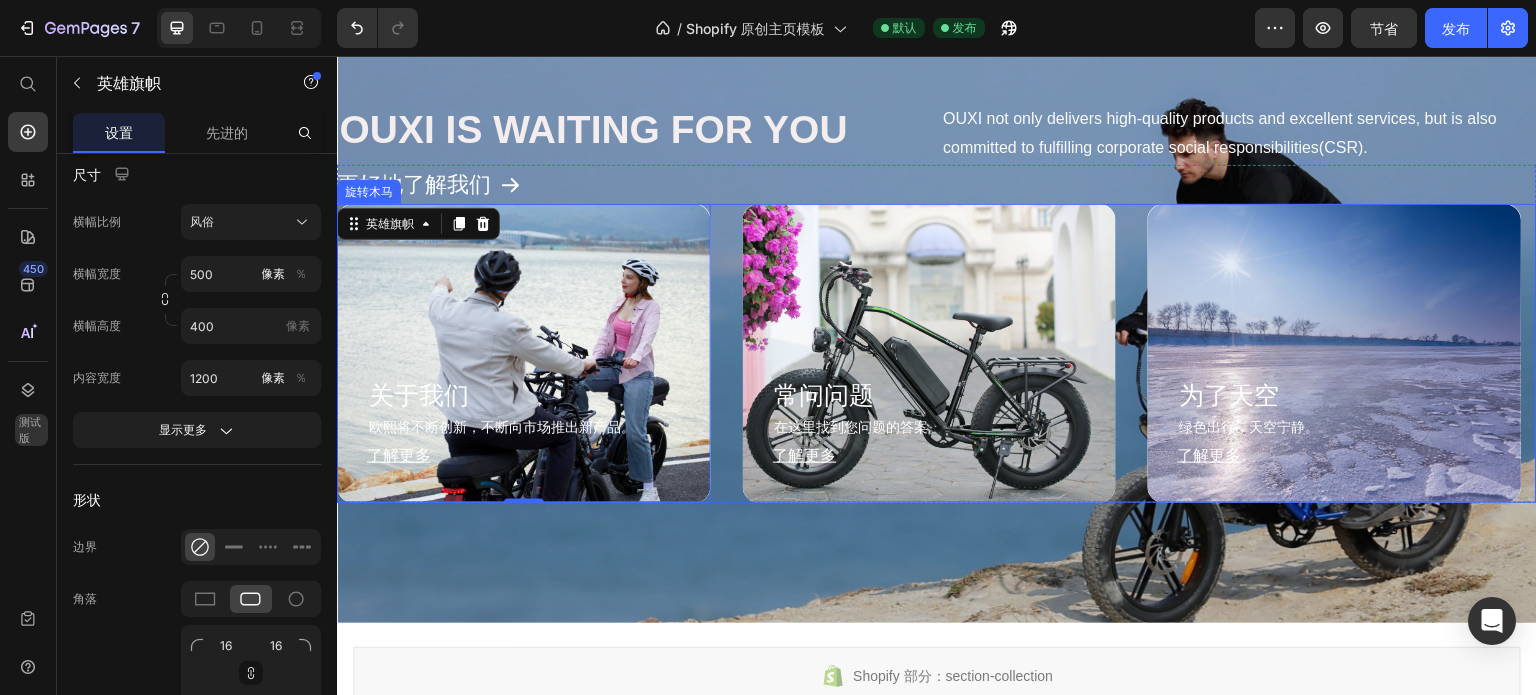 click on "关于我们 标题 欧熙将不断创新，不断向市场推出新产品。 文本块 了解更多 按钮 排 英雄旗帜   0 常问问题 标题 在这里找到您问题的答案。 文本块 了解更多 按钮 排 英雄旗帜 为了天空 标题 绿色出行，天空宁静。 文本块 了解更多 按钮 排 英雄旗帜" at bounding box center (937, 353) 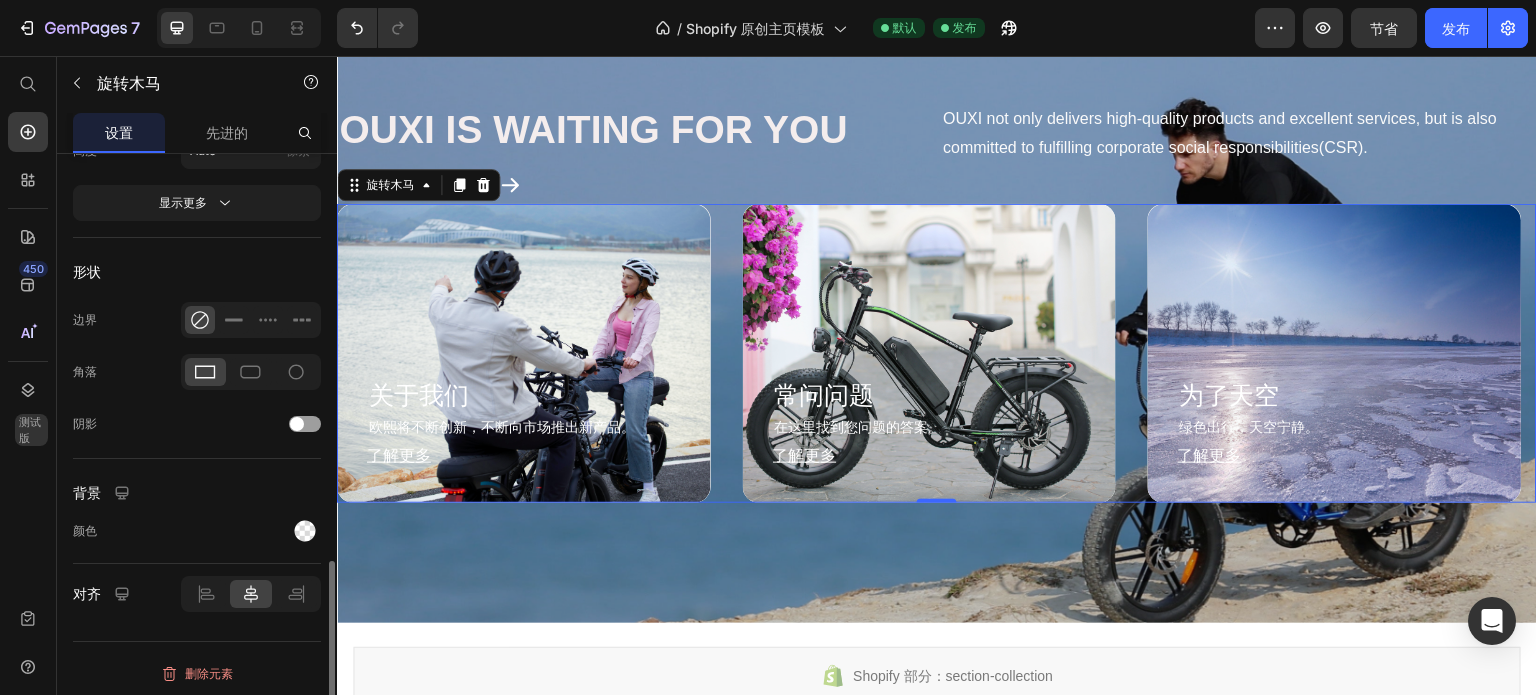 scroll, scrollTop: 1128, scrollLeft: 0, axis: vertical 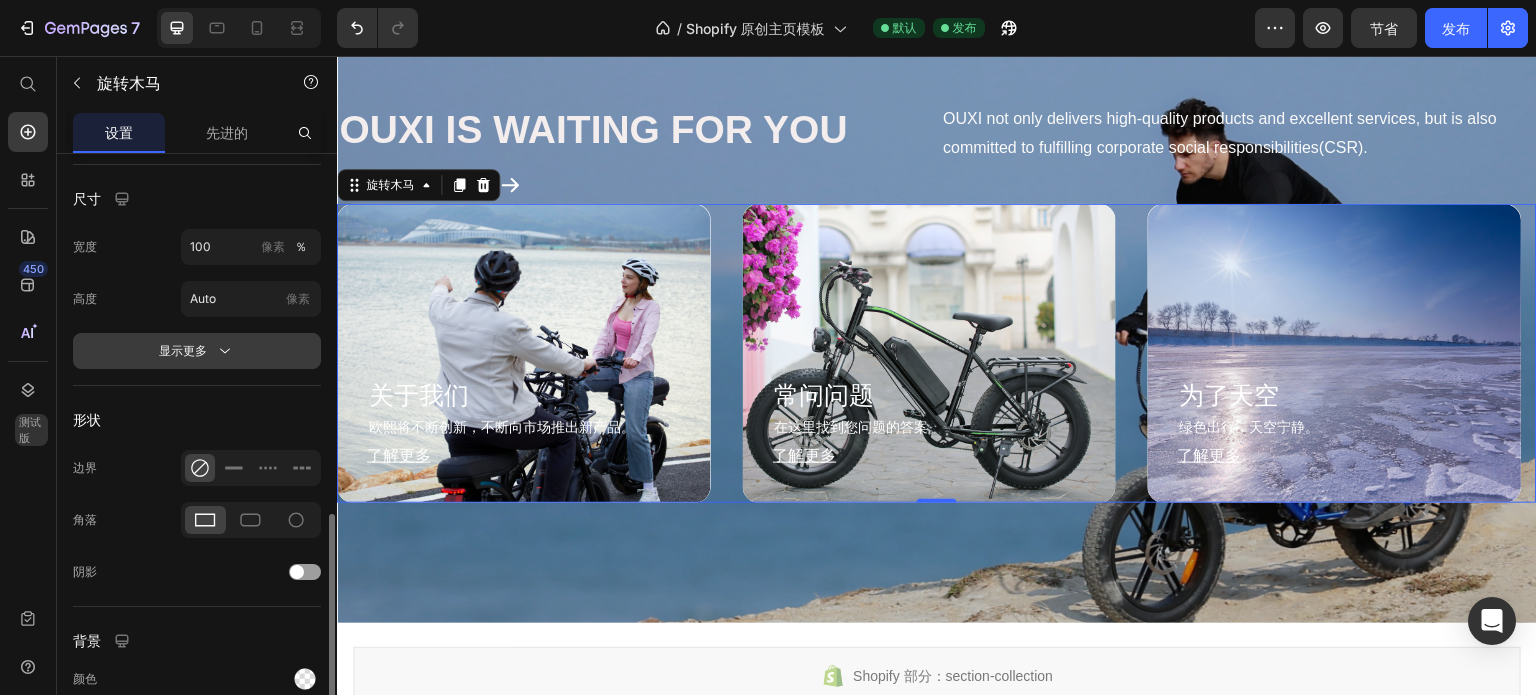 click on "显示更多" at bounding box center (197, 351) 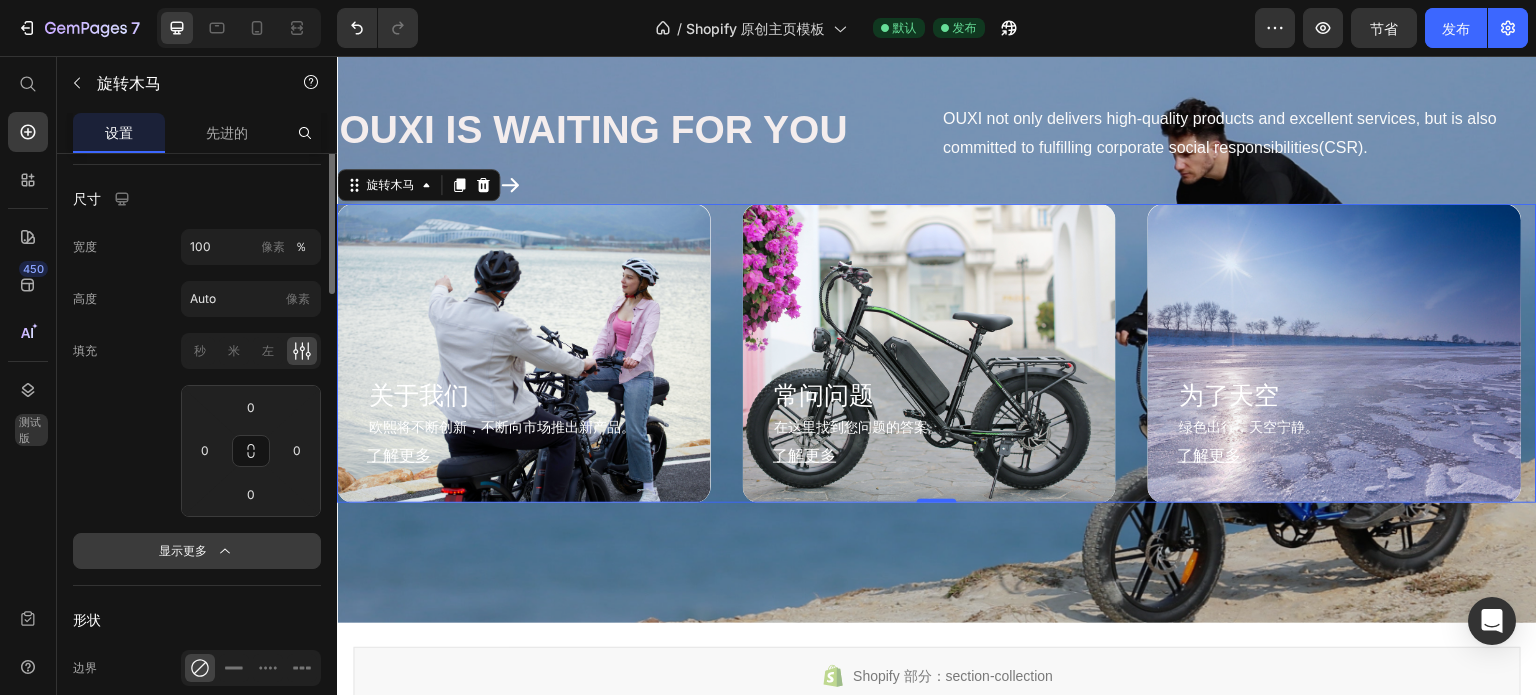scroll, scrollTop: 851, scrollLeft: 0, axis: vertical 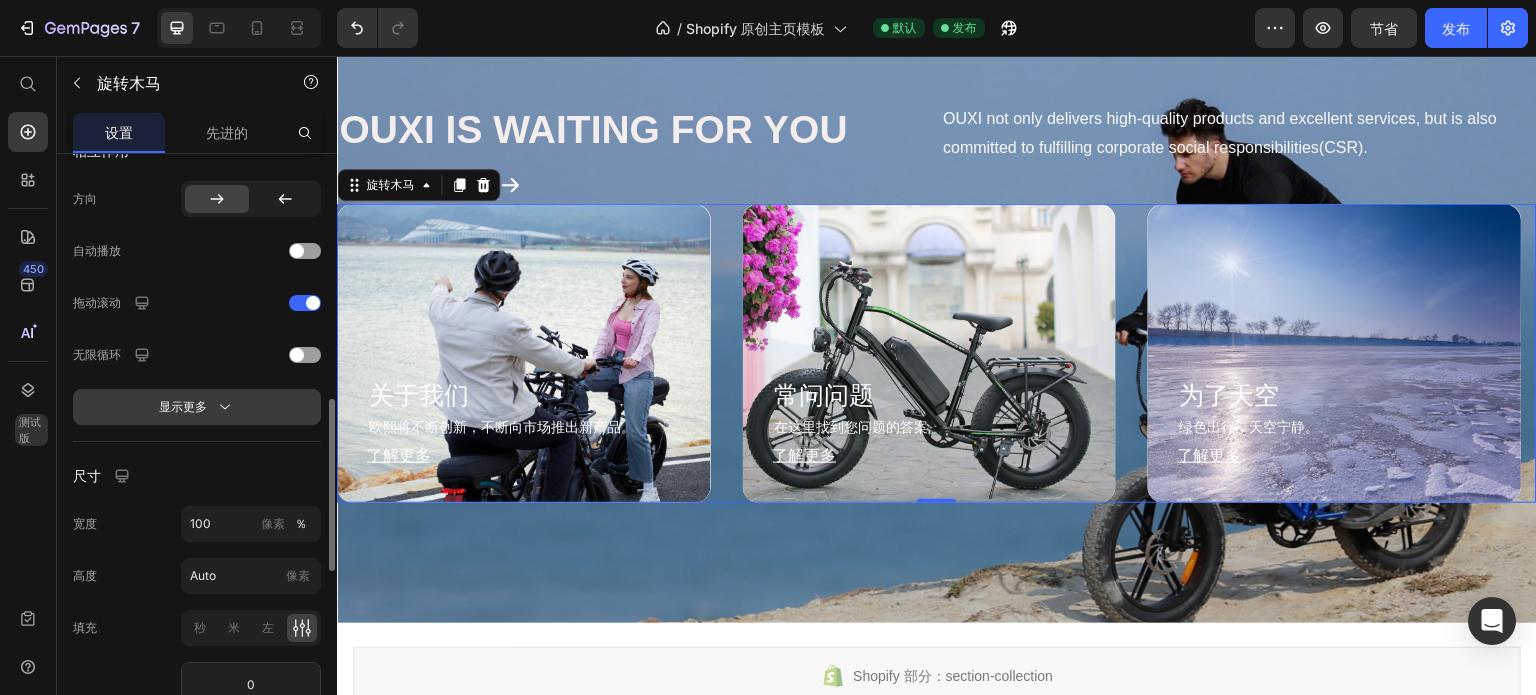 click on "显示更多" at bounding box center (183, 406) 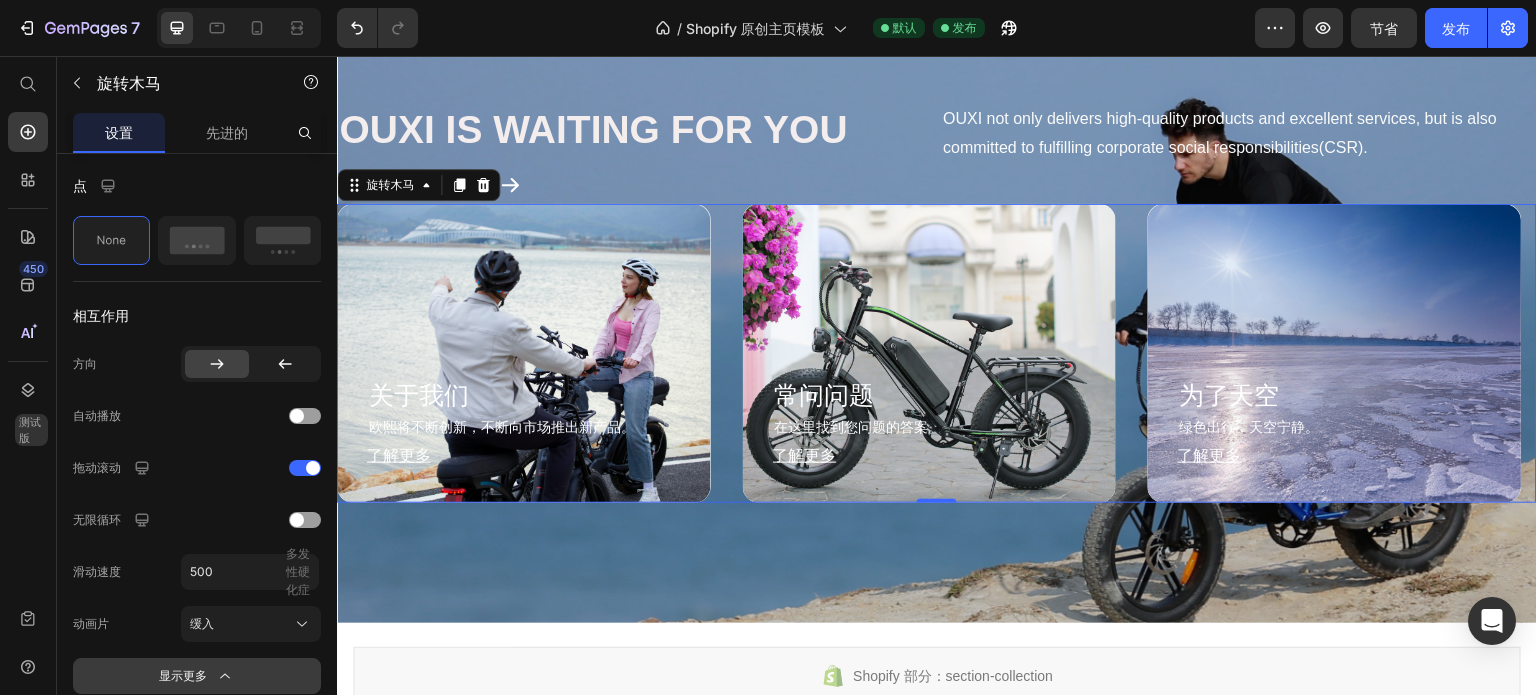 scroll, scrollTop: 0, scrollLeft: 0, axis: both 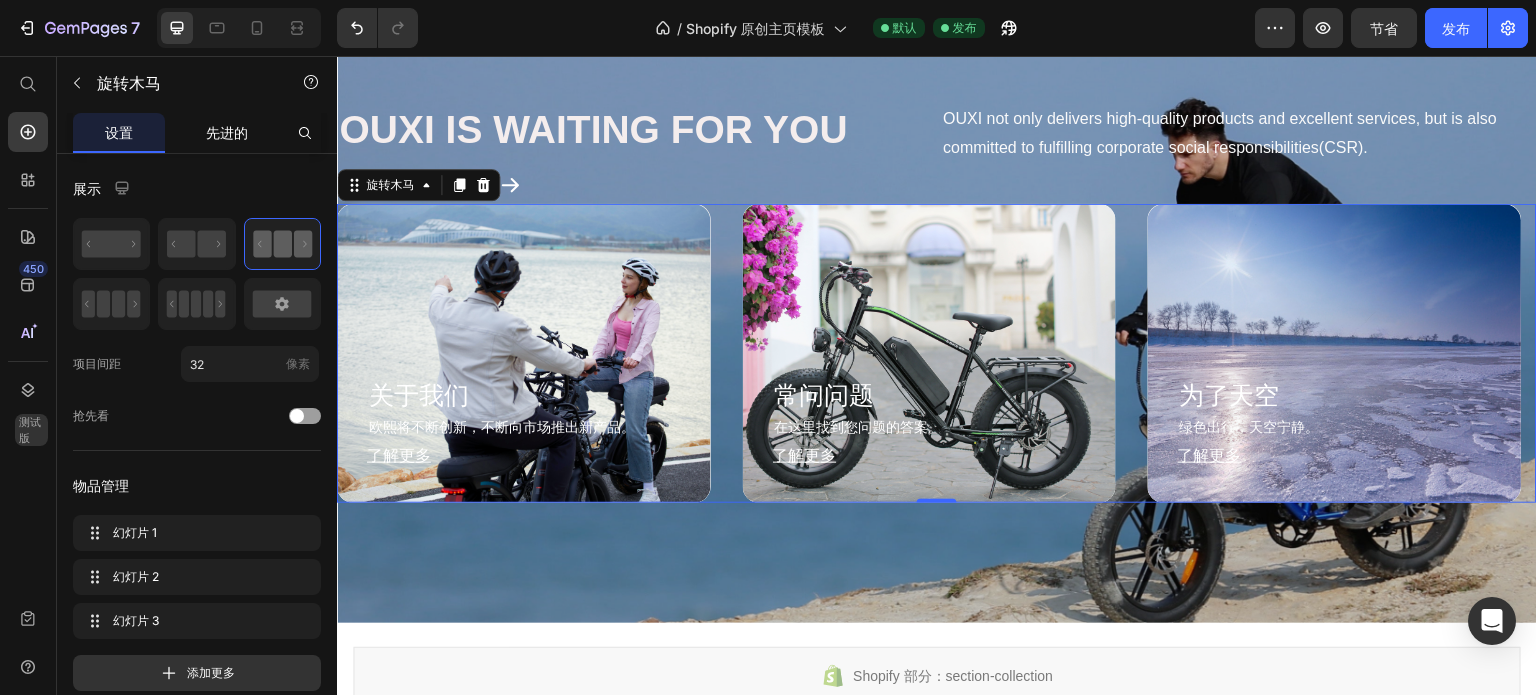 click on "先进的" at bounding box center (227, 132) 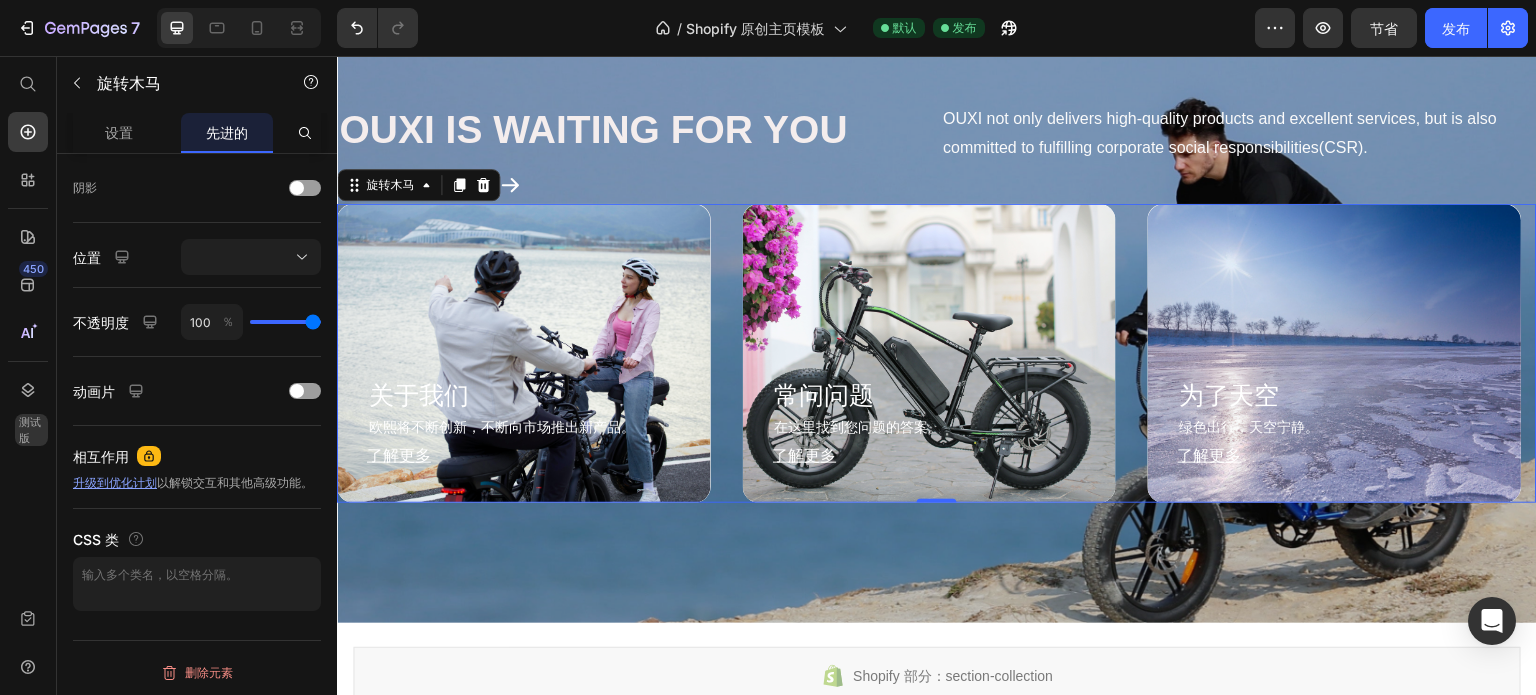 scroll, scrollTop: 0, scrollLeft: 0, axis: both 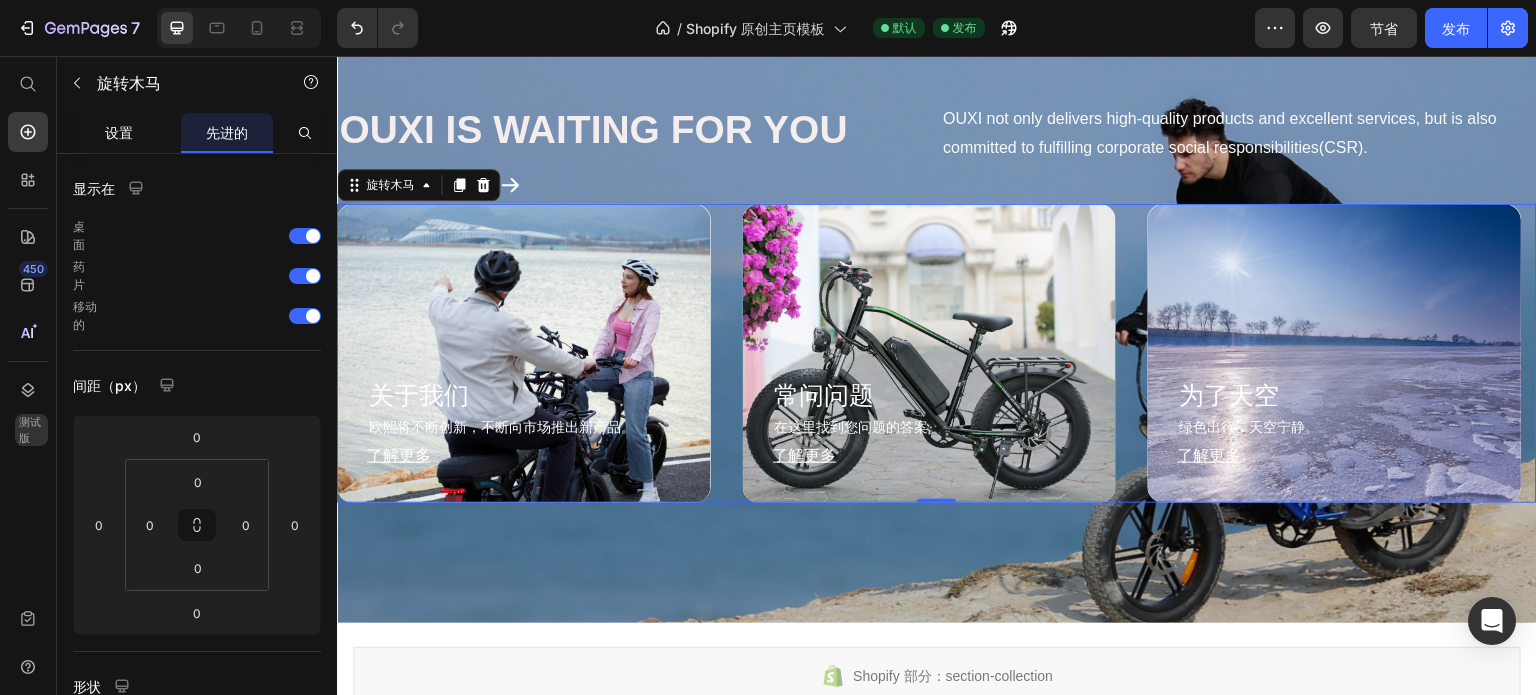 click on "设置" at bounding box center (119, 132) 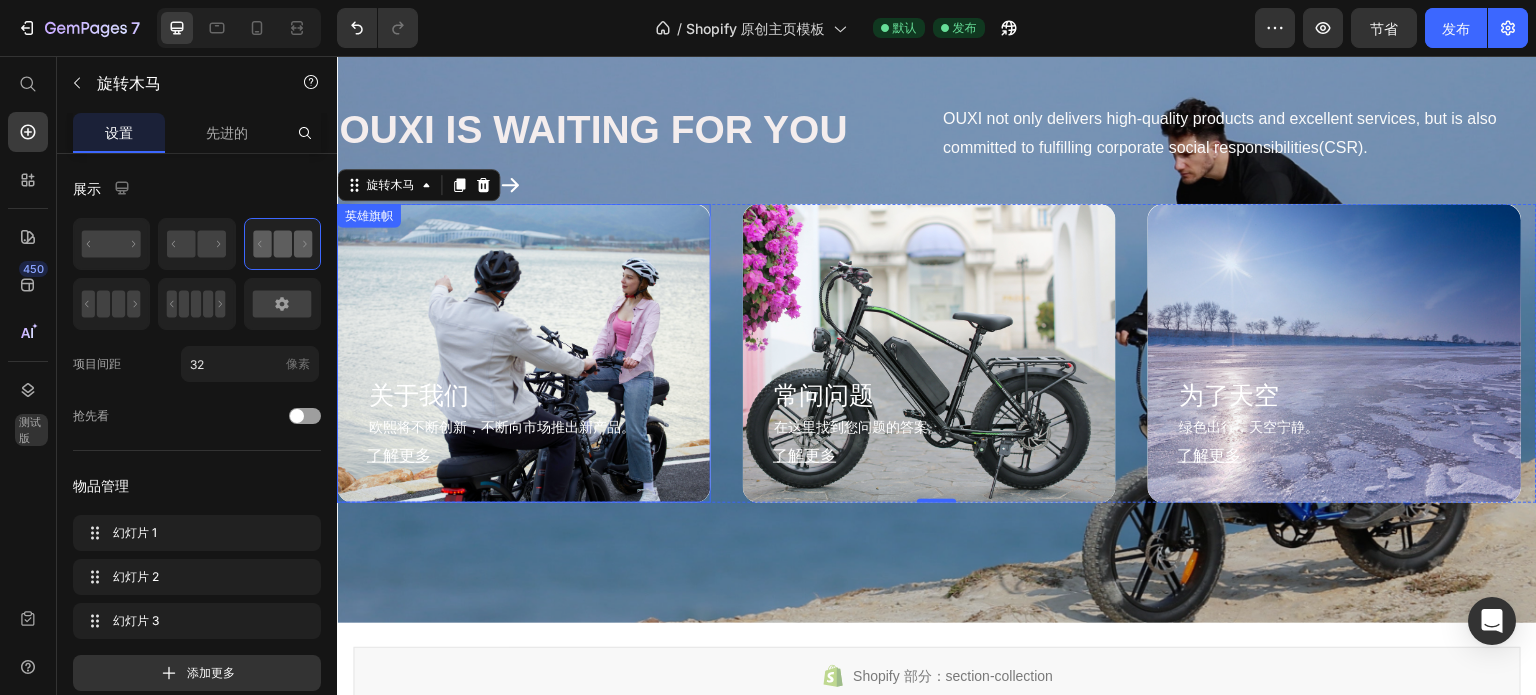 click at bounding box center [524, 353] 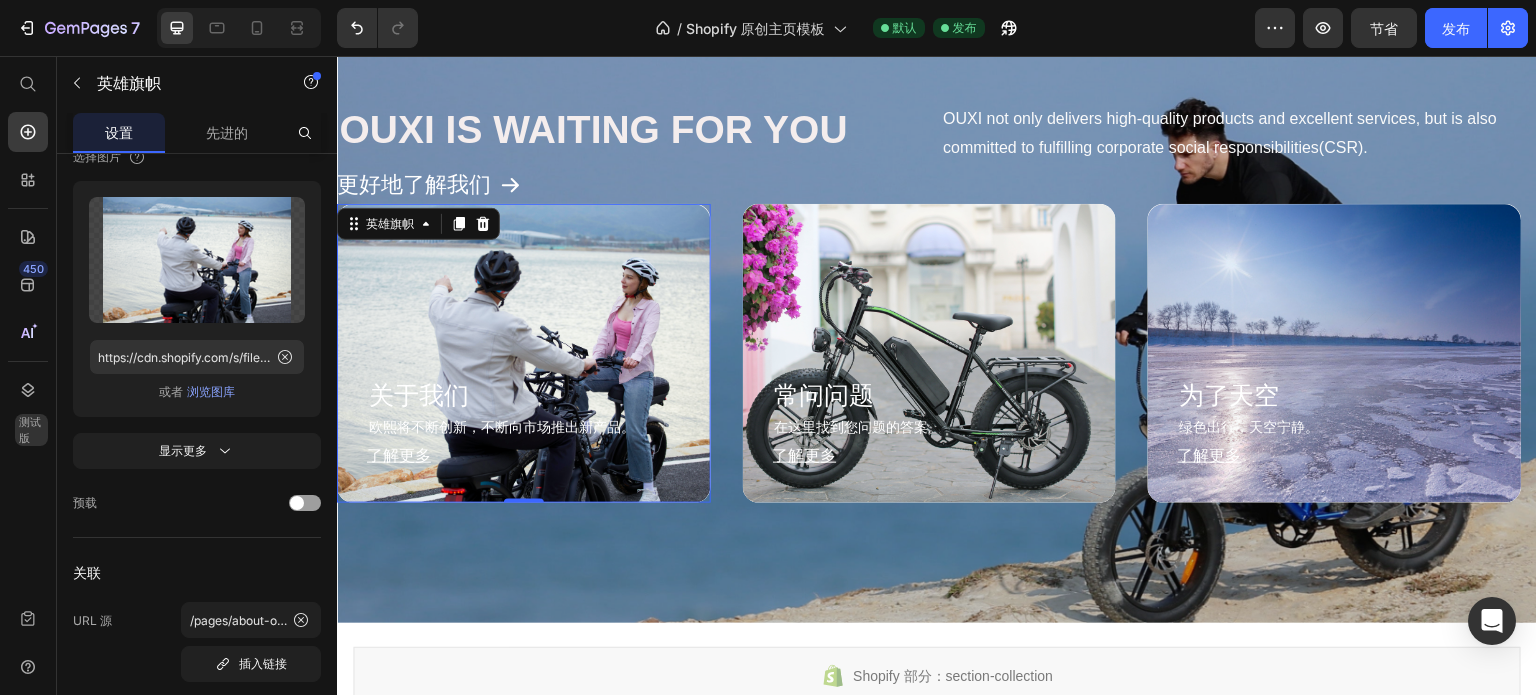 scroll, scrollTop: 0, scrollLeft: 0, axis: both 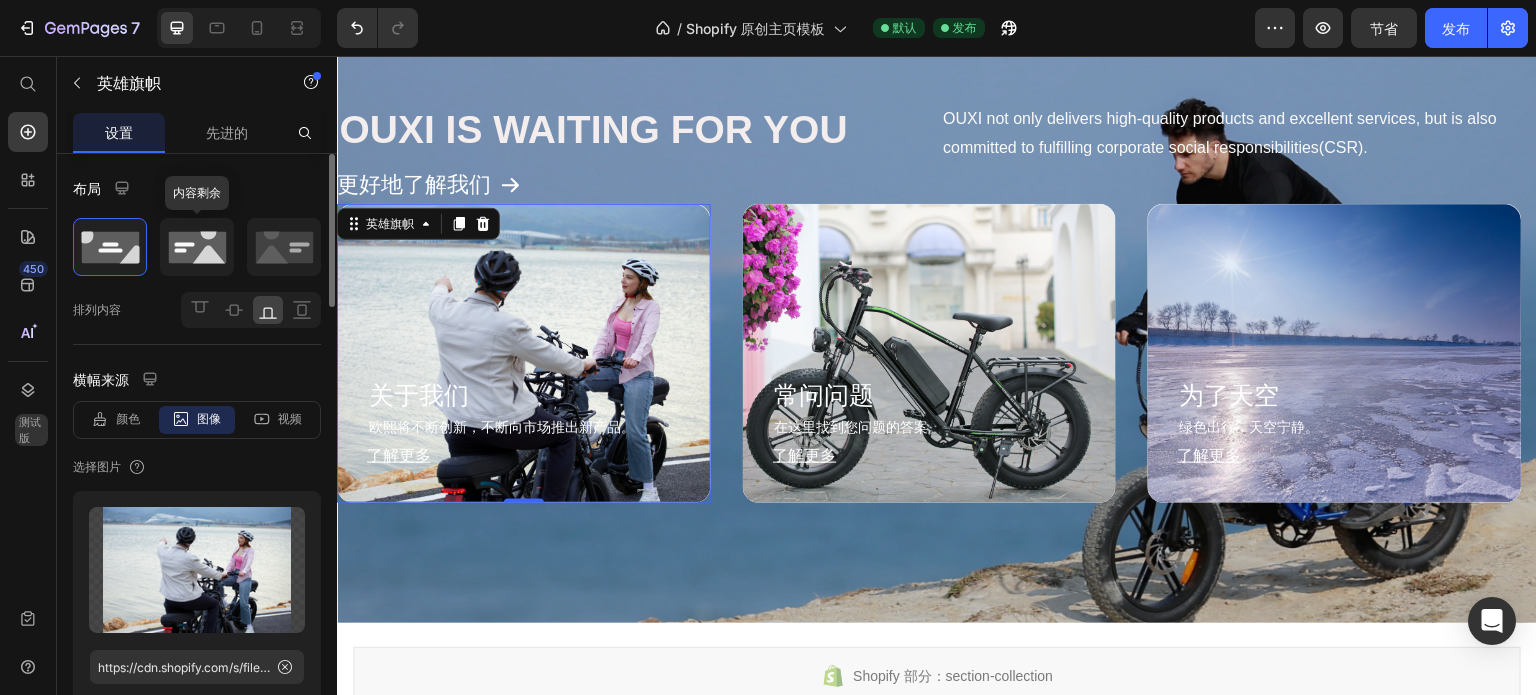 click 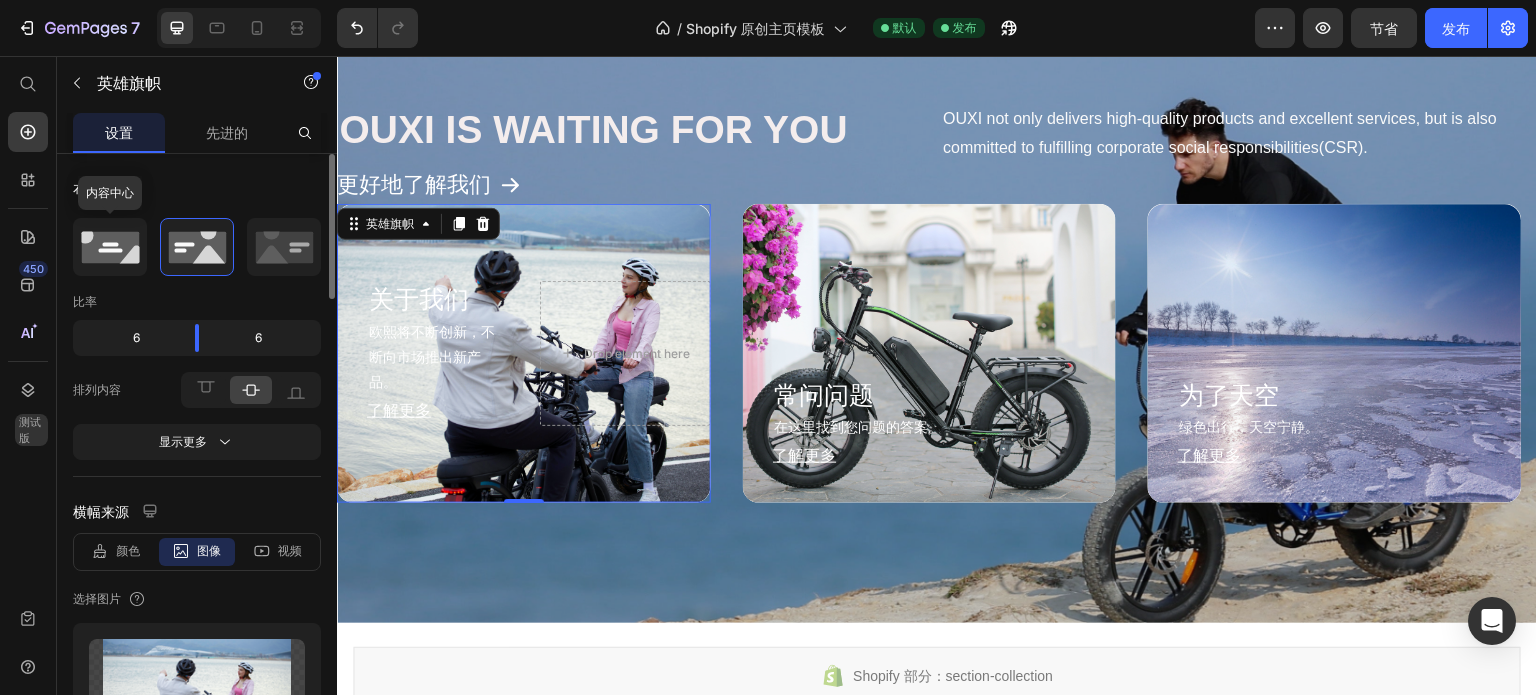 click 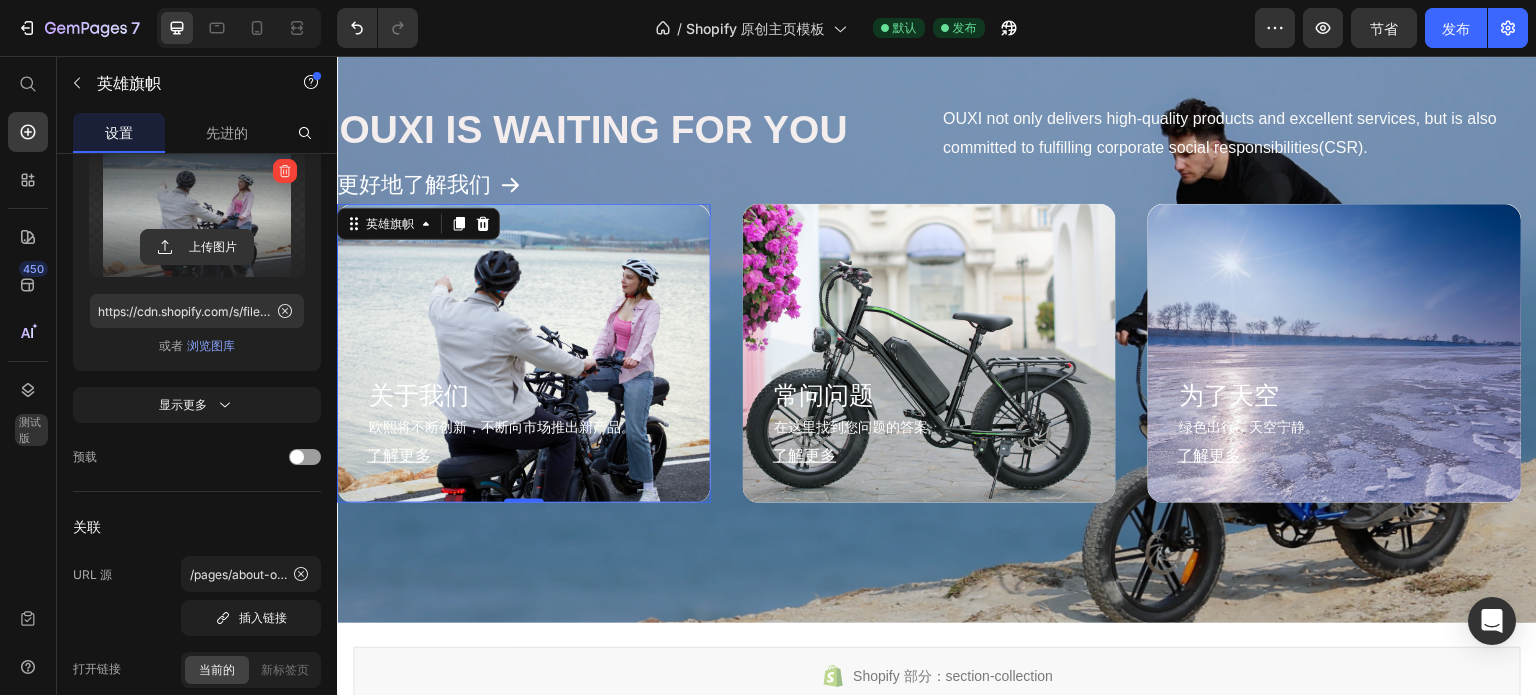 scroll, scrollTop: 731, scrollLeft: 0, axis: vertical 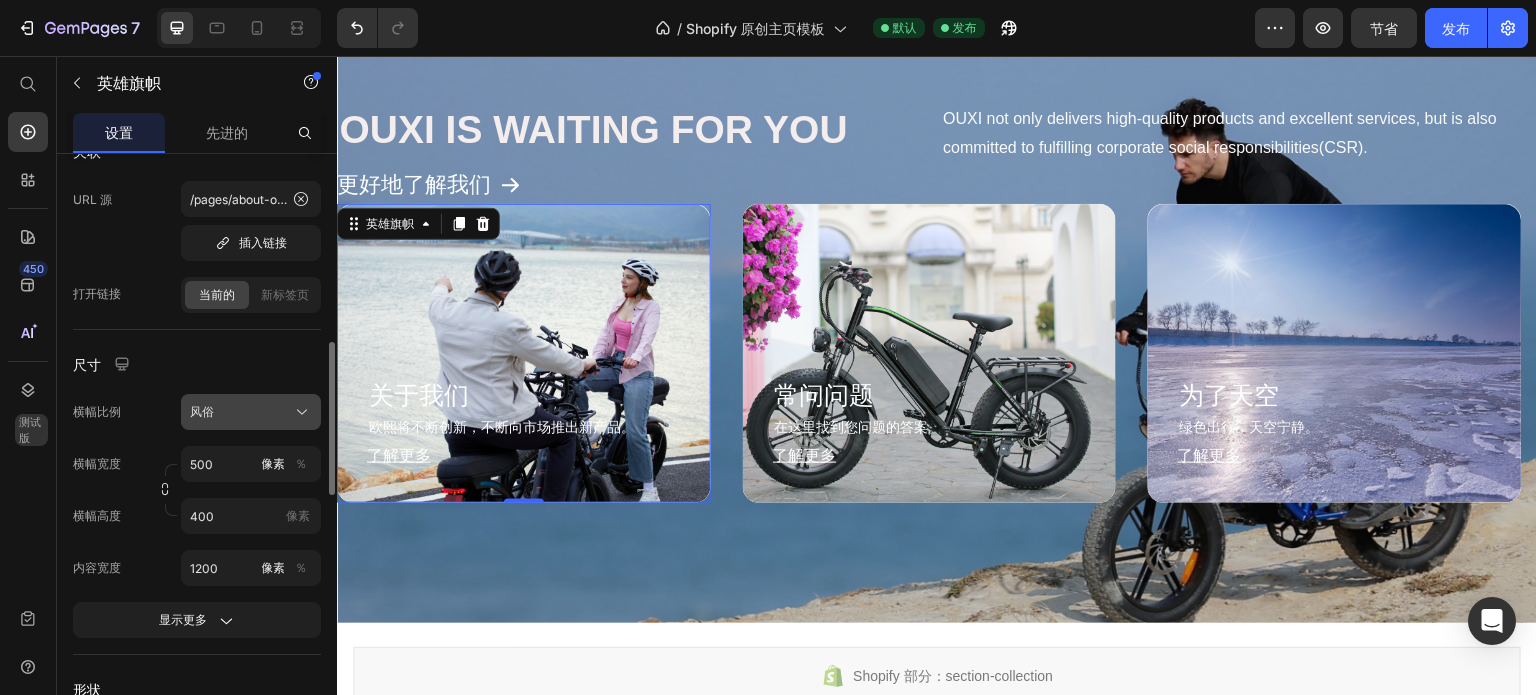 click on "风俗" 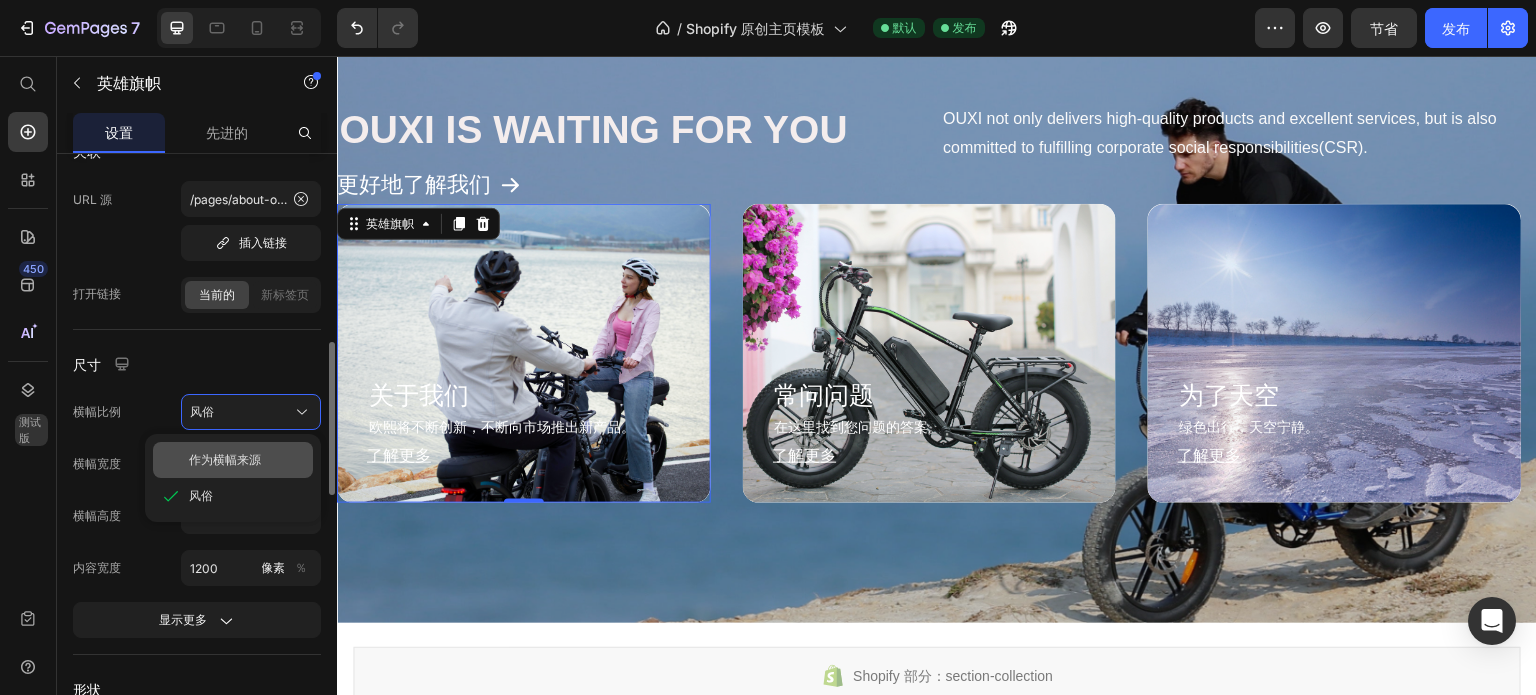 click on "作为横幅来源" 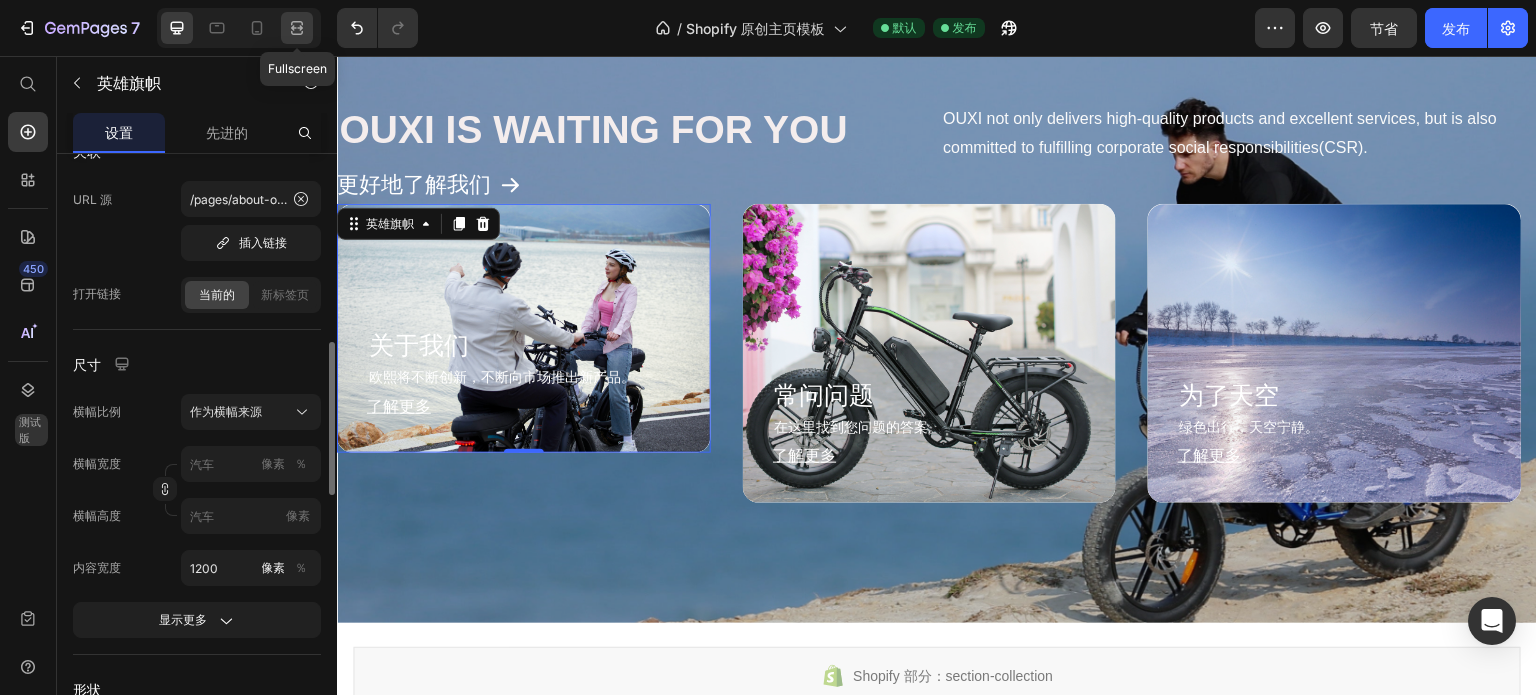 click 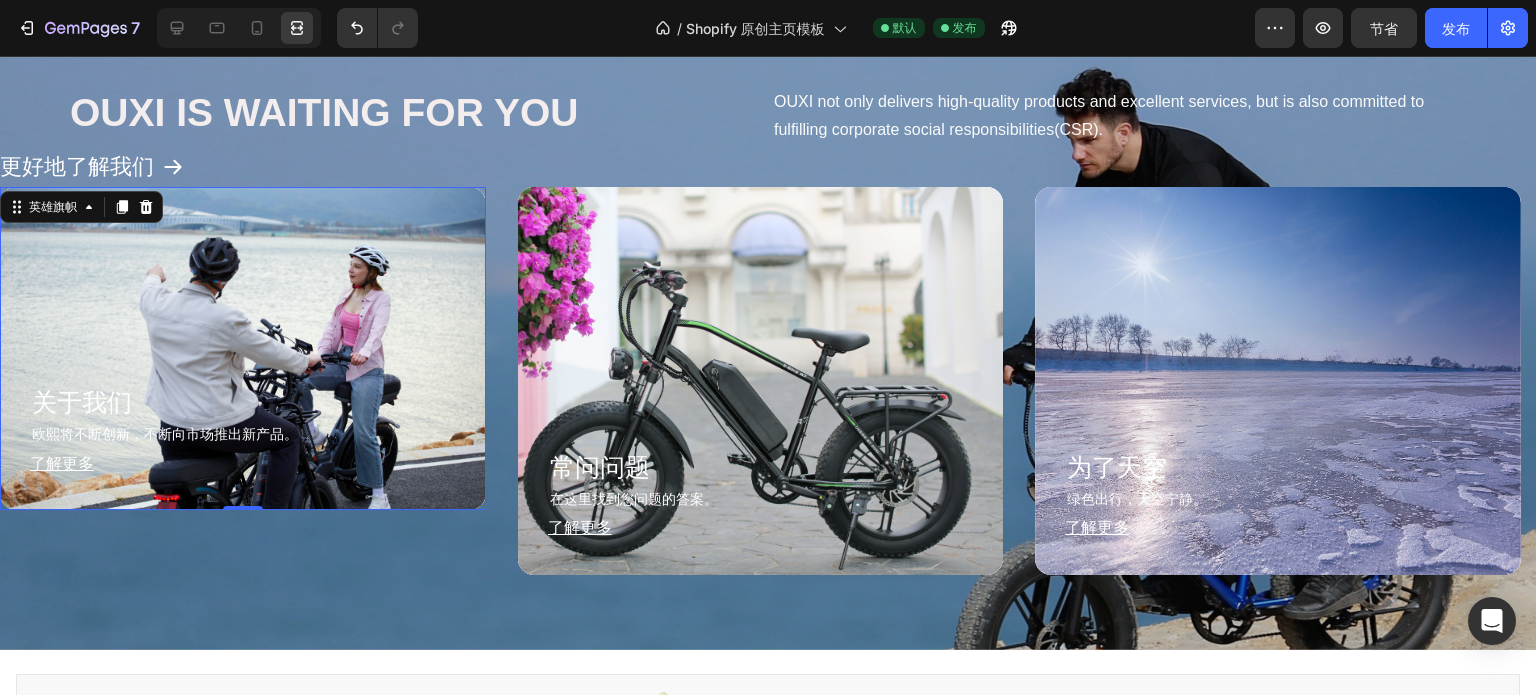 scroll, scrollTop: 1260, scrollLeft: 0, axis: vertical 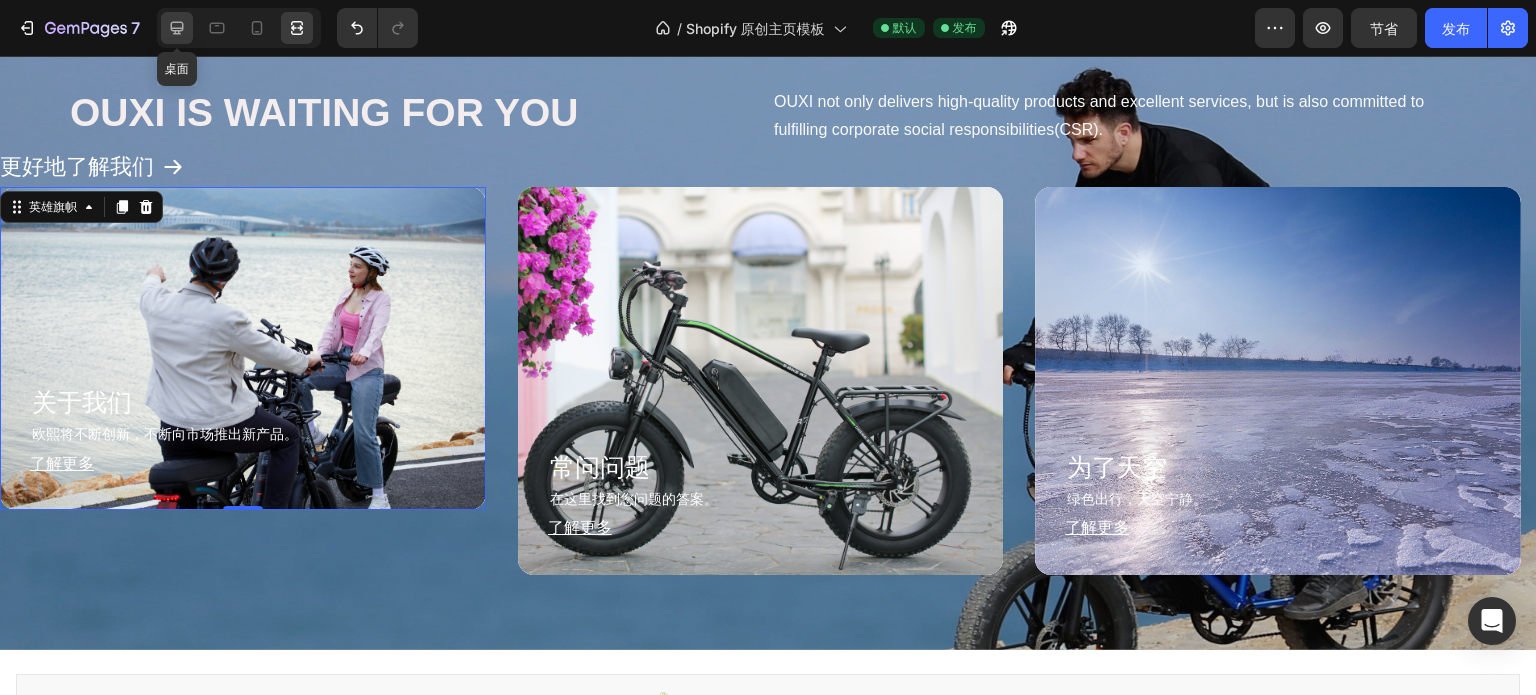 click 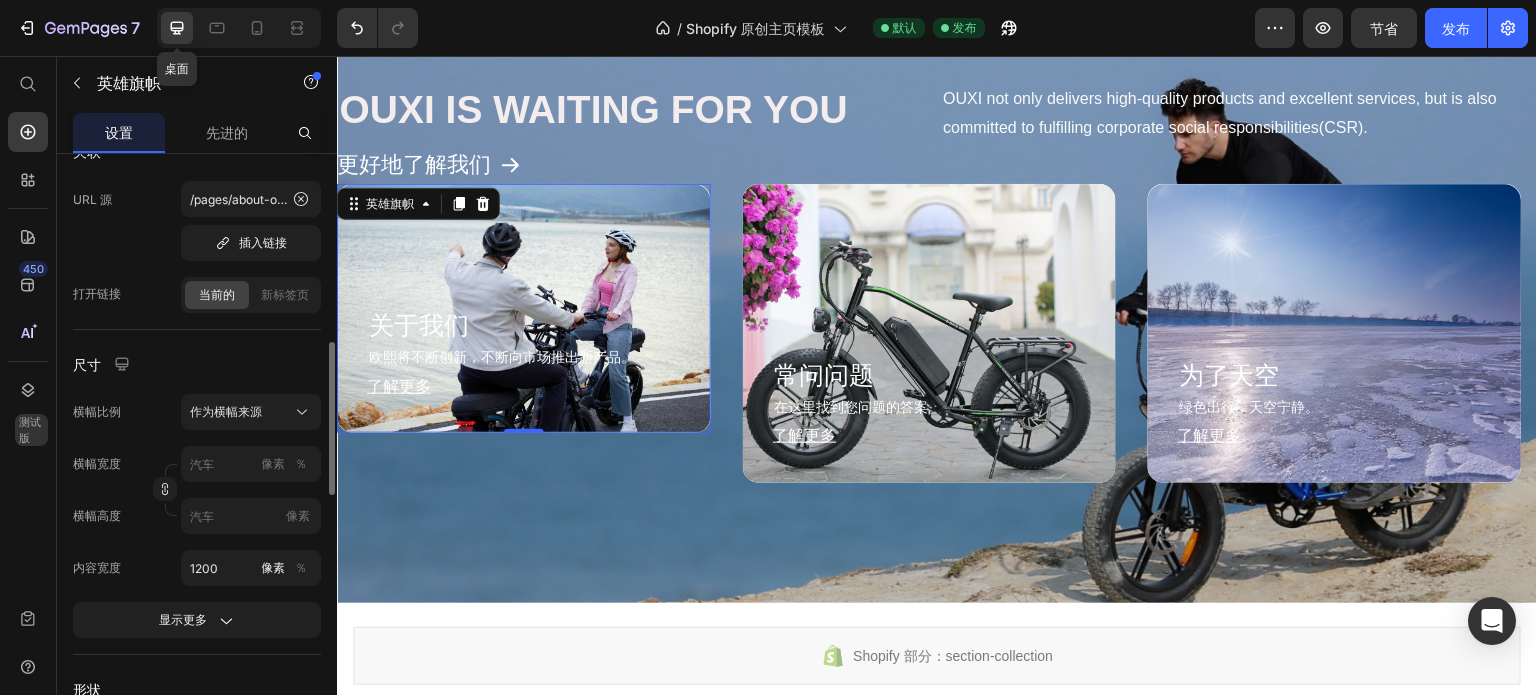 scroll, scrollTop: 1213, scrollLeft: 0, axis: vertical 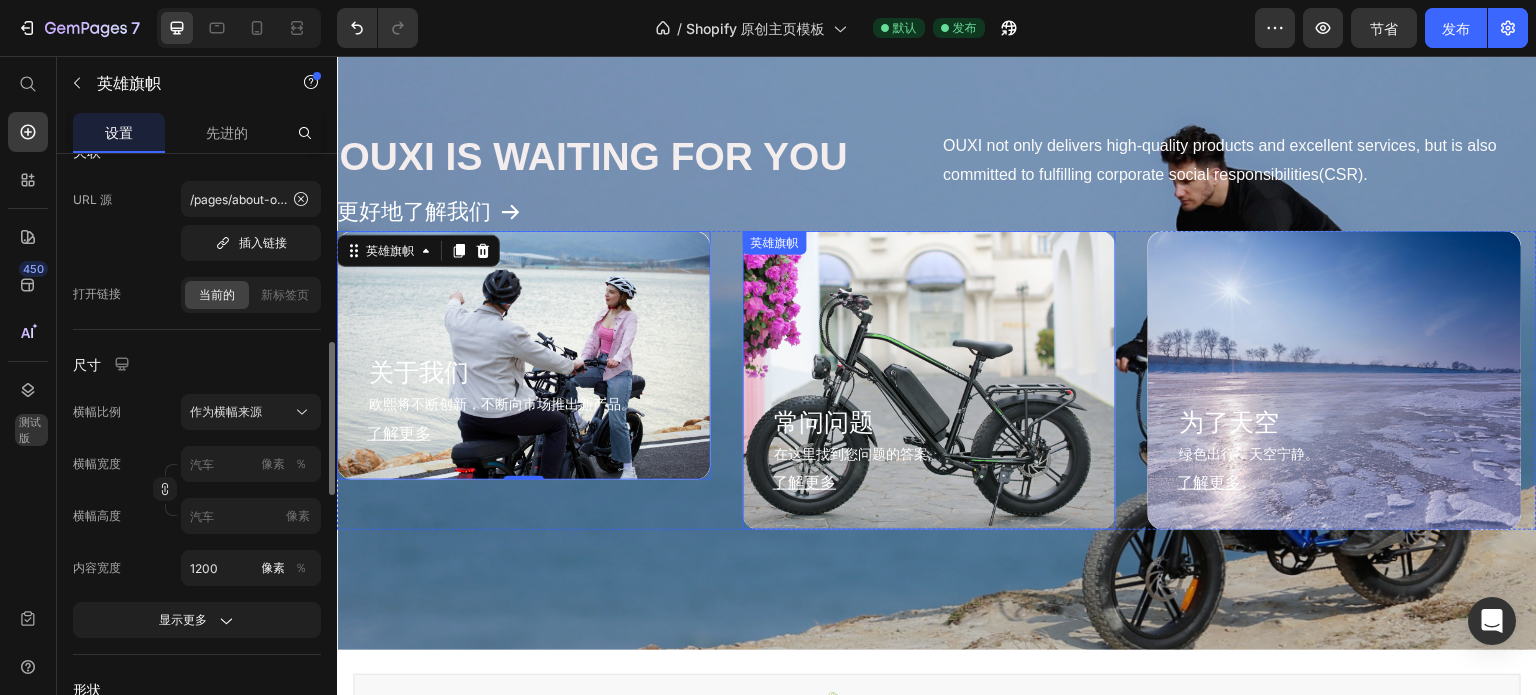 click at bounding box center [930, 380] 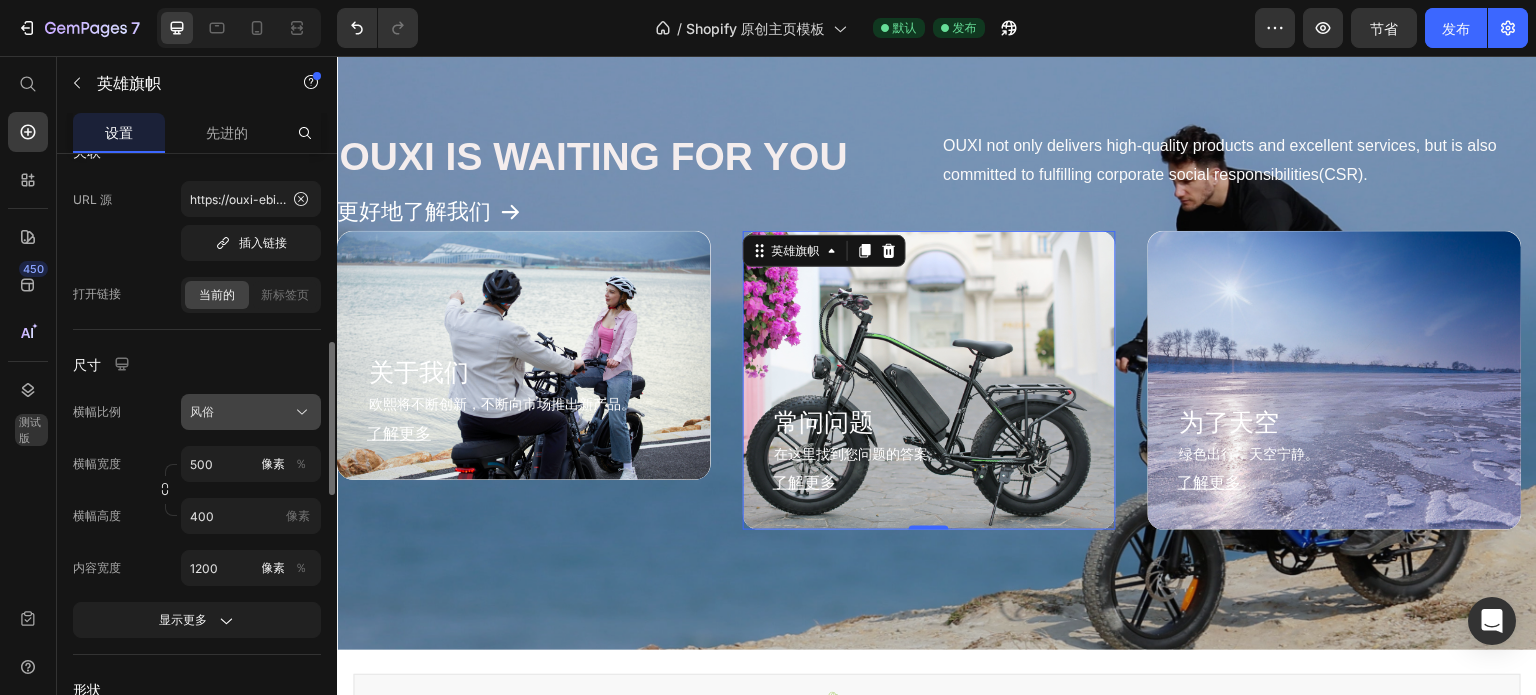 click on "风俗" 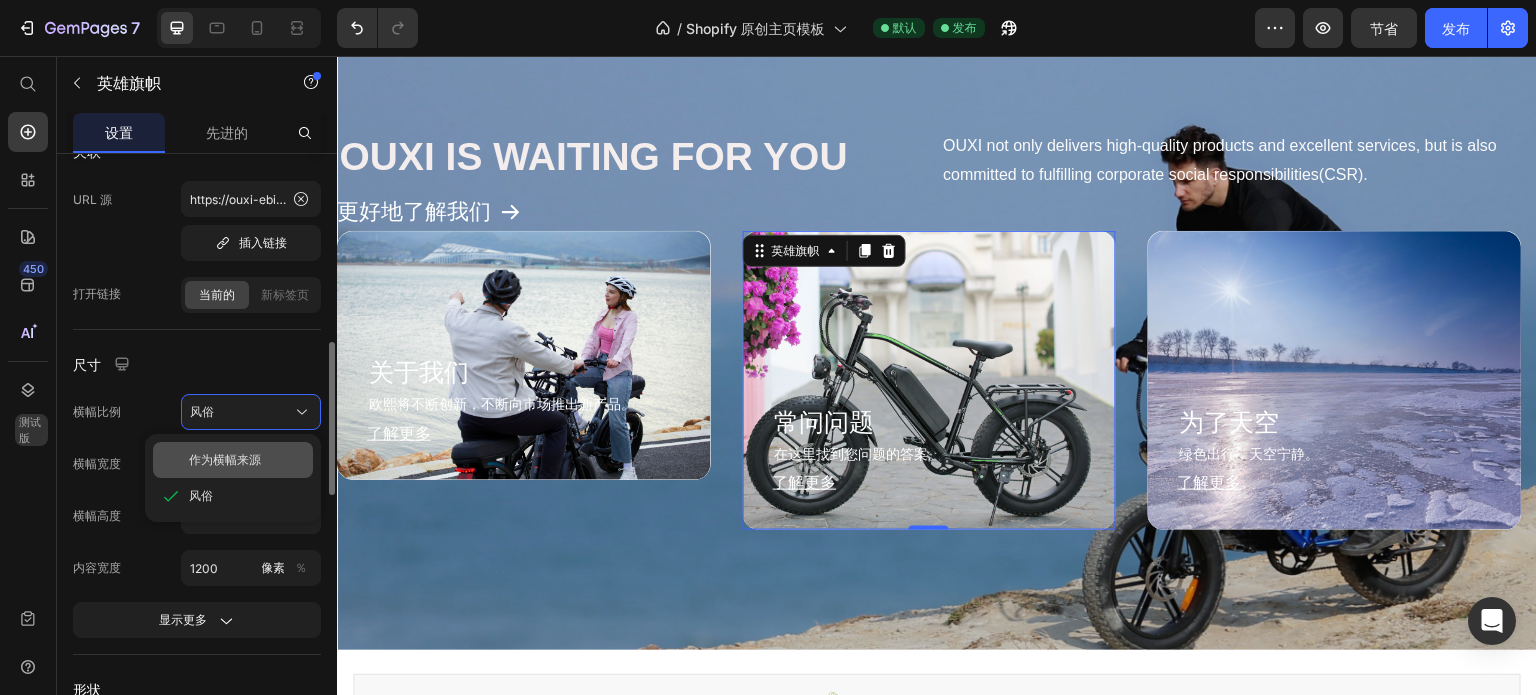 click on "作为横幅来源" at bounding box center [225, 459] 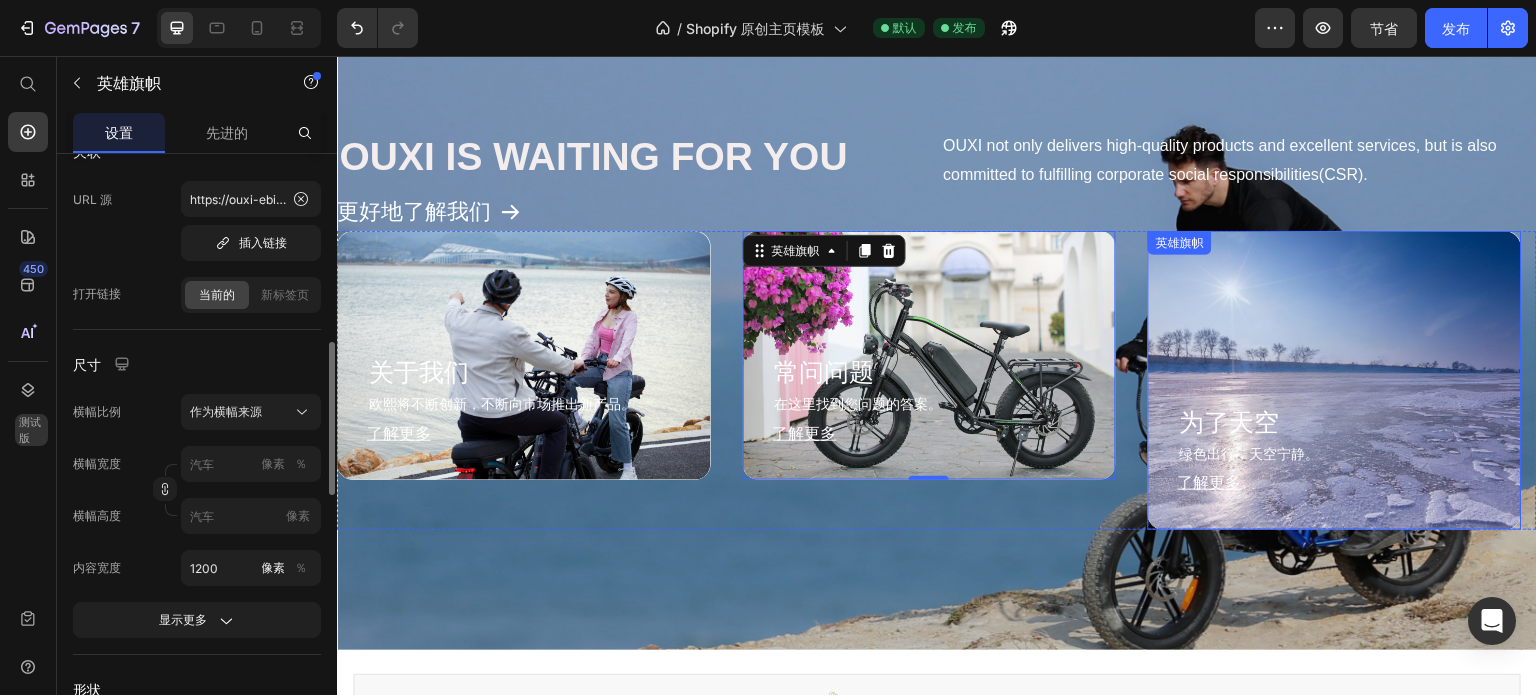 click at bounding box center [1335, 380] 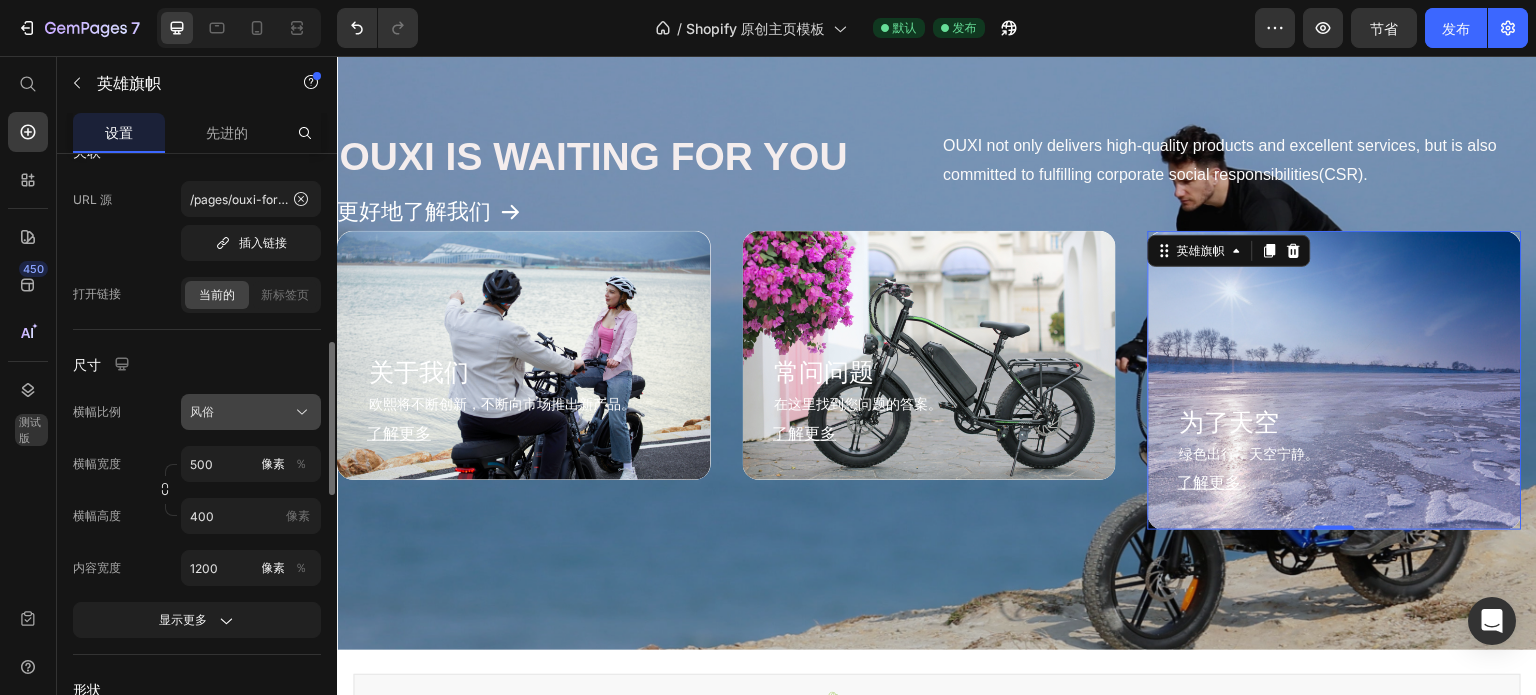 click on "风俗" at bounding box center (202, 411) 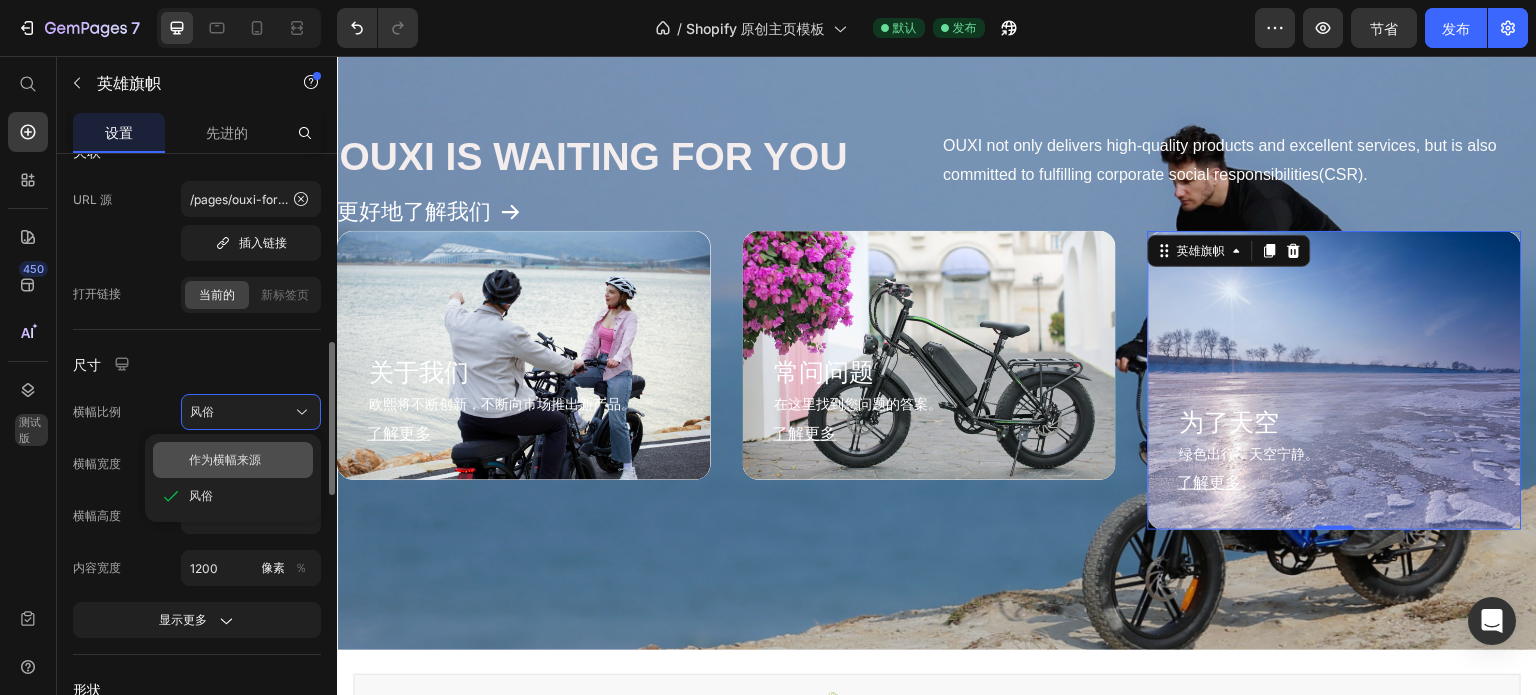 click on "作为横幅来源" at bounding box center (225, 459) 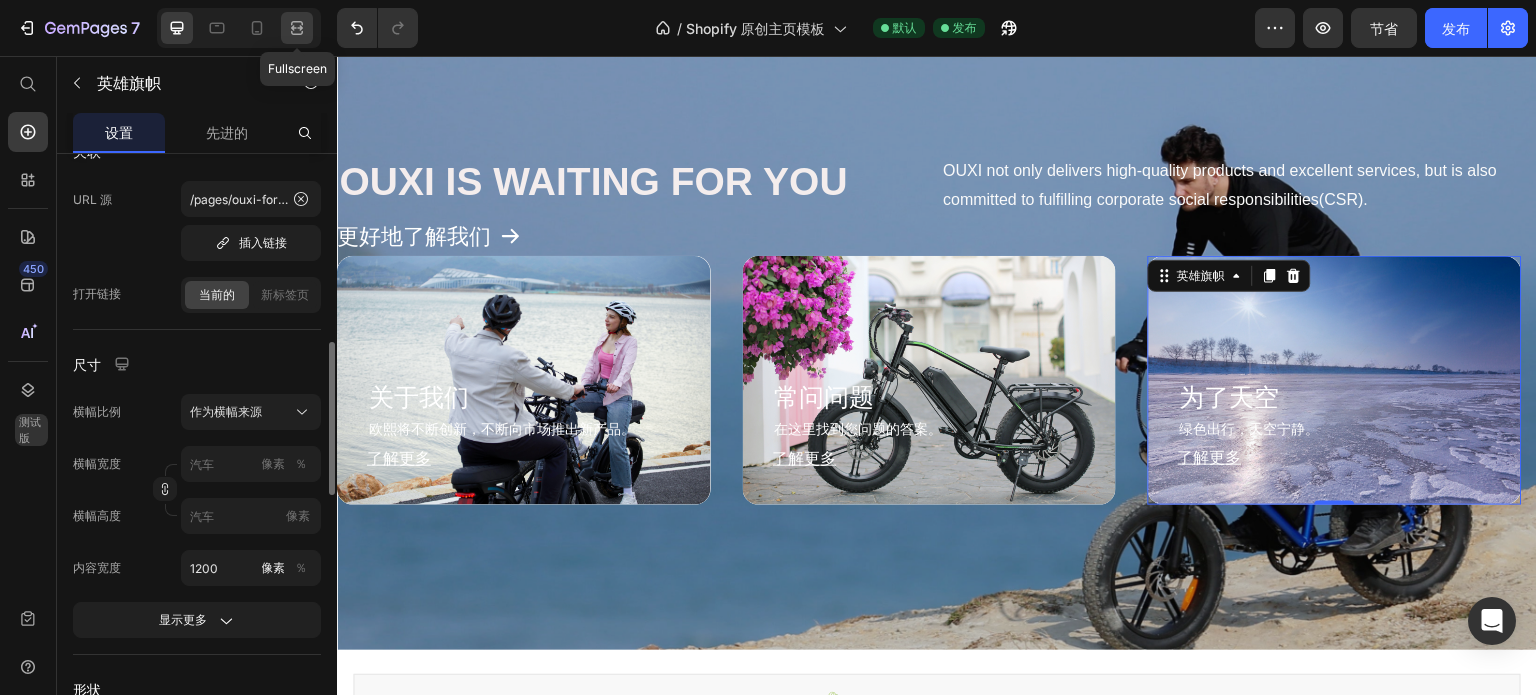 click 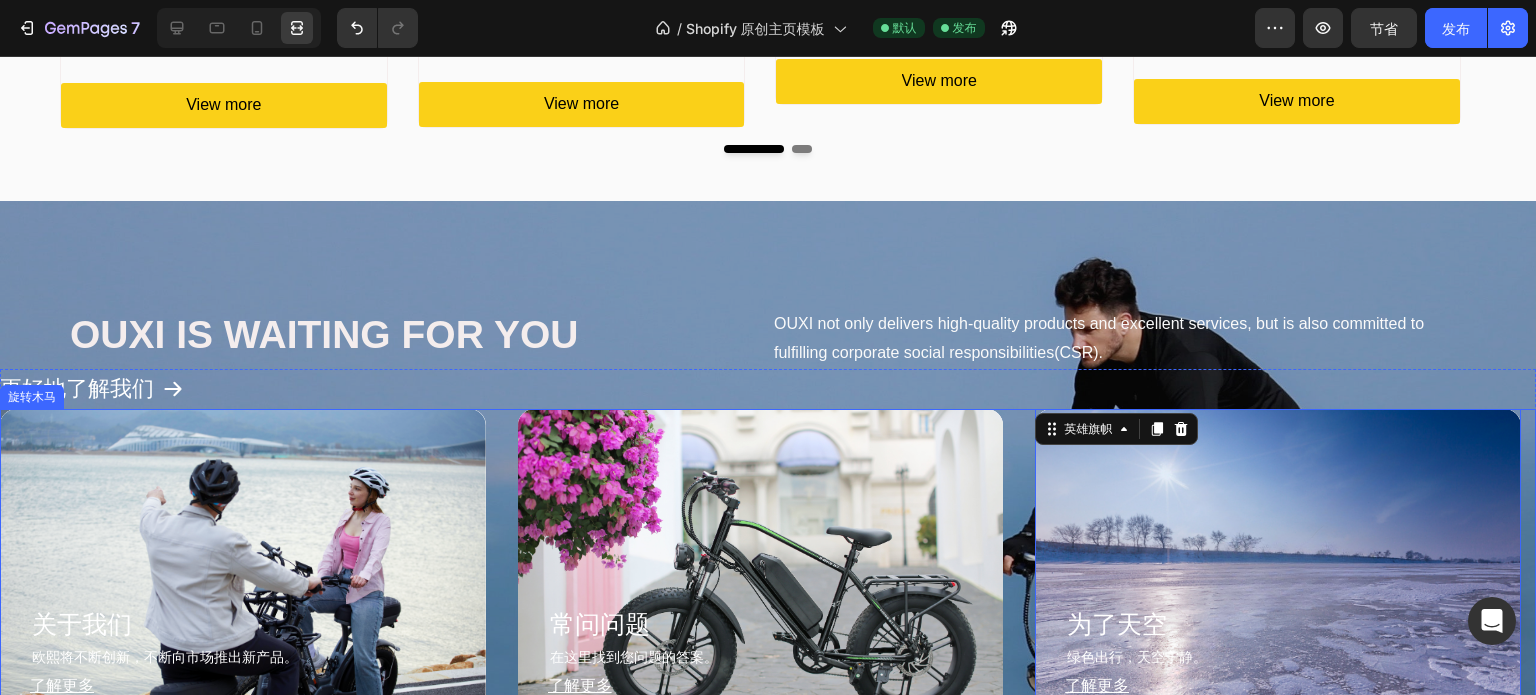 scroll, scrollTop: 1264, scrollLeft: 0, axis: vertical 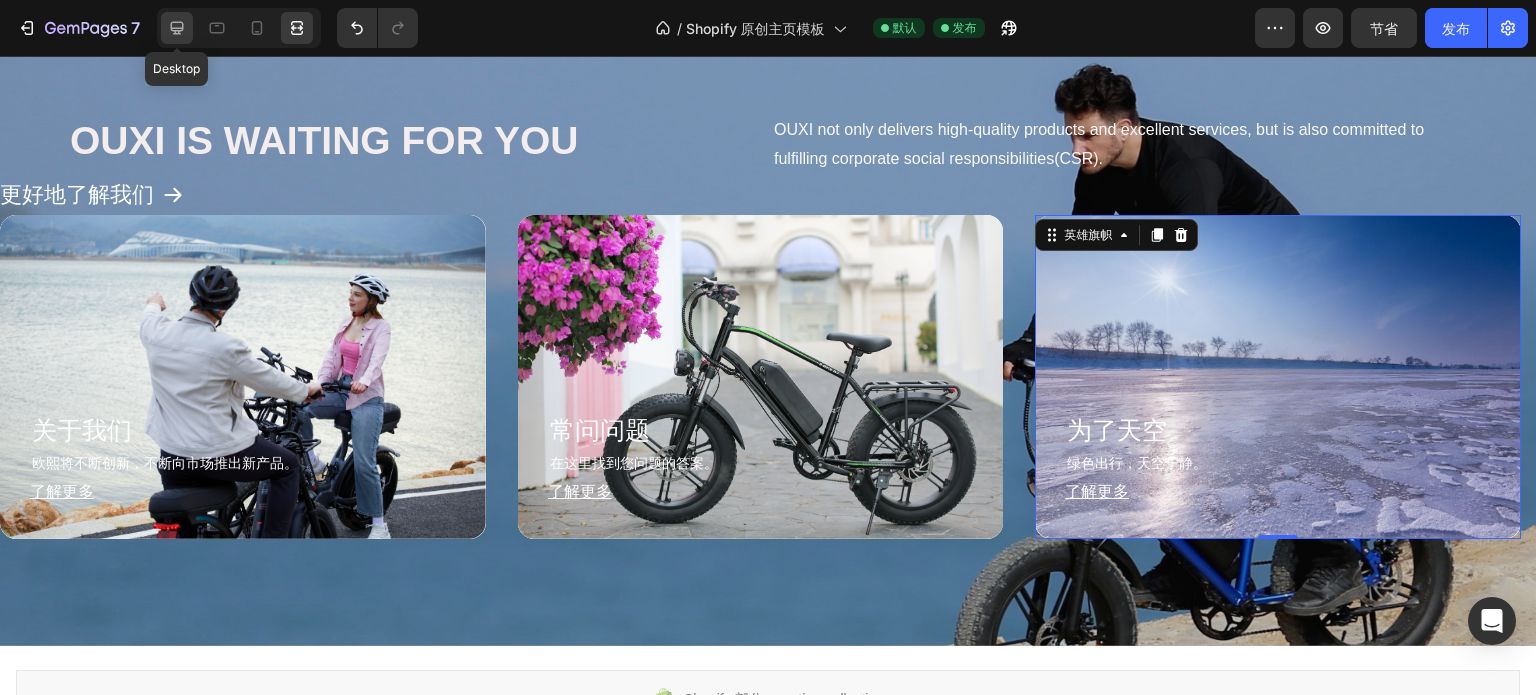 click 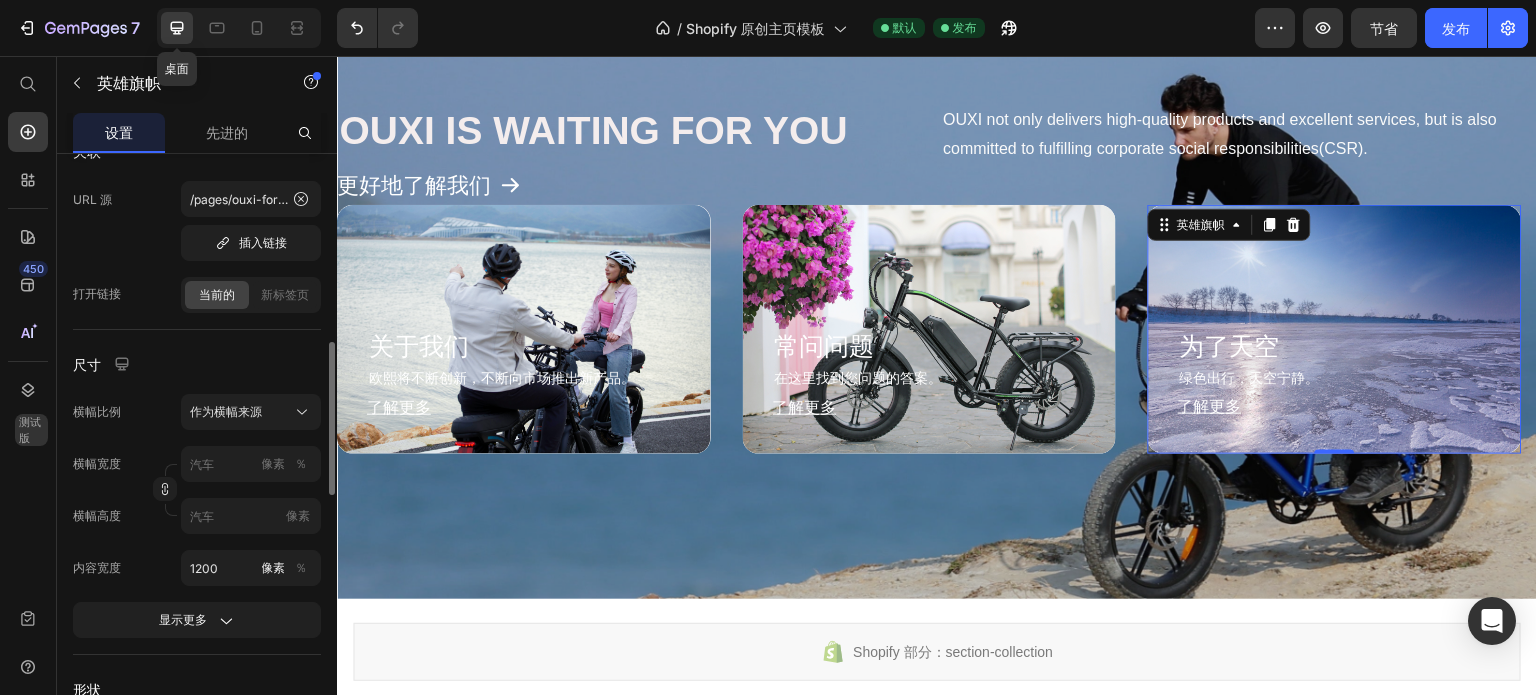 scroll, scrollTop: 1216, scrollLeft: 0, axis: vertical 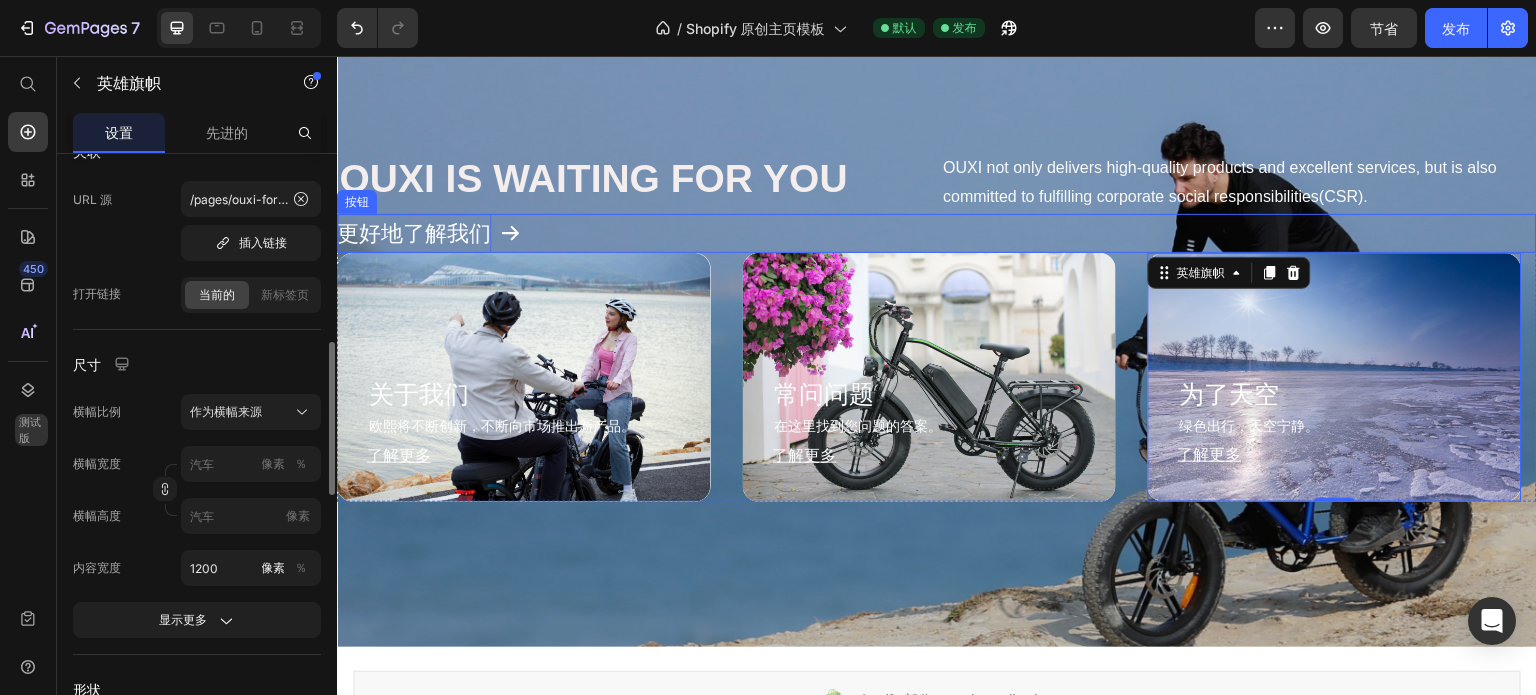 click on "更好地了解我们" at bounding box center [414, 233] 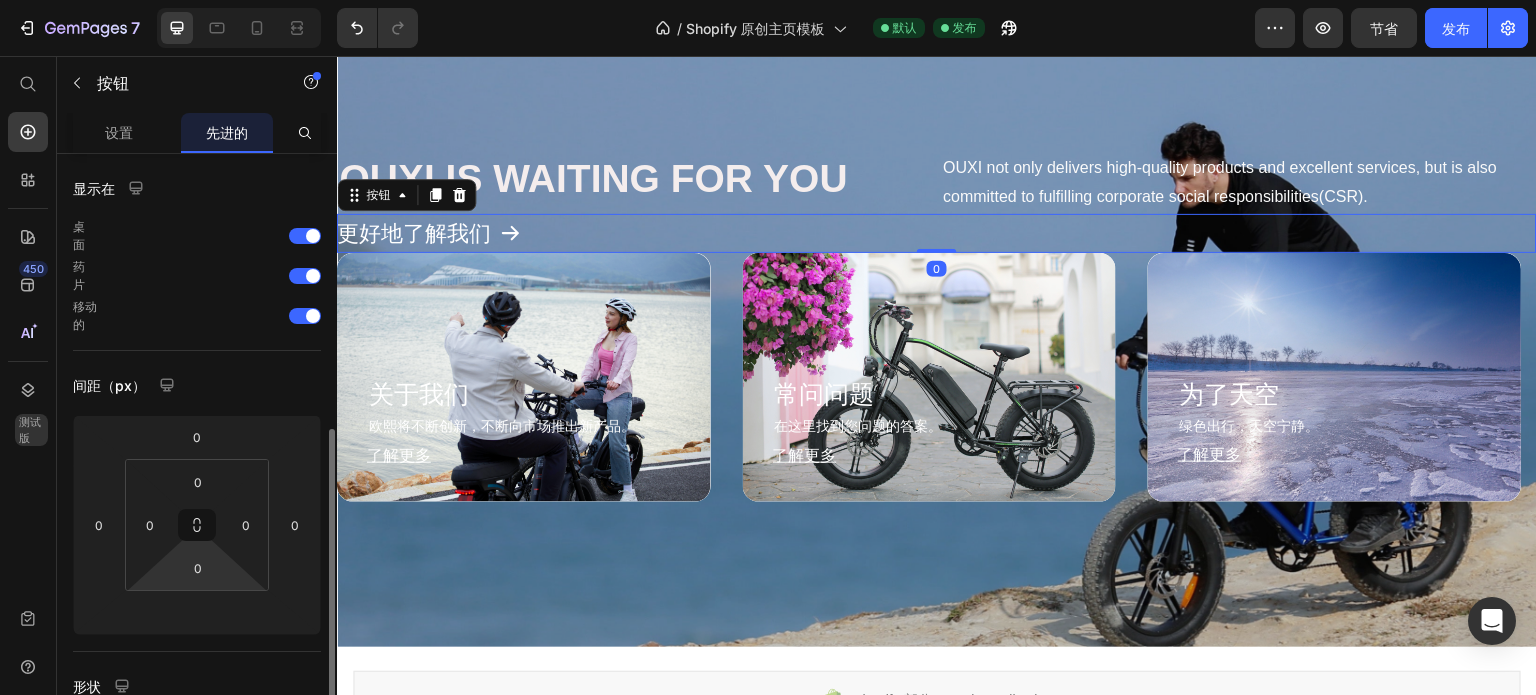 scroll, scrollTop: 186, scrollLeft: 0, axis: vertical 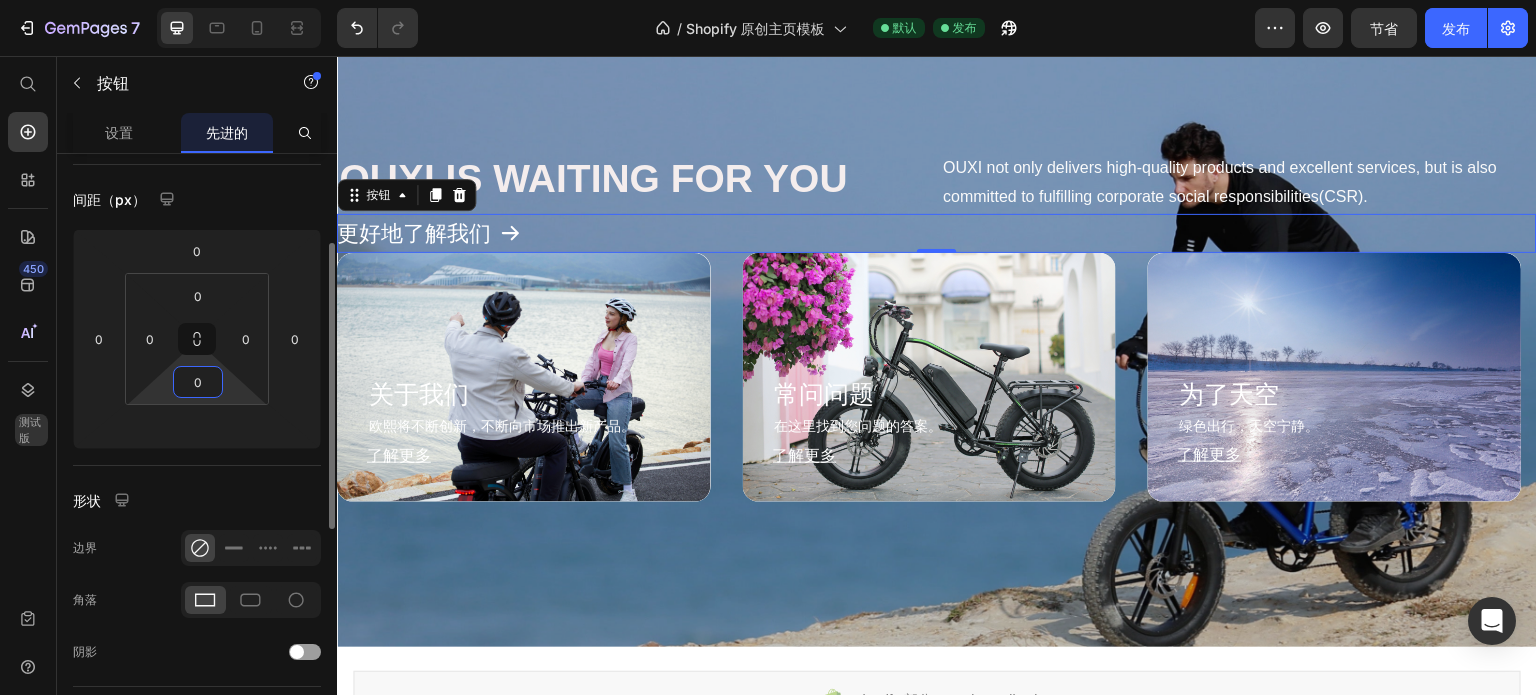 click on "0" at bounding box center (198, 382) 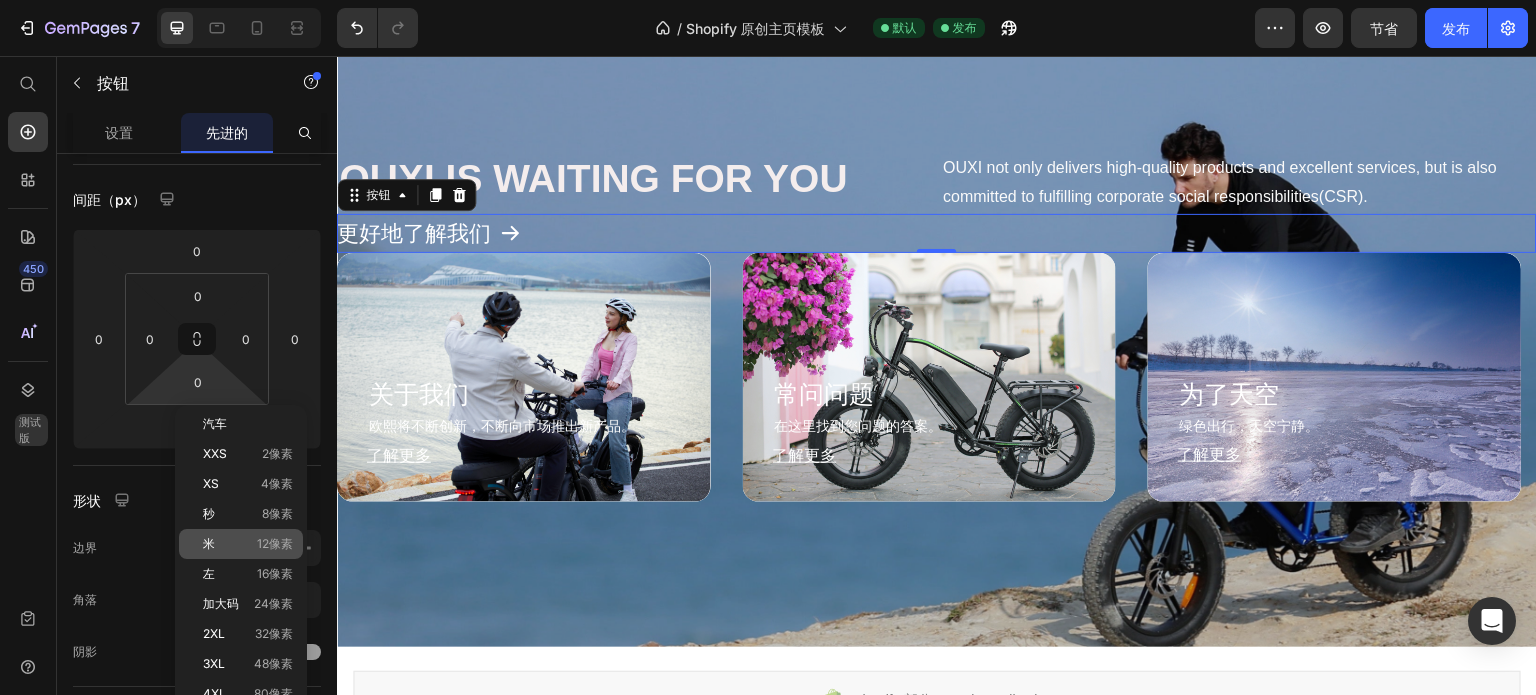 click on "米 12像素" 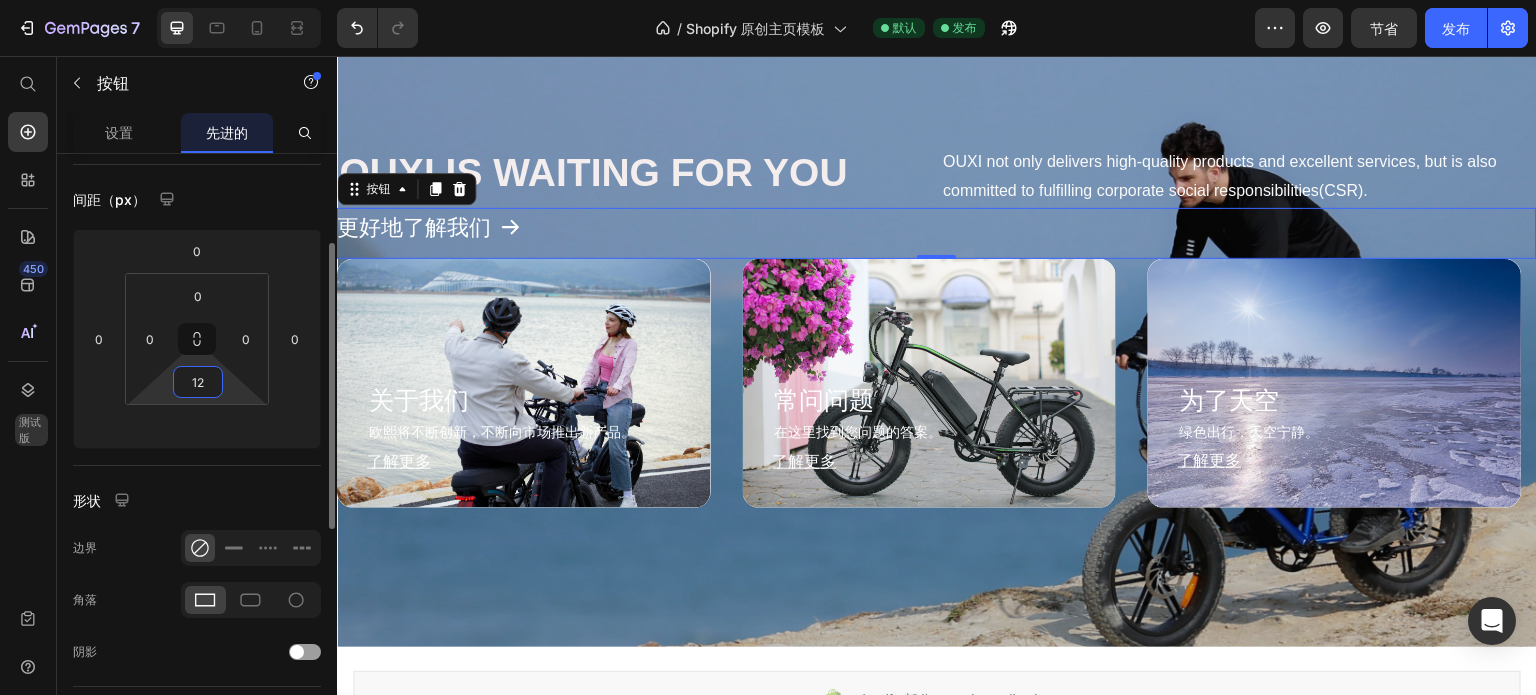 click on "12" at bounding box center [198, 382] 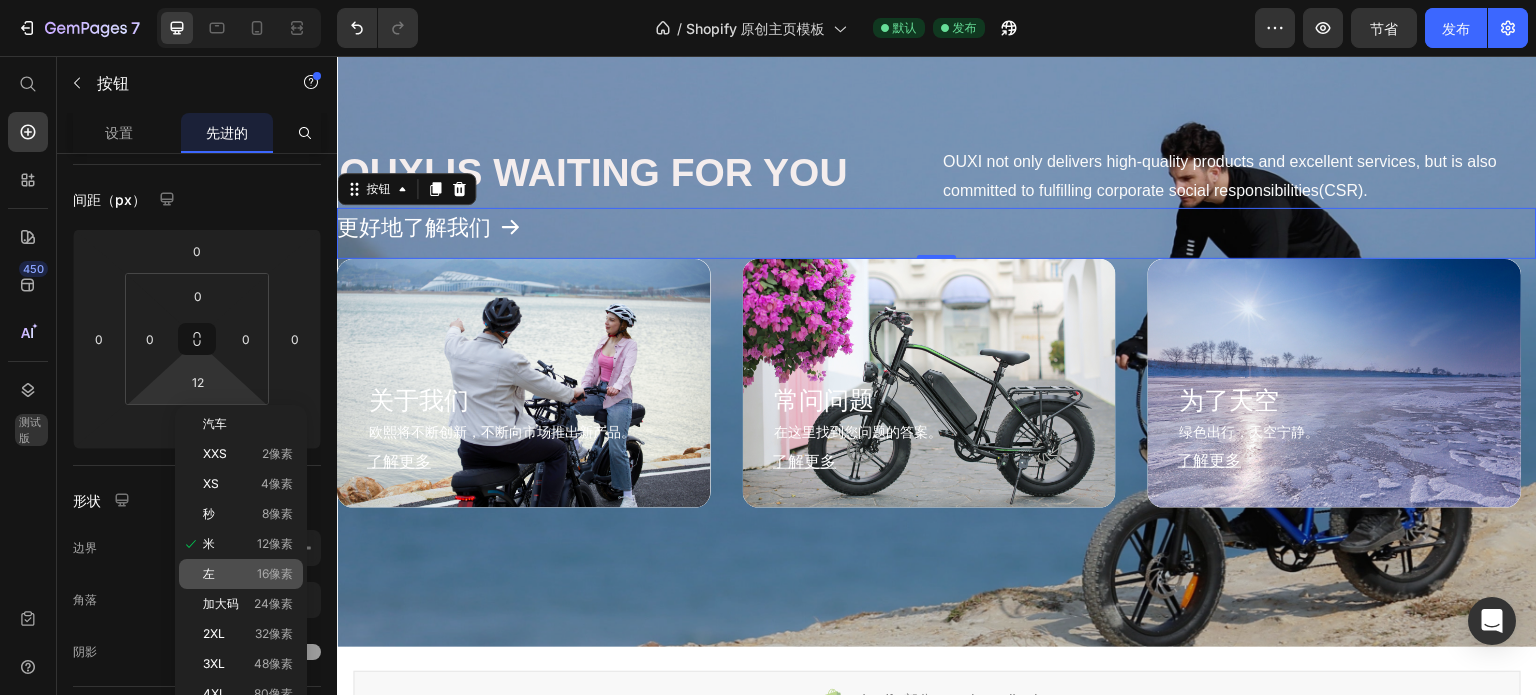 click on "左 16像素" 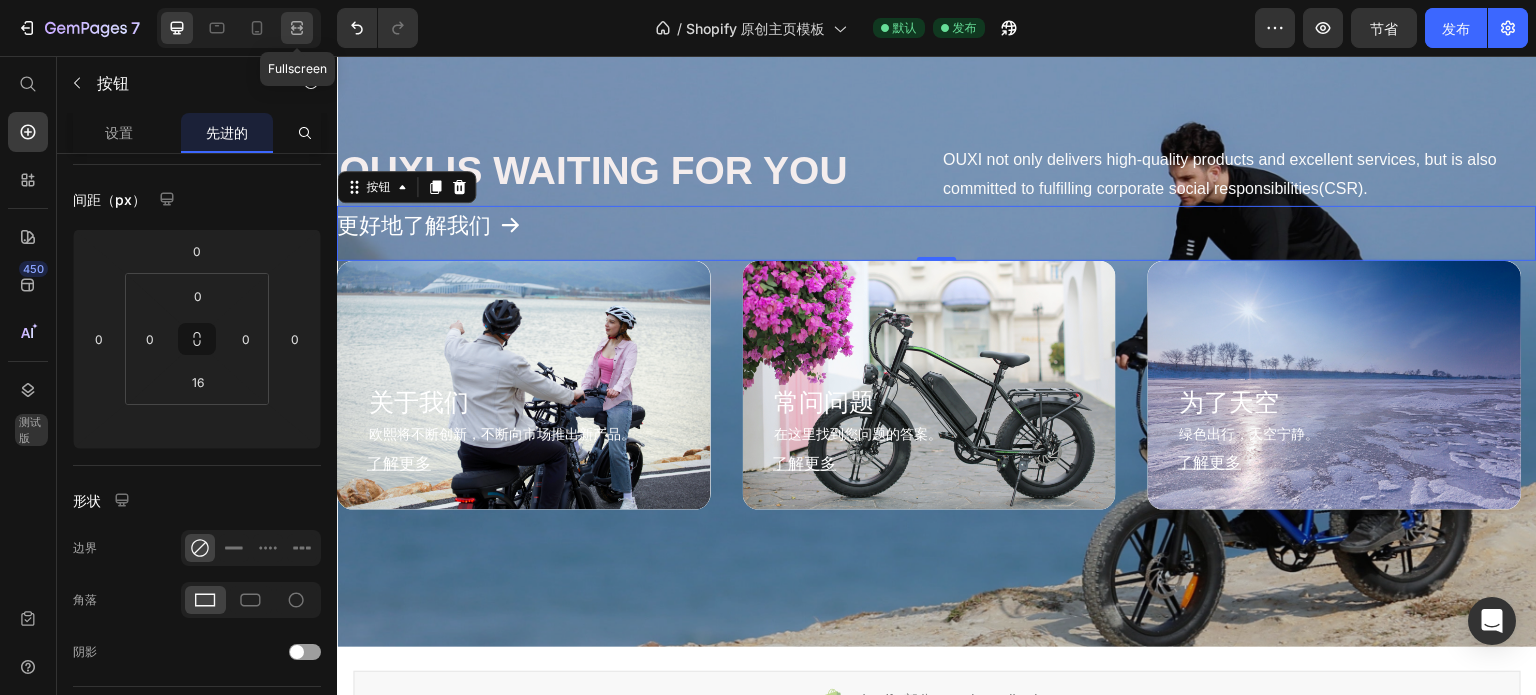 click 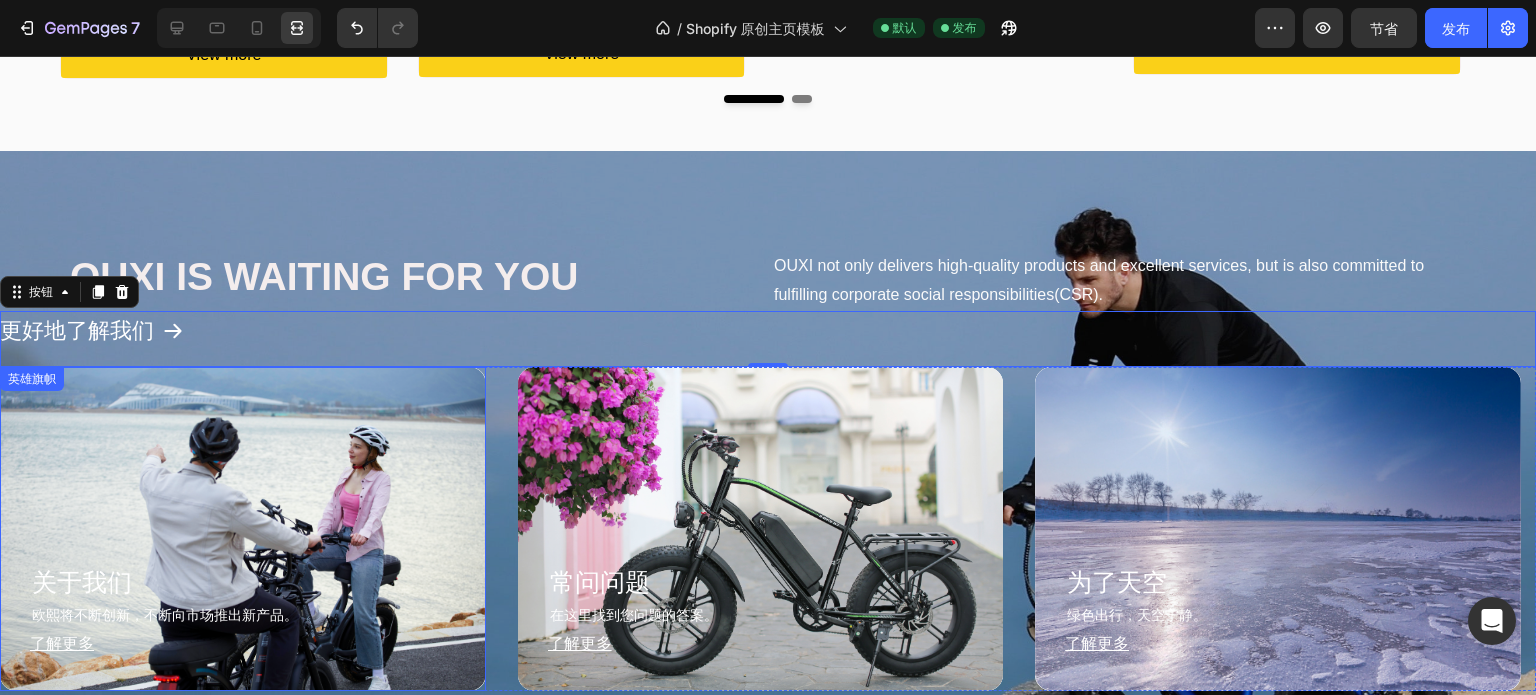 scroll, scrollTop: 1232, scrollLeft: 0, axis: vertical 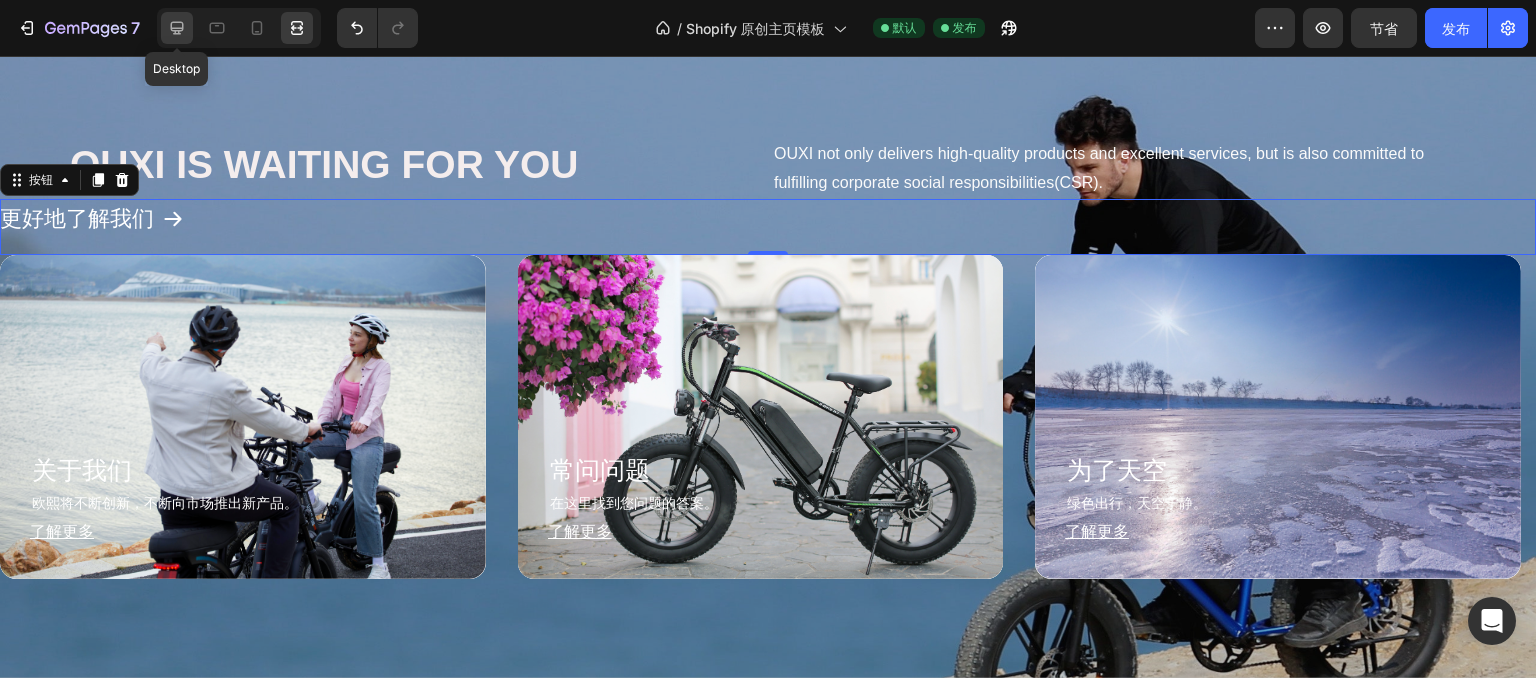 click 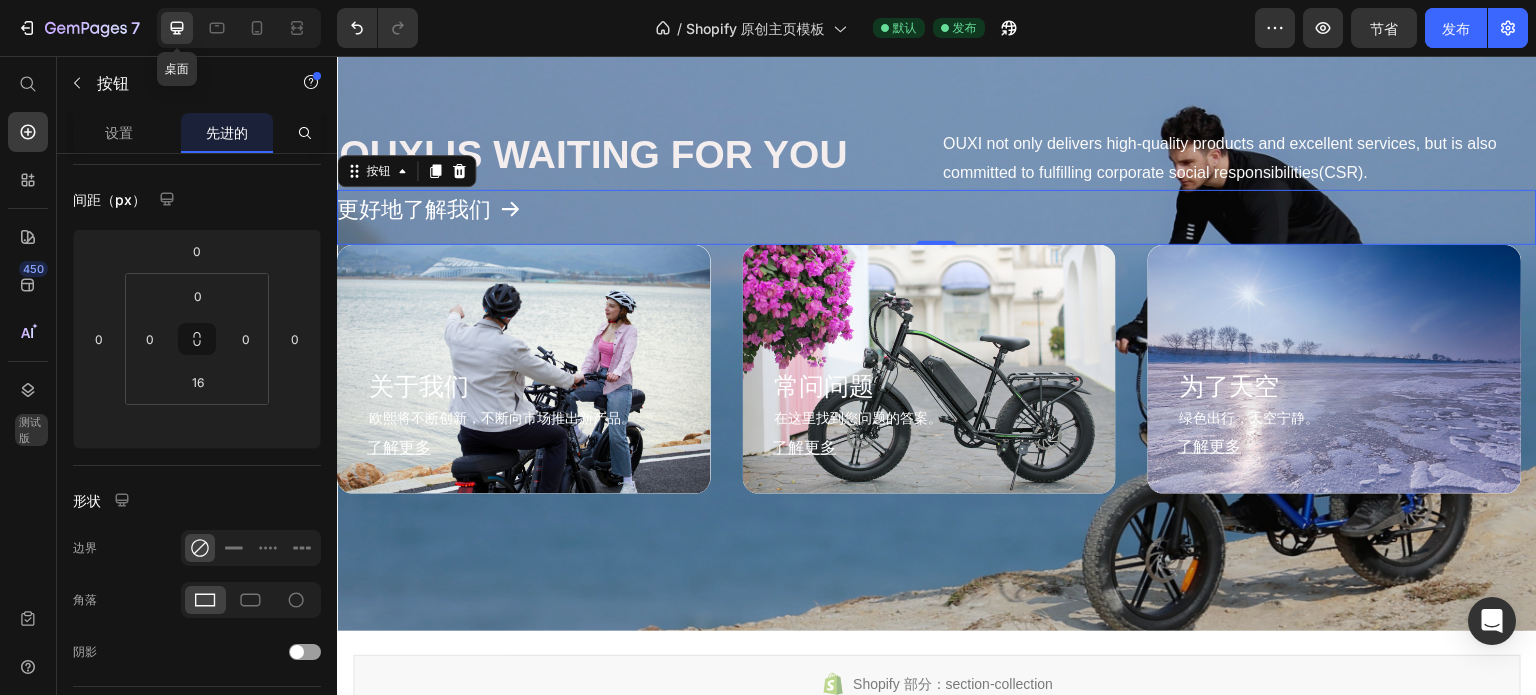 scroll, scrollTop: 1184, scrollLeft: 0, axis: vertical 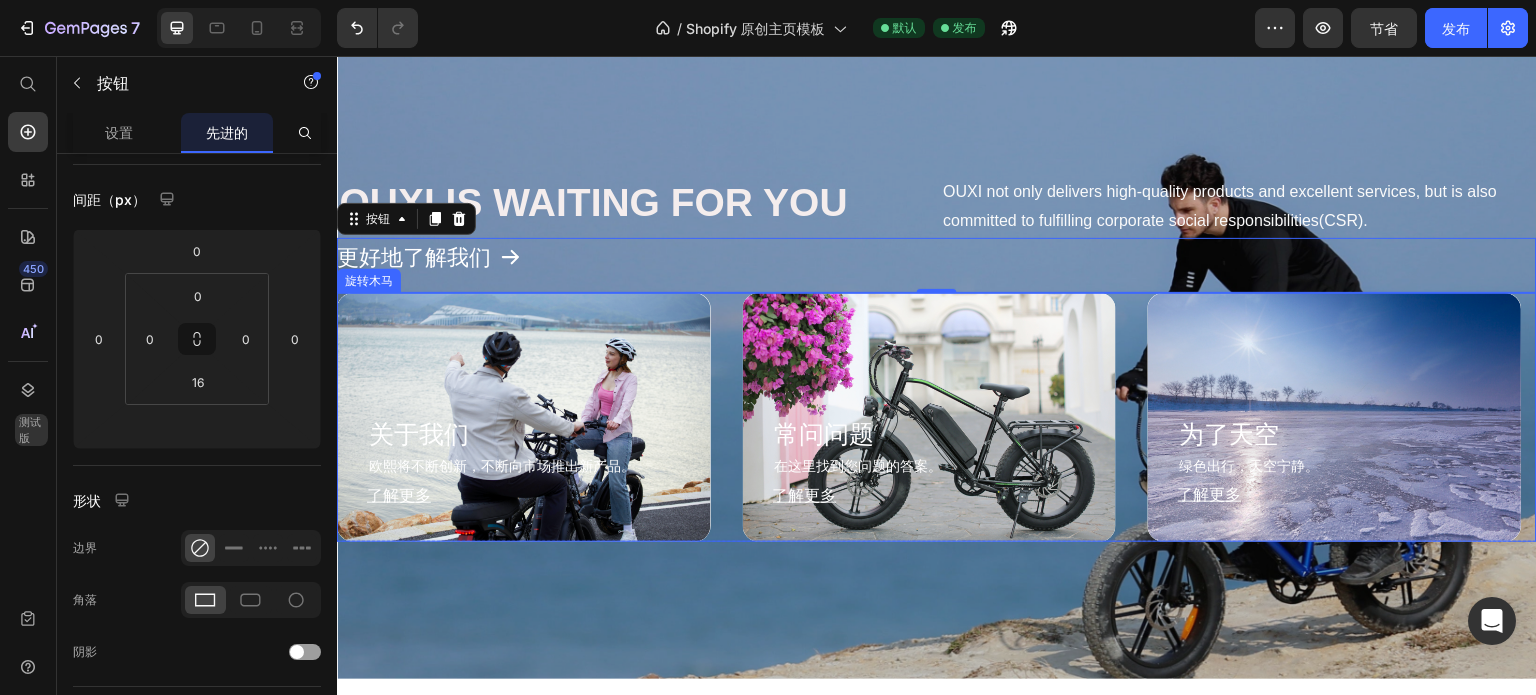 click on "关于我们 标题 欧熙将不断创新，不断向市场推出新产品。 文本块 了解更多 按钮 排 英雄旗帜 常问问题 标题 在这里找到您问题的答案。 文本块 了解更多 按钮 排 英雄旗帜 为了天空 标题 绿色出行，天空宁静。 文本块 了解更多 按钮 排 英雄旗帜" at bounding box center (937, 417) 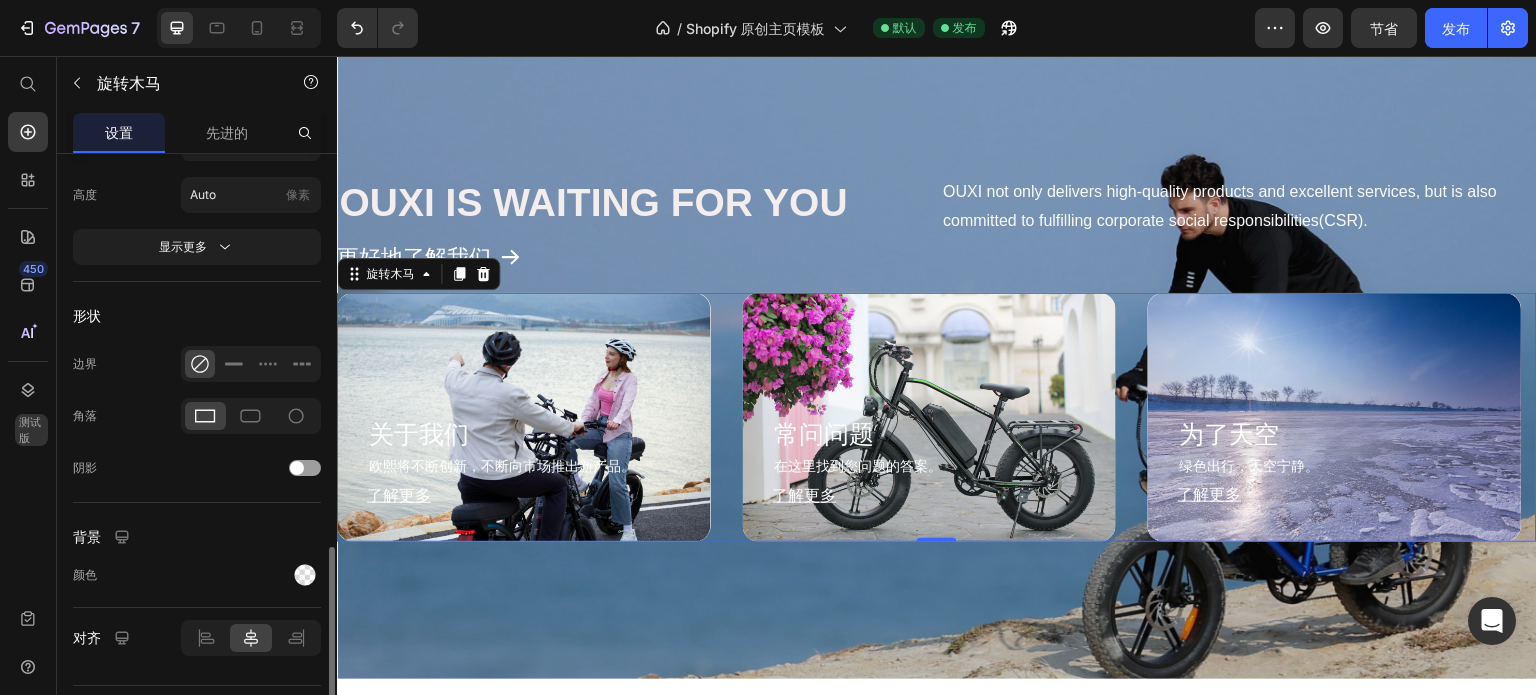 scroll, scrollTop: 1233, scrollLeft: 0, axis: vertical 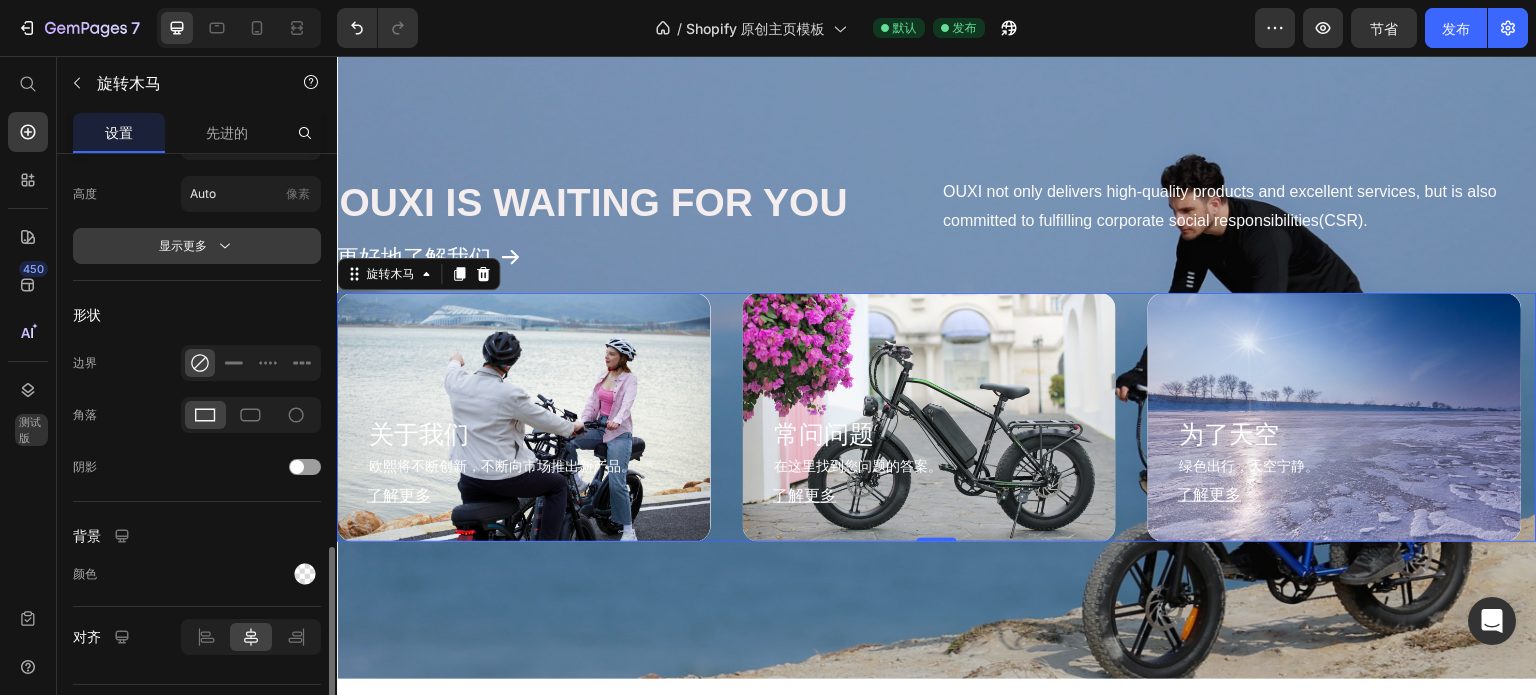 click on "显示更多" at bounding box center [183, 245] 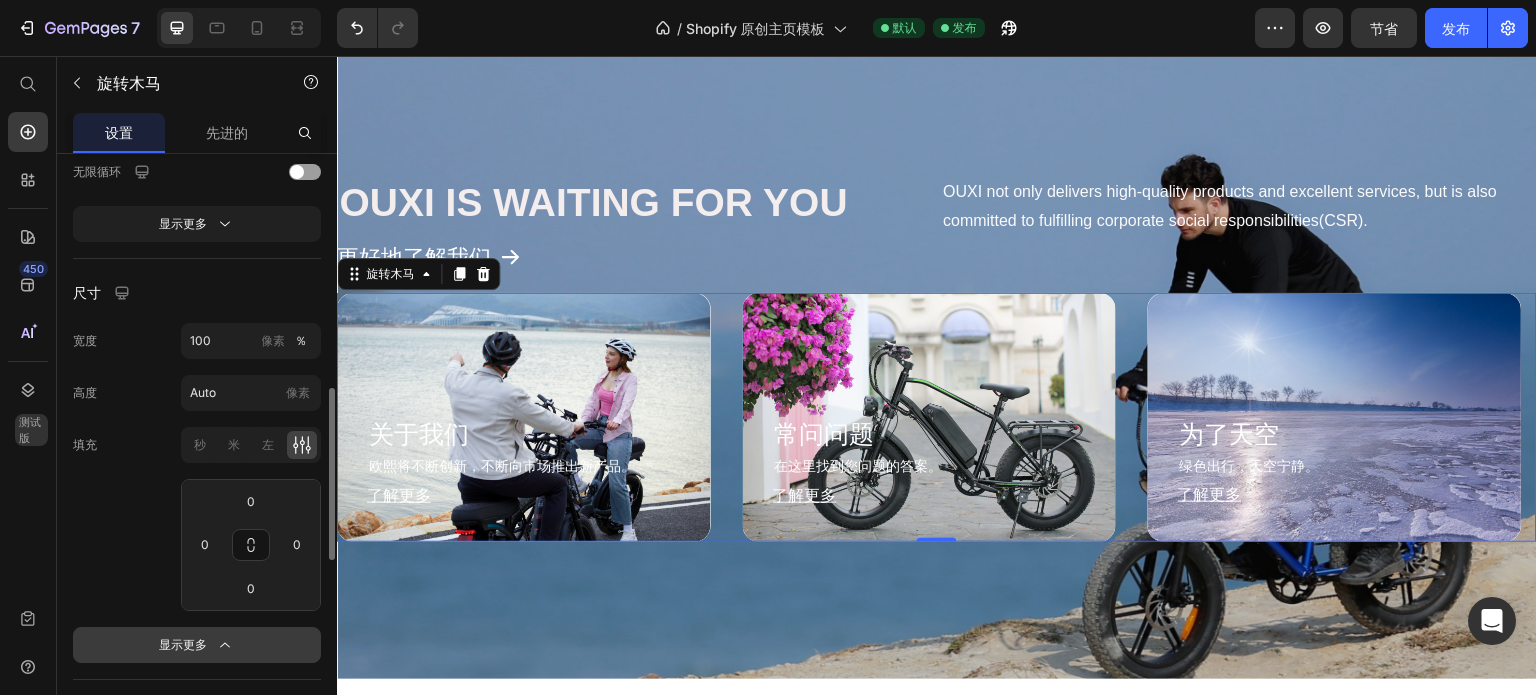 scroll, scrollTop: 985, scrollLeft: 0, axis: vertical 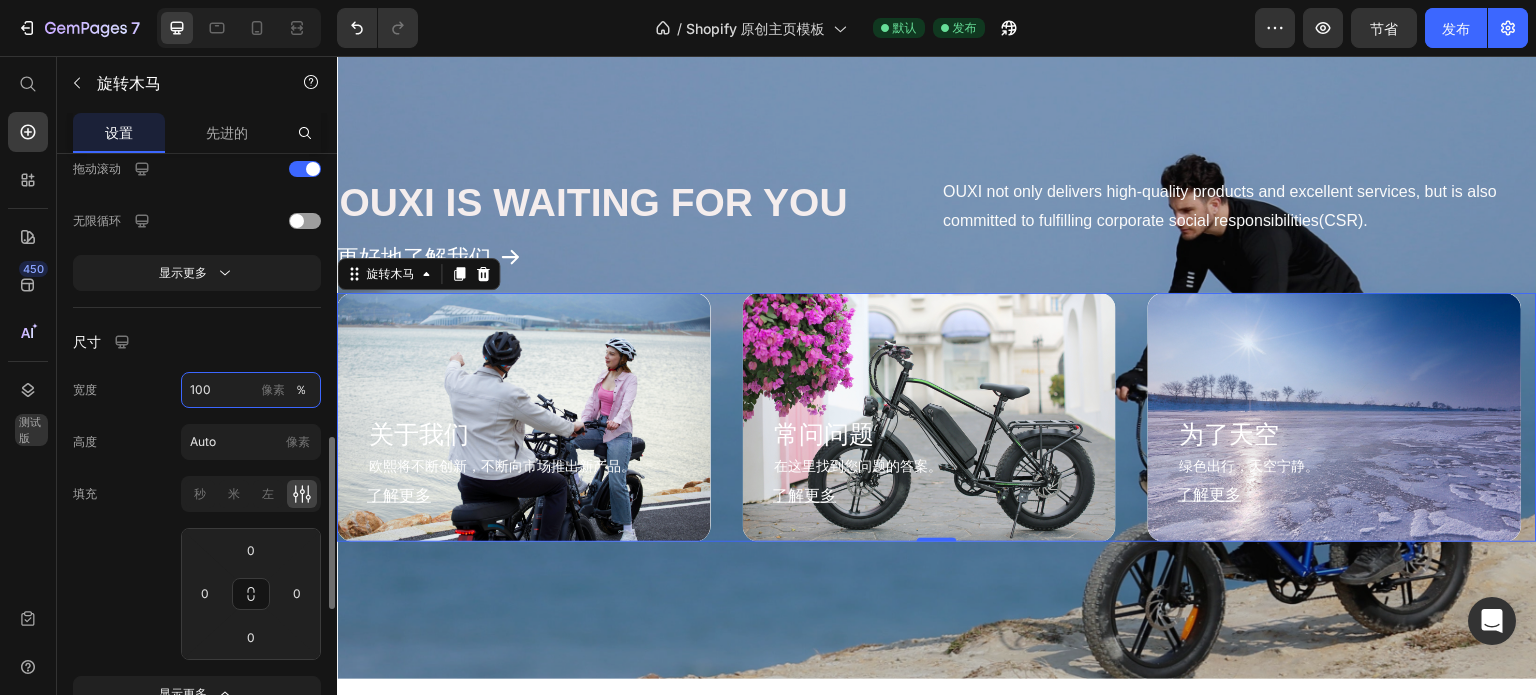 click on "100" at bounding box center [251, 390] 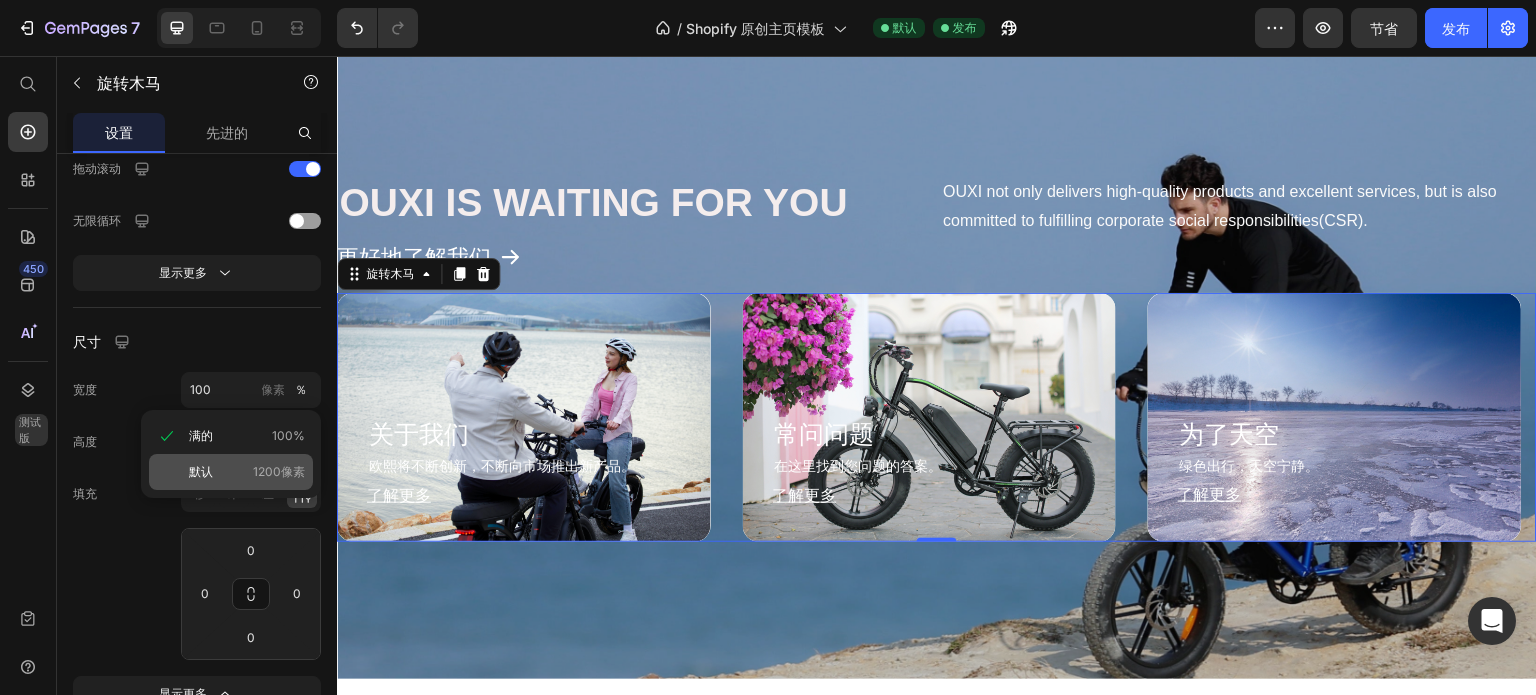 click on "默认 1200像素" at bounding box center (247, 472) 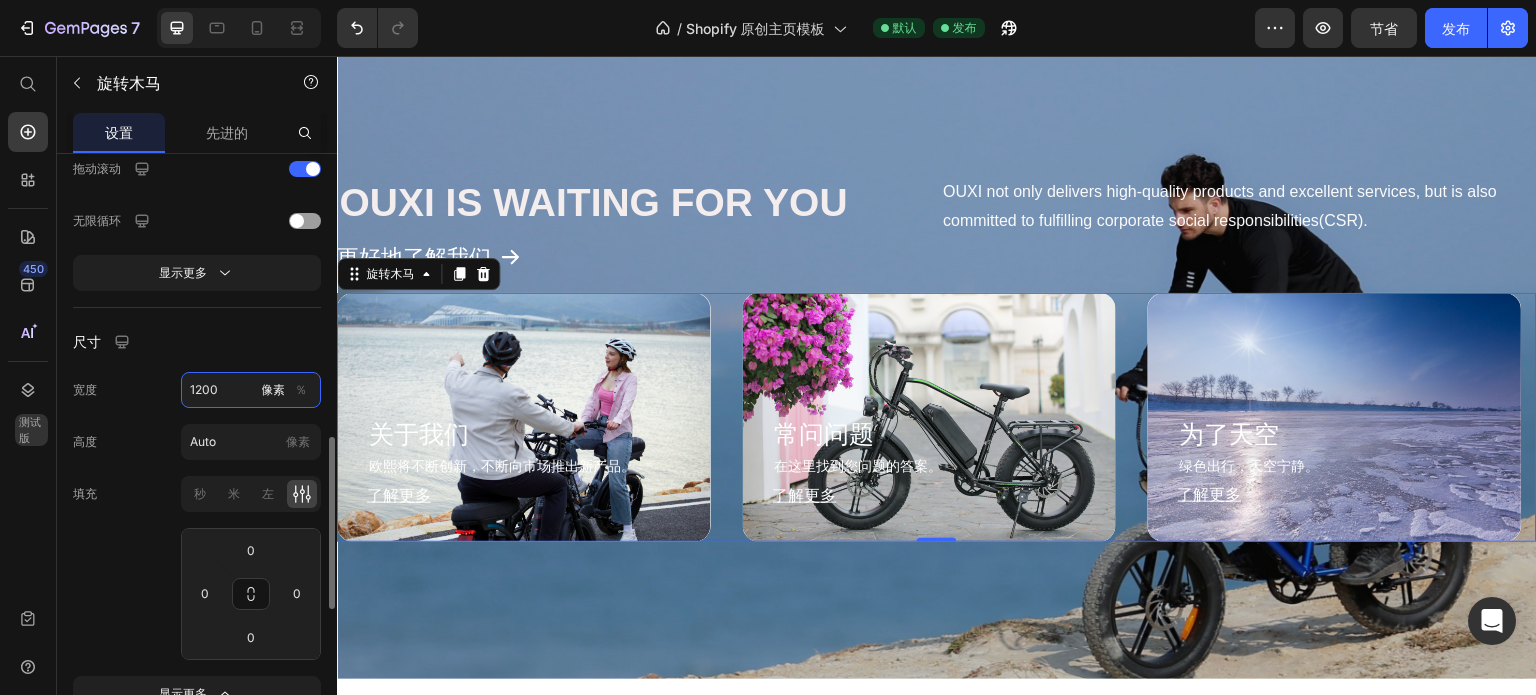 click on "1200" at bounding box center (251, 390) 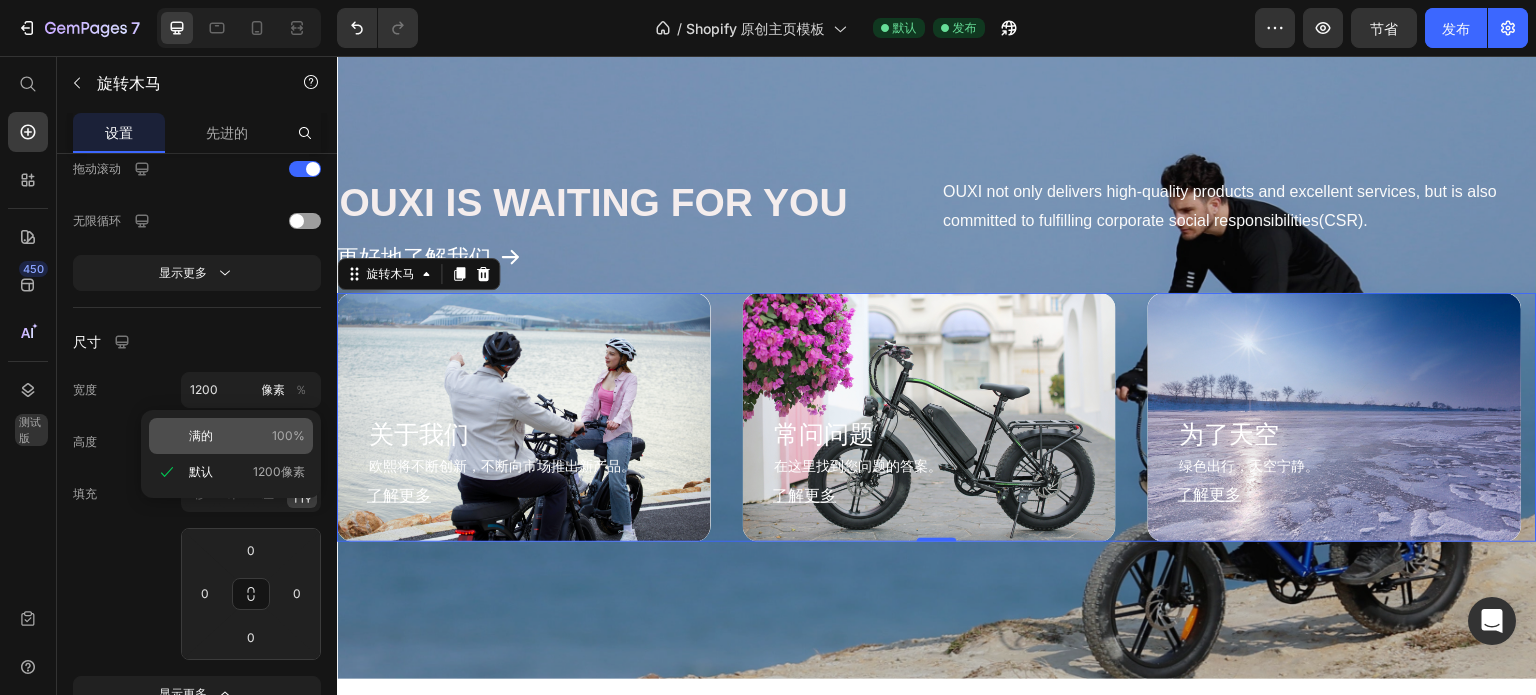 click on "满的" at bounding box center [201, 436] 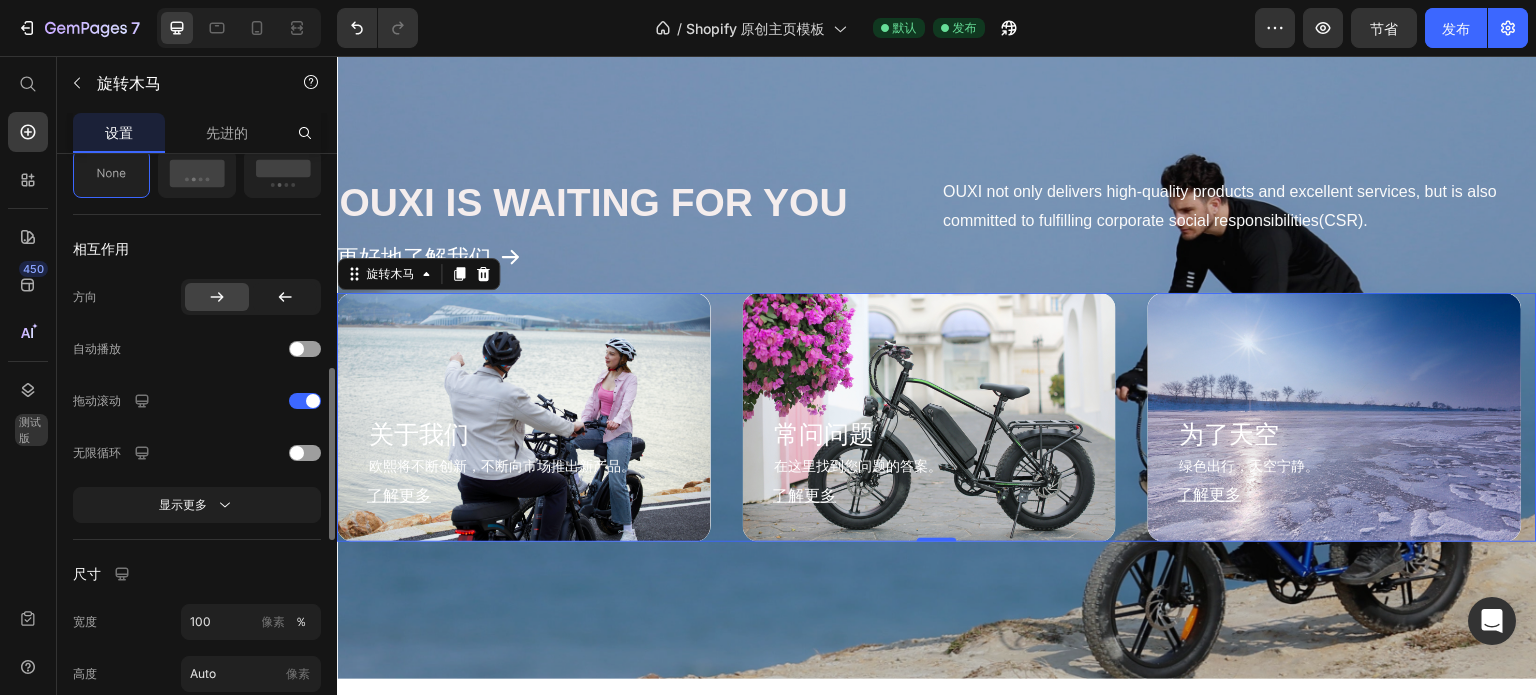 scroll, scrollTop: 751, scrollLeft: 0, axis: vertical 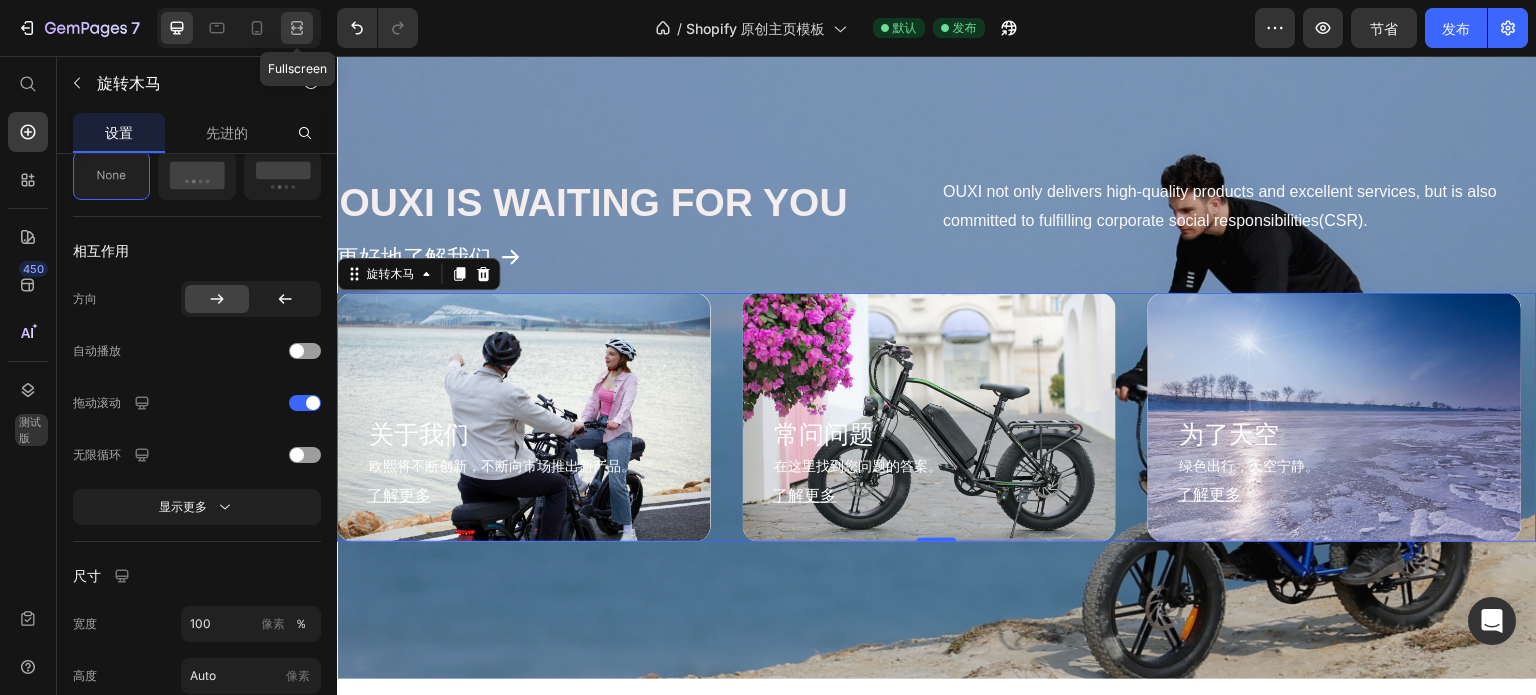 click 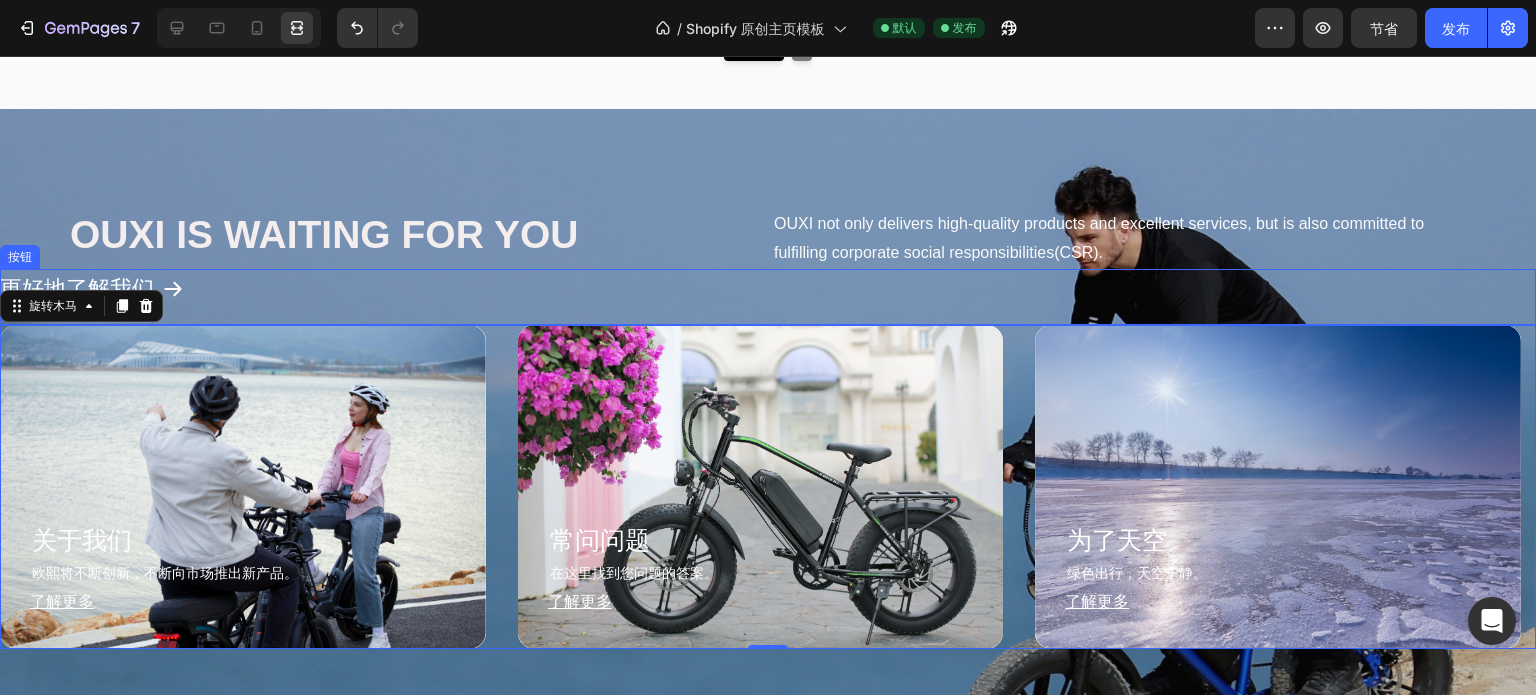 scroll, scrollTop: 1163, scrollLeft: 0, axis: vertical 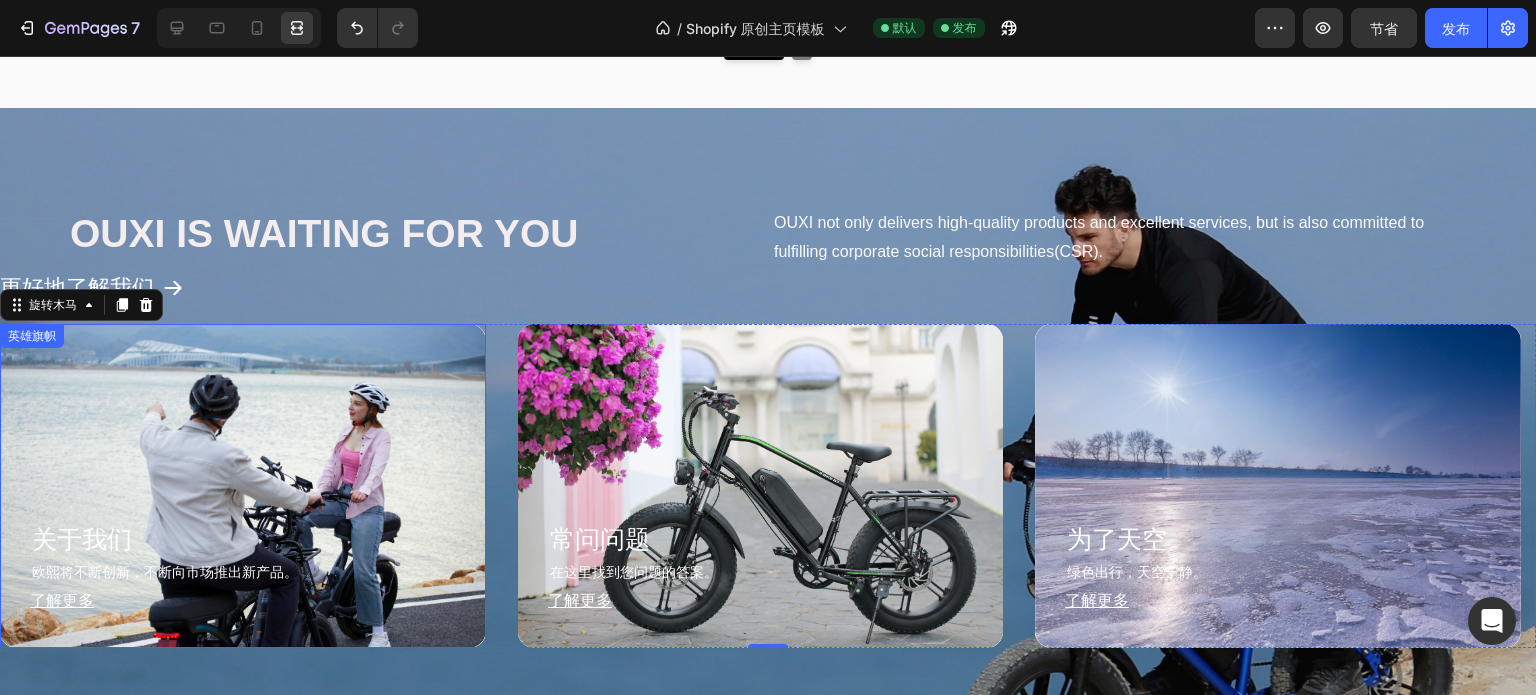 click on "关于我们 标题 欧熙将不断创新，不断向市场推出新产品。 文本块 了解更多 按钮 排" at bounding box center [243, 568] 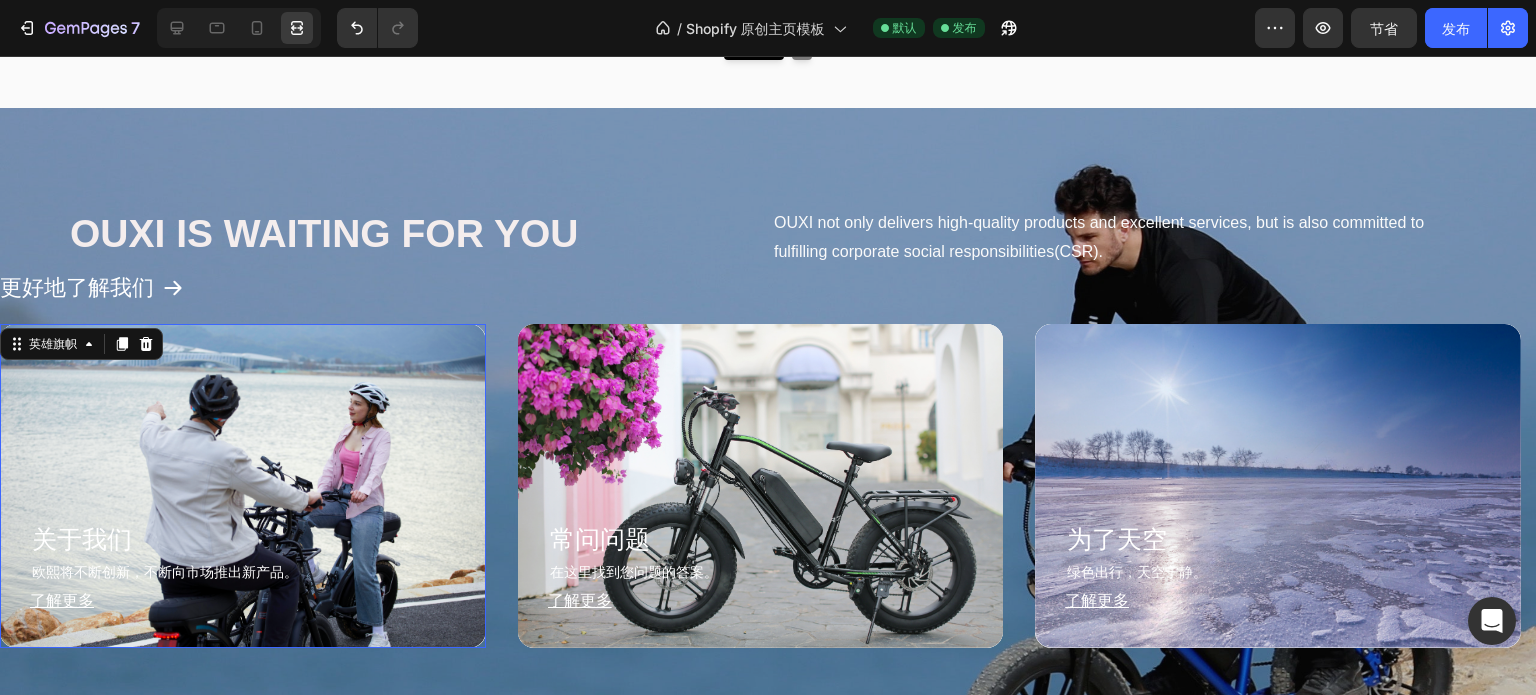 scroll, scrollTop: 0, scrollLeft: 0, axis: both 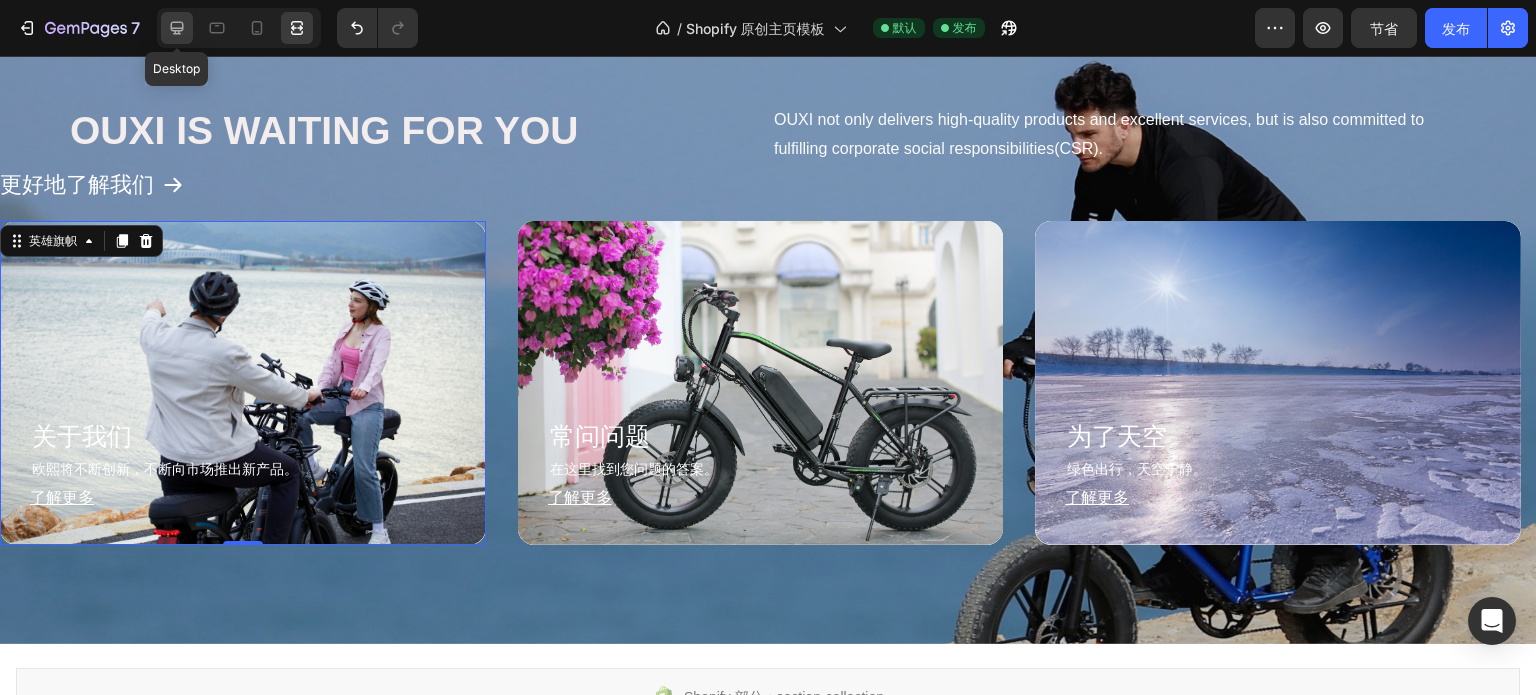 click 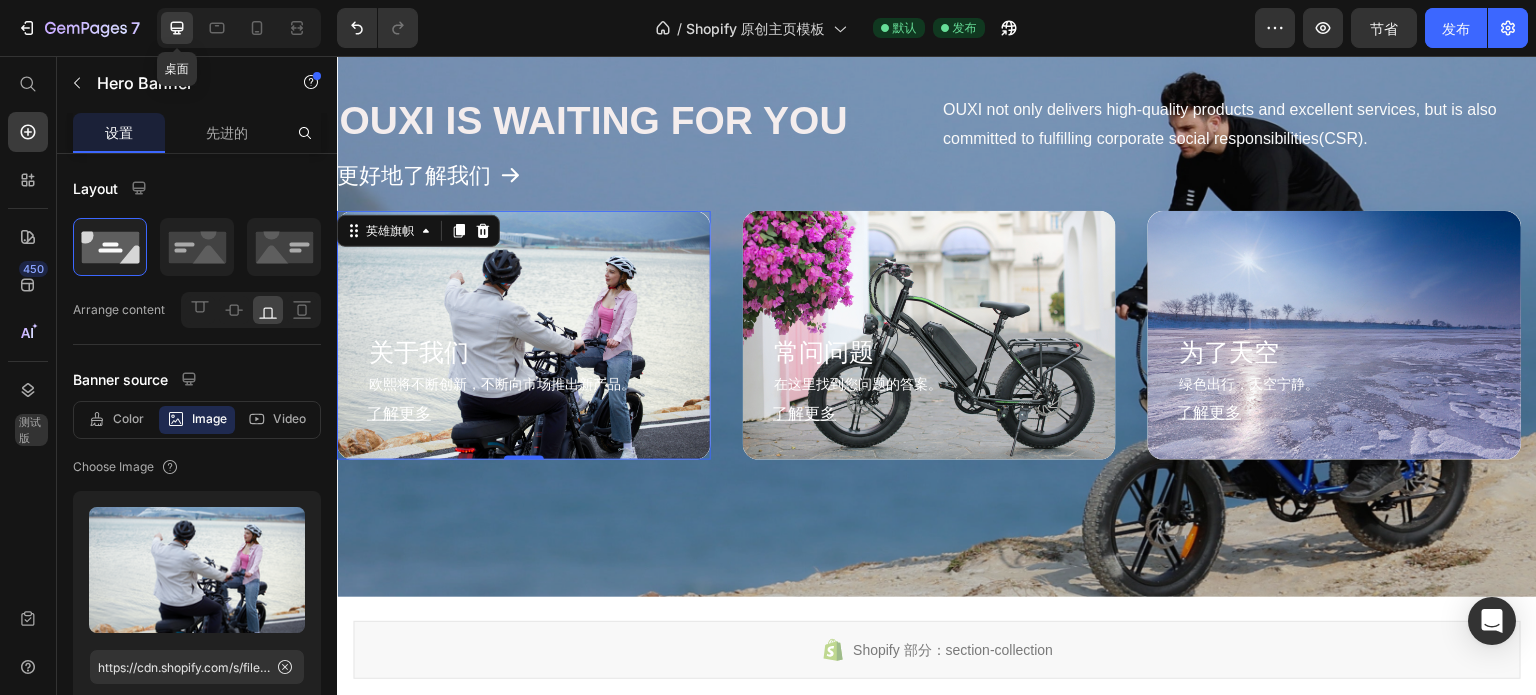 scroll, scrollTop: 1219, scrollLeft: 0, axis: vertical 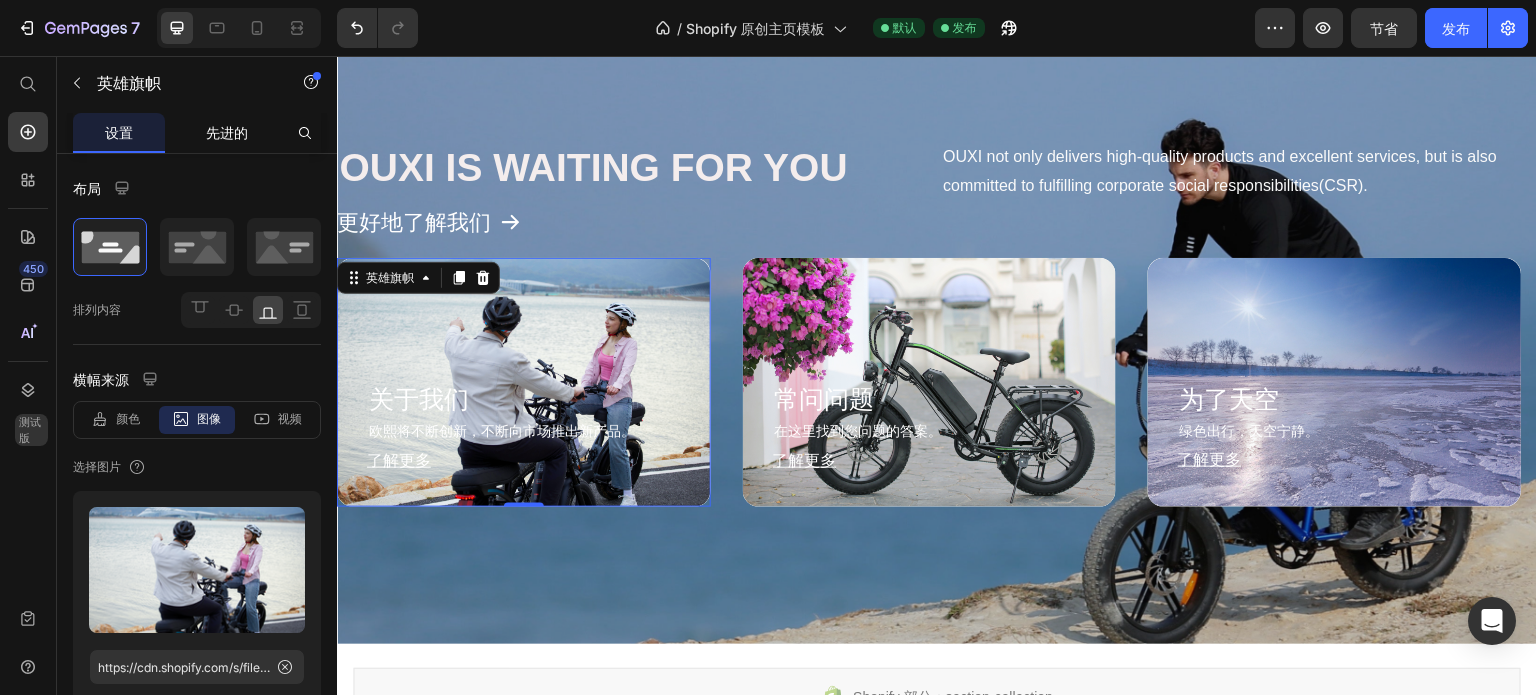click on "先进的" at bounding box center (227, 132) 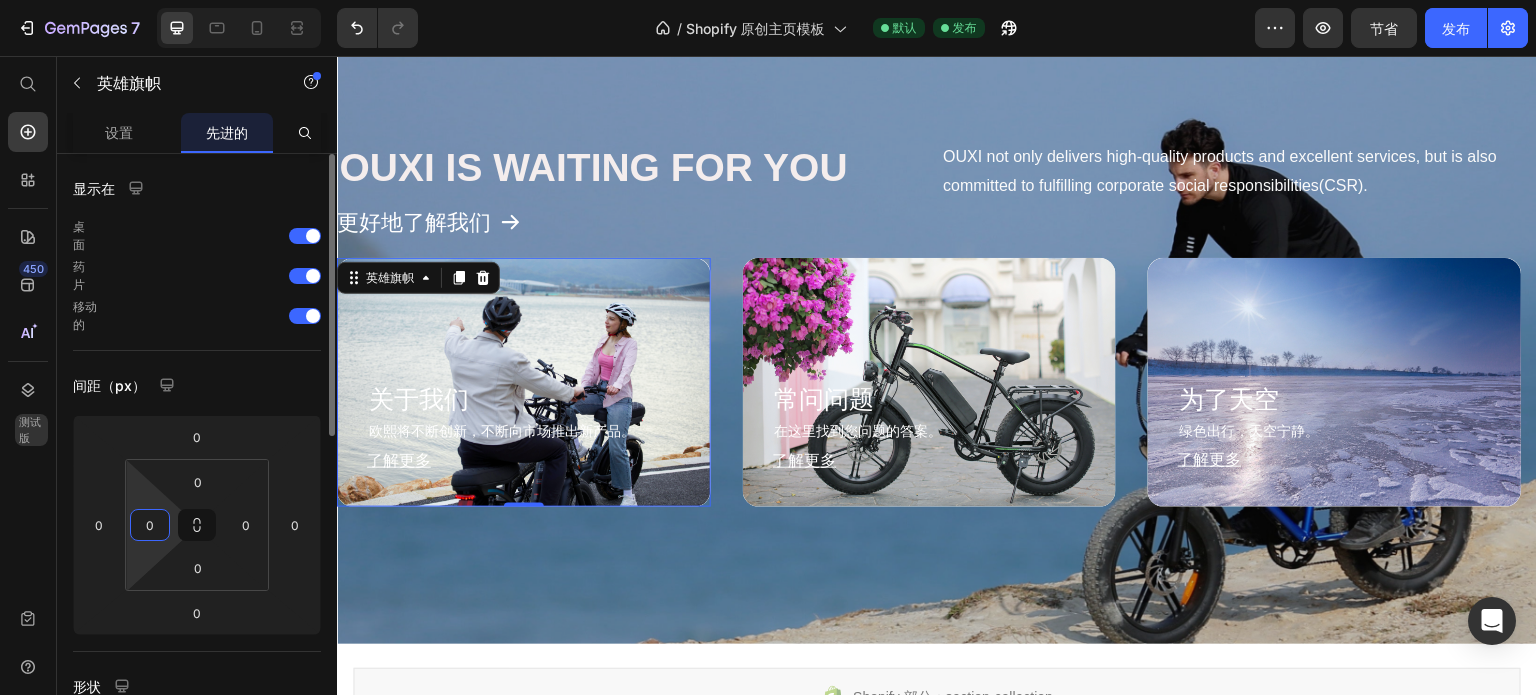 click on "0" at bounding box center (150, 525) 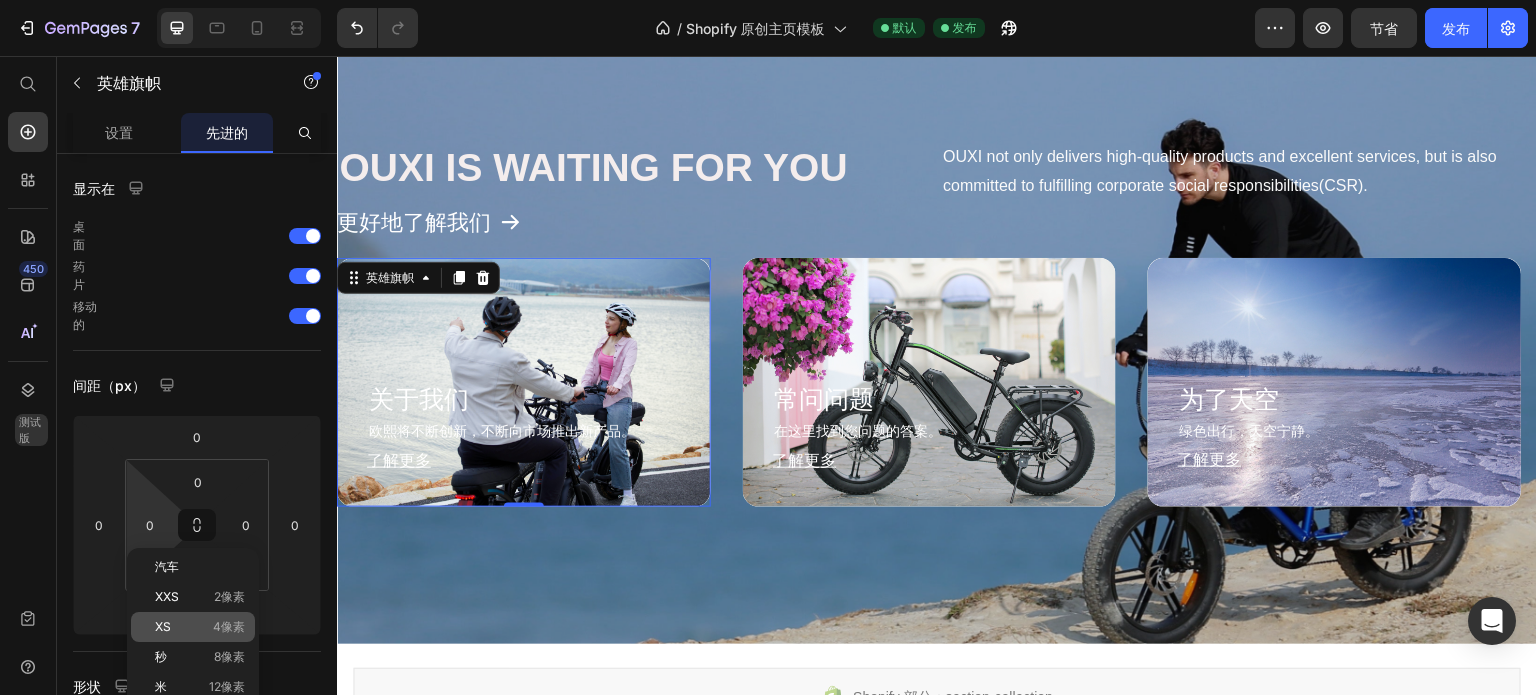 click on "XS 4像素" 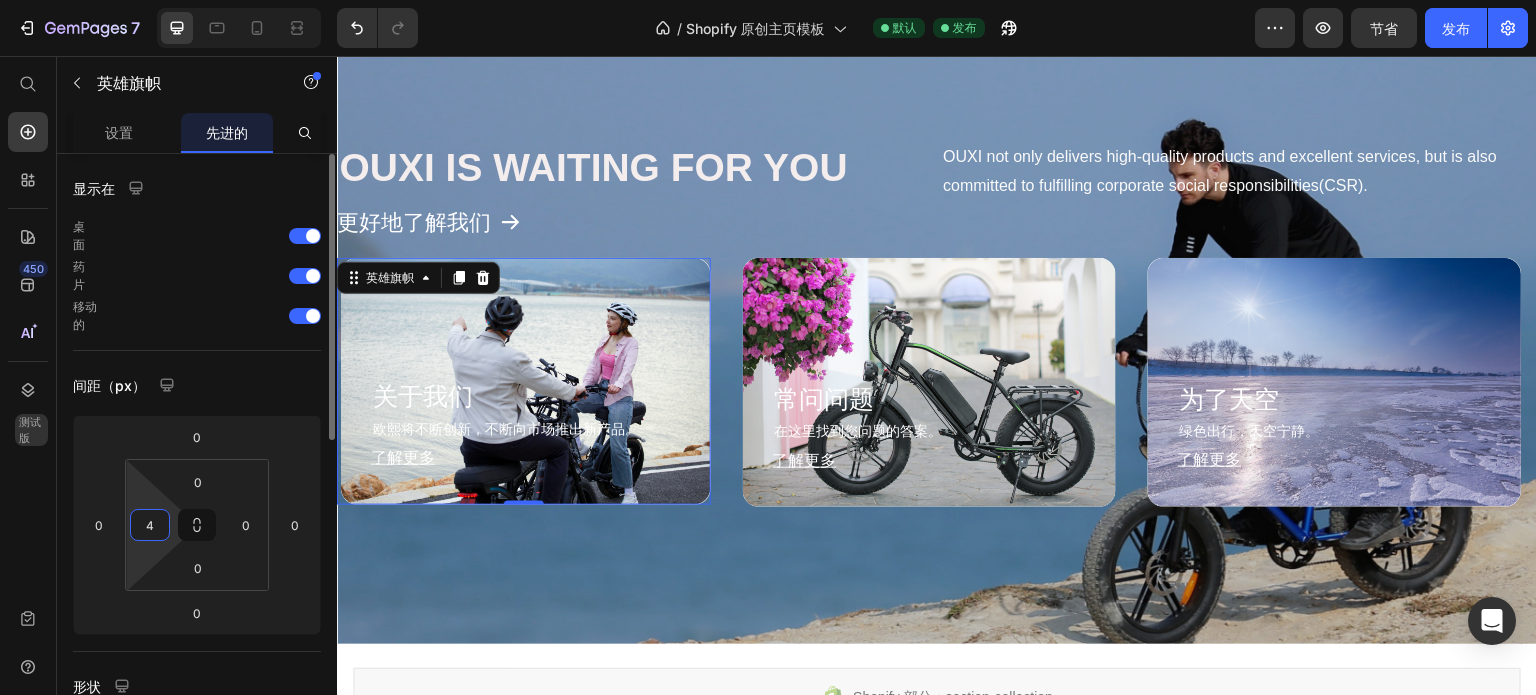 click on "4" at bounding box center [150, 525] 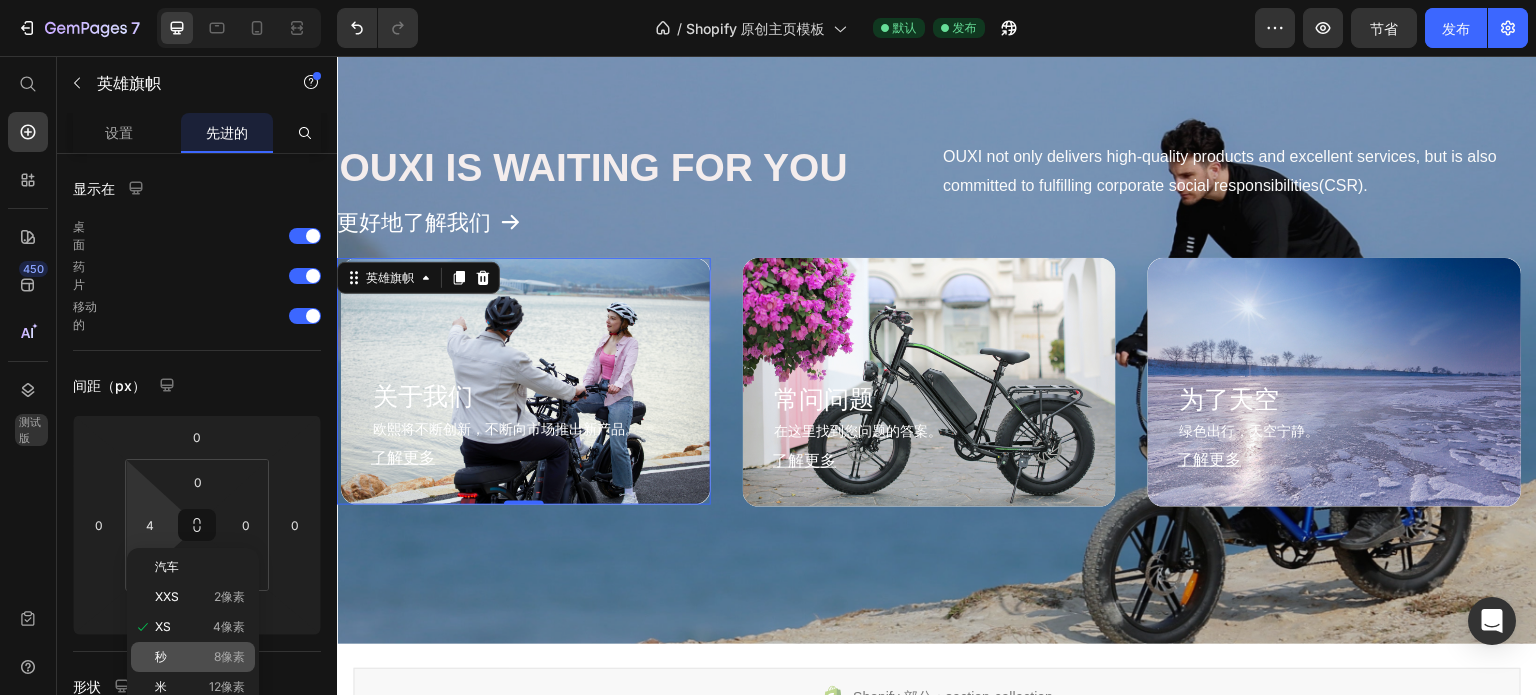 click on "秒 8像素" 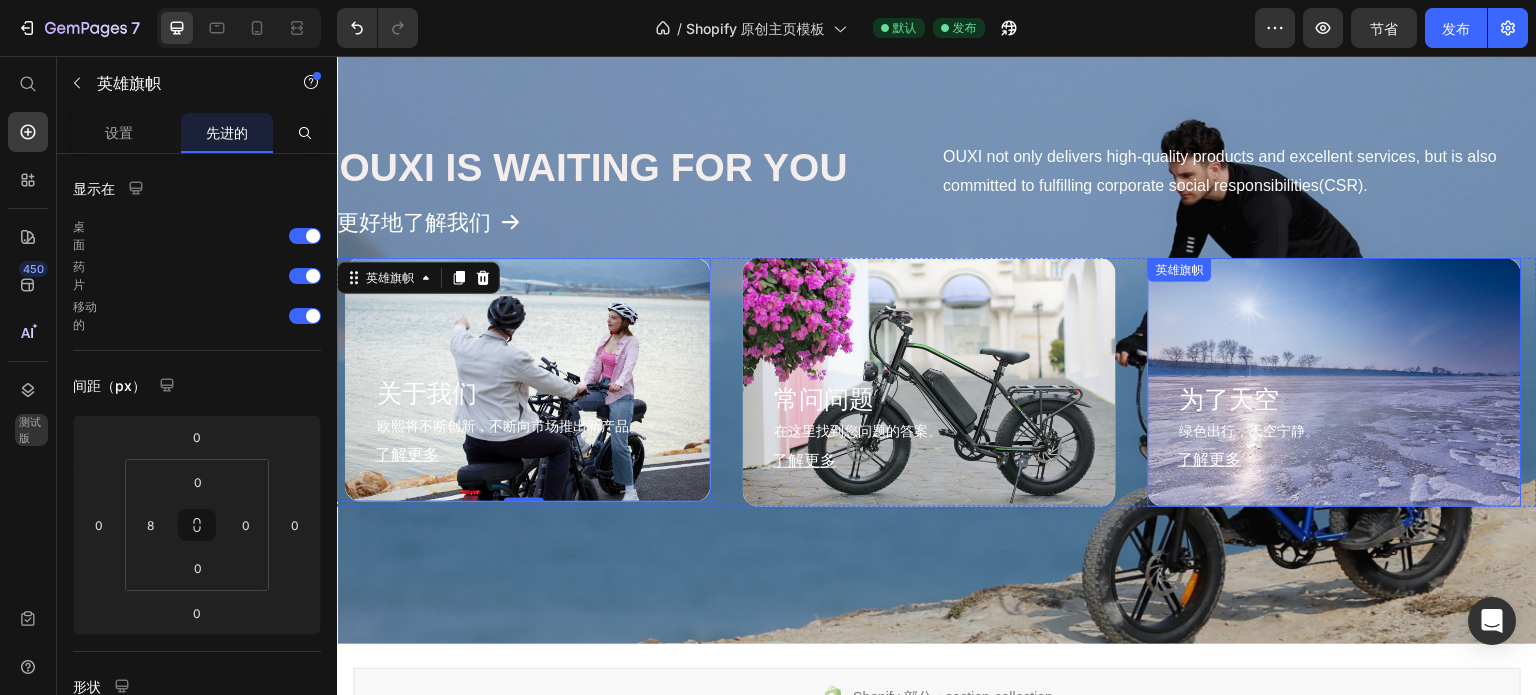 click at bounding box center [1335, 382] 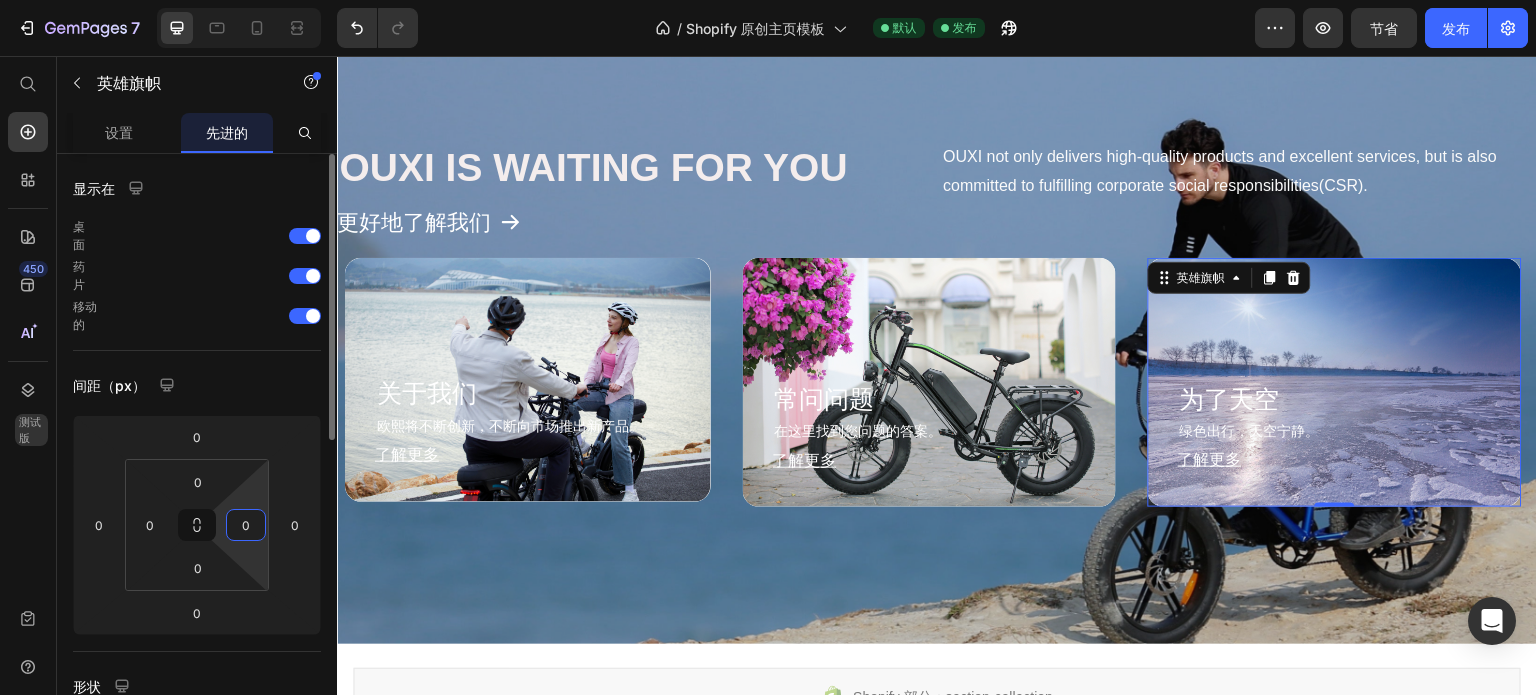 click on "0" at bounding box center (246, 525) 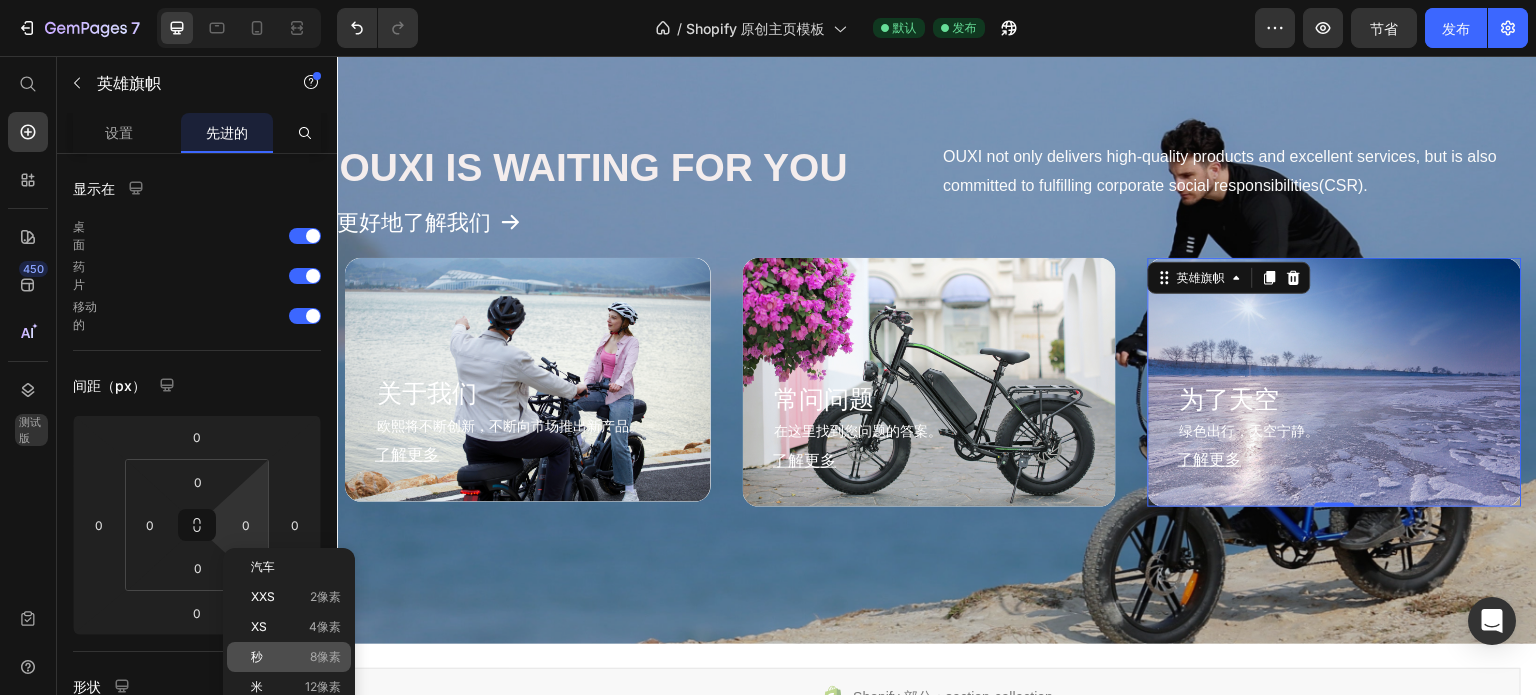 click on "秒 8像素" 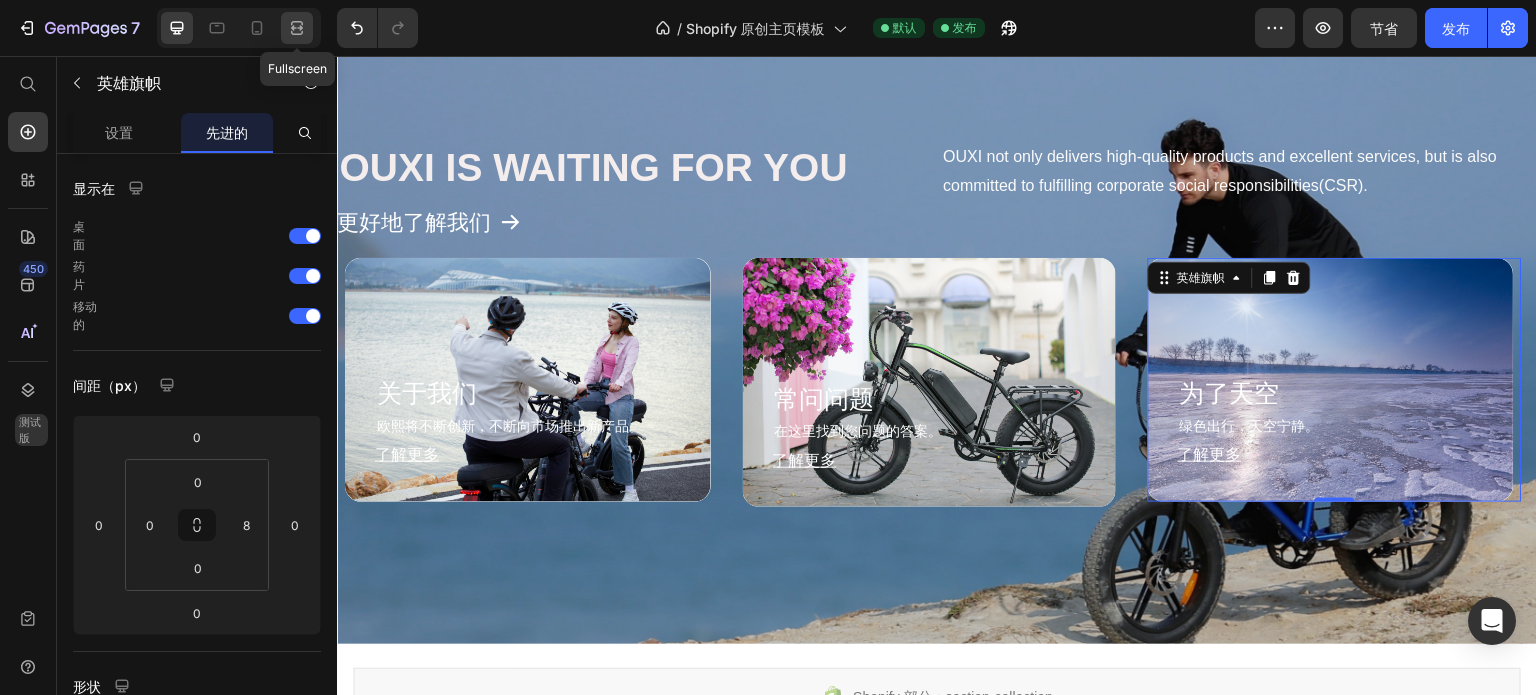 click 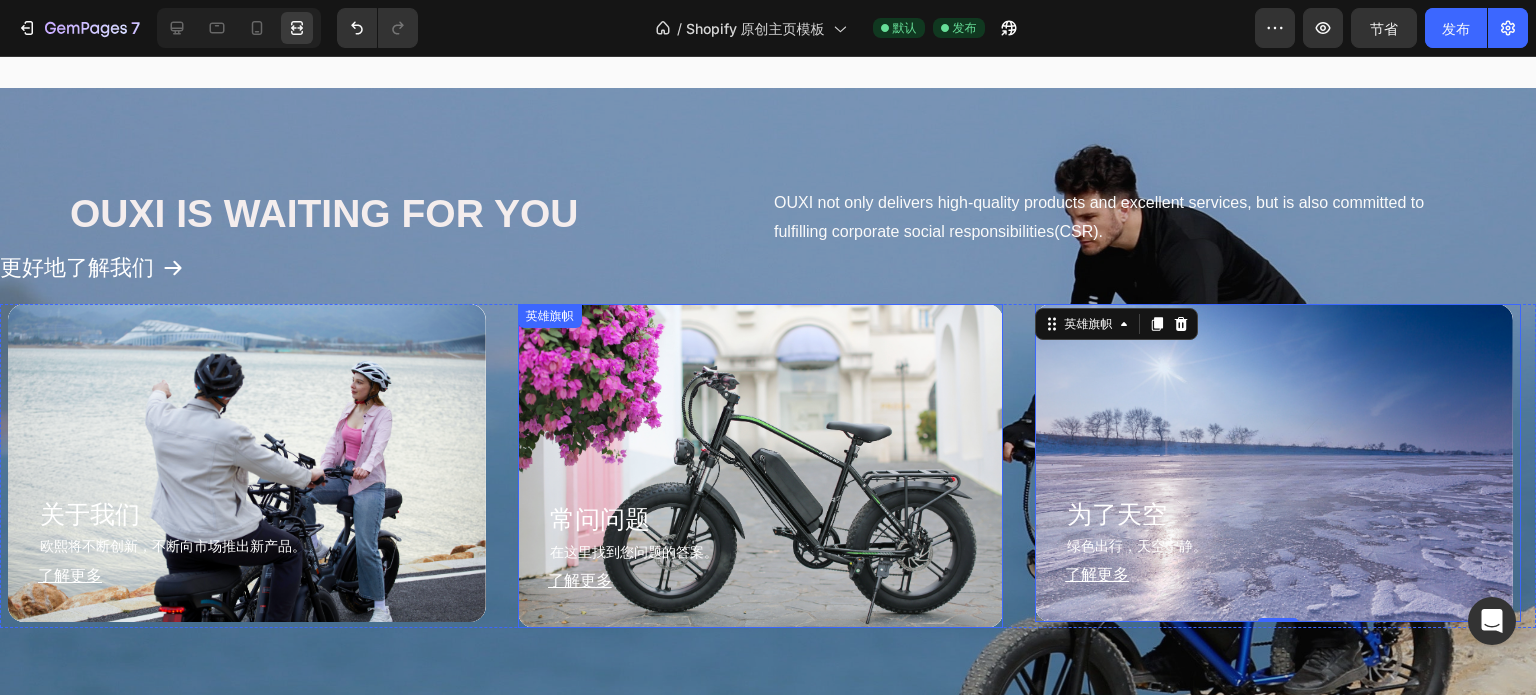 scroll, scrollTop: 1184, scrollLeft: 0, axis: vertical 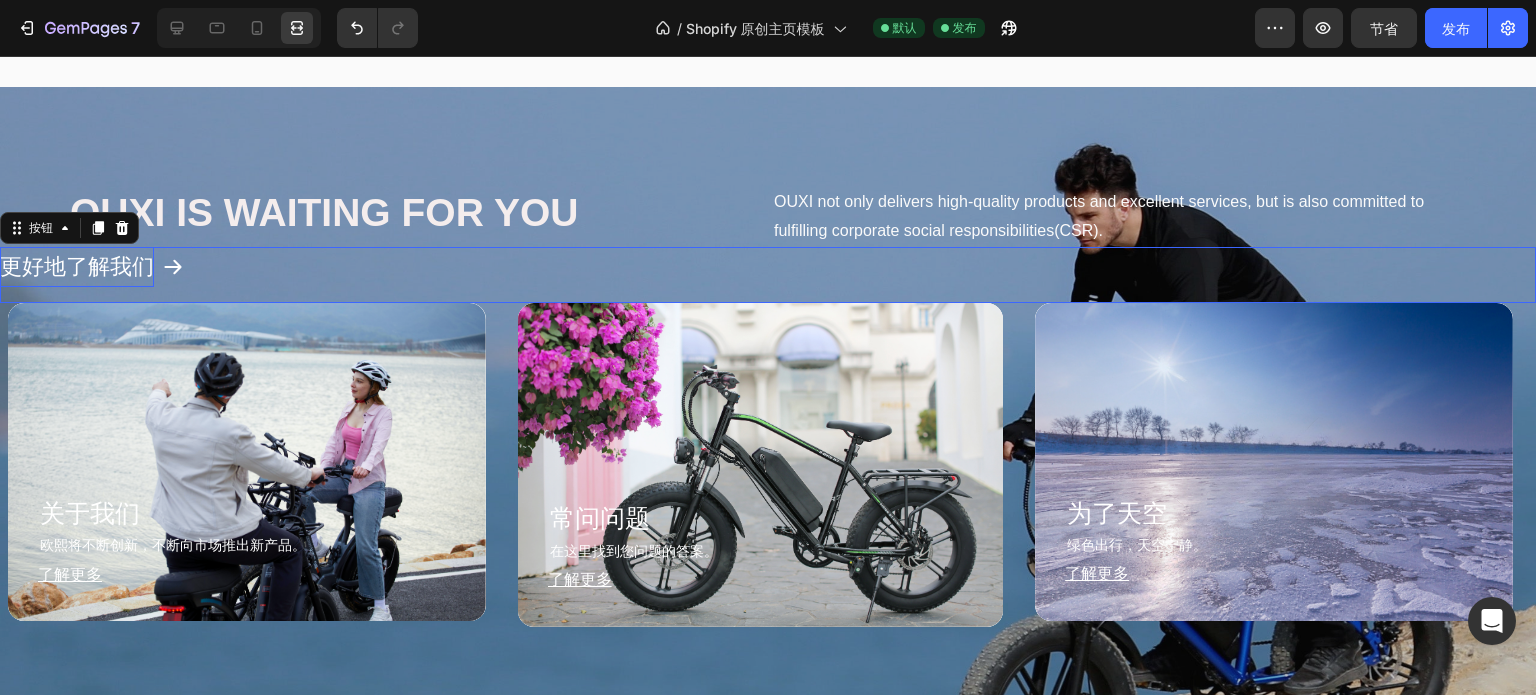 click on "更好地了解我们" at bounding box center (77, 266) 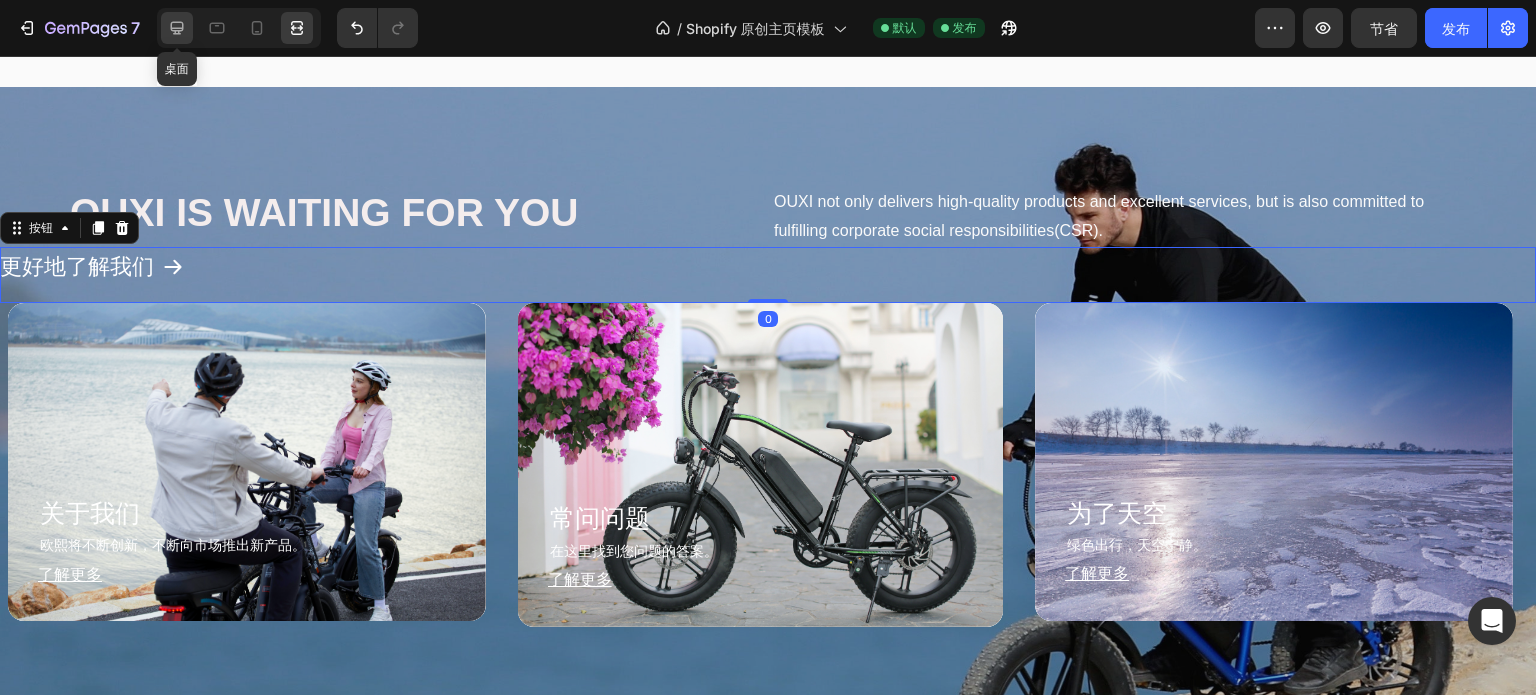 click 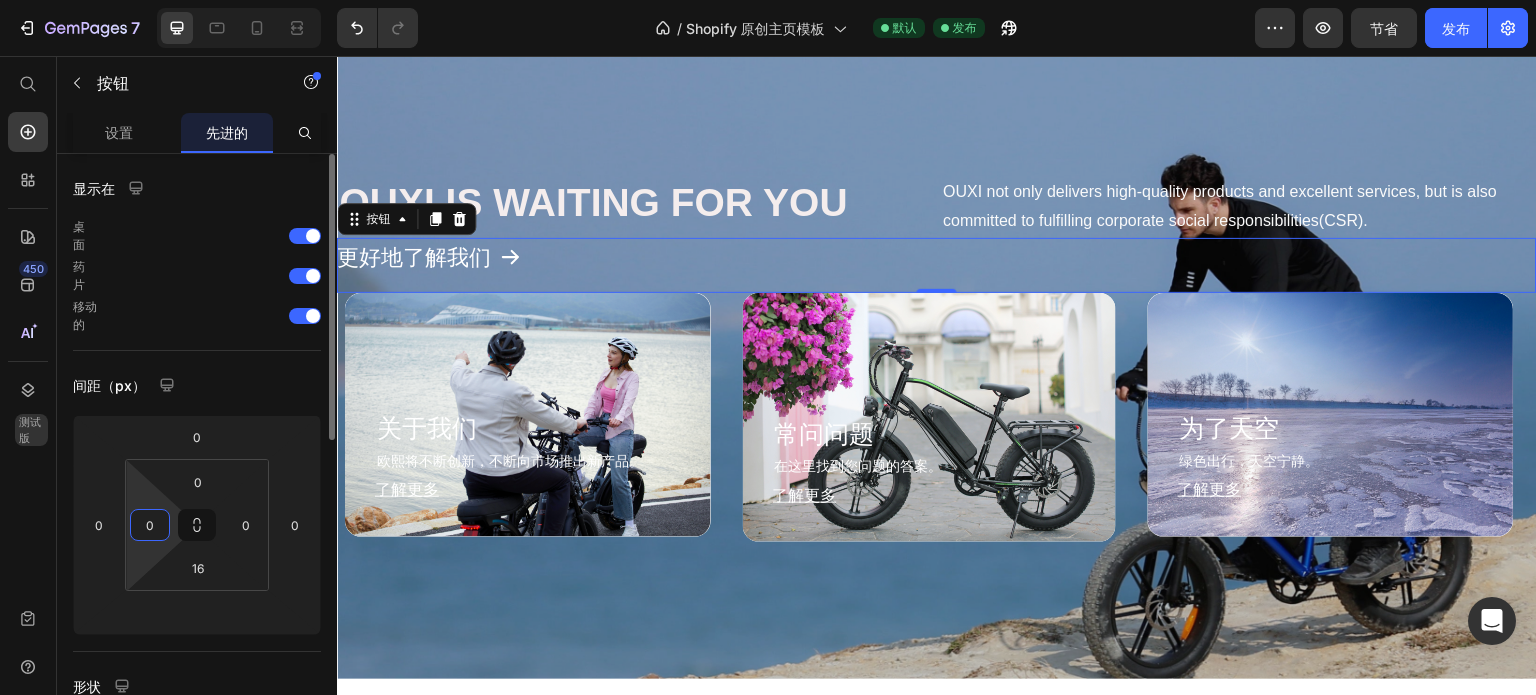 click on "0" at bounding box center [150, 525] 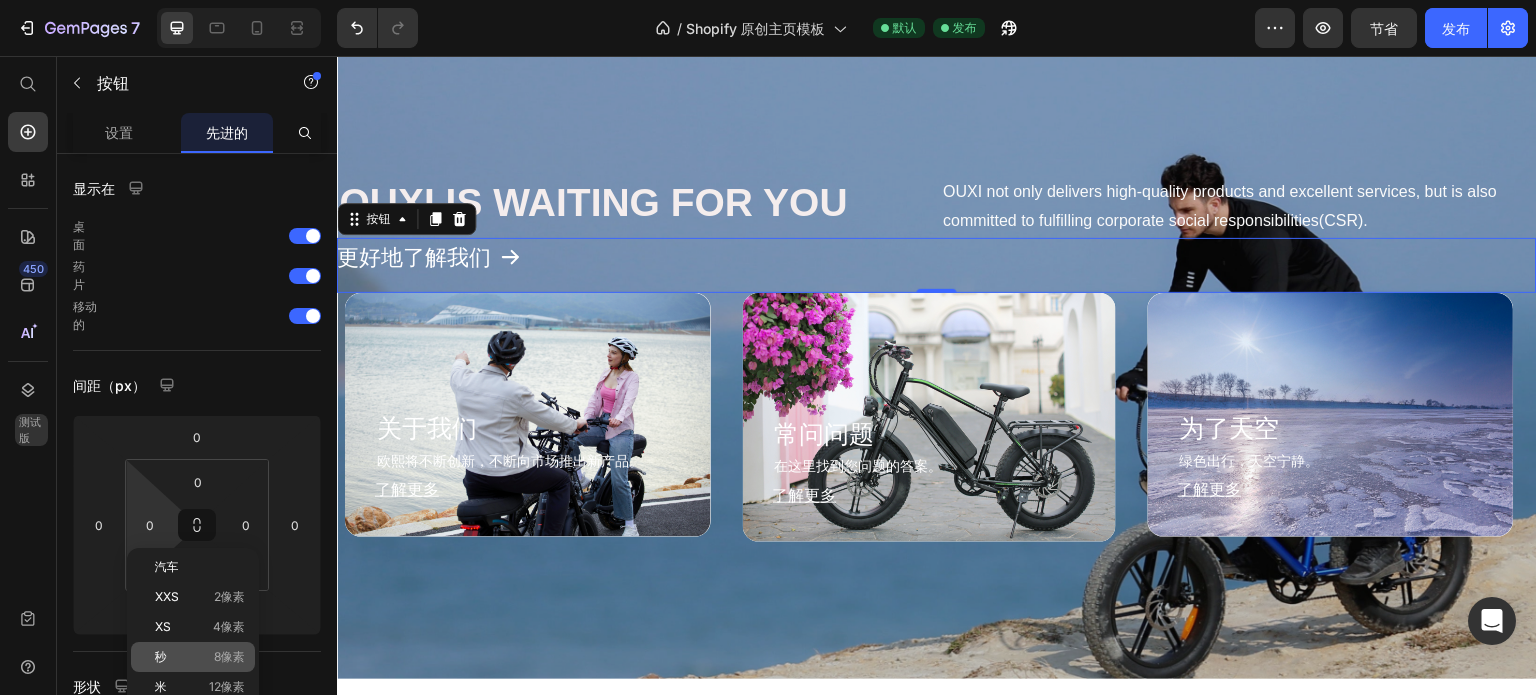 click on "秒" at bounding box center (161, 656) 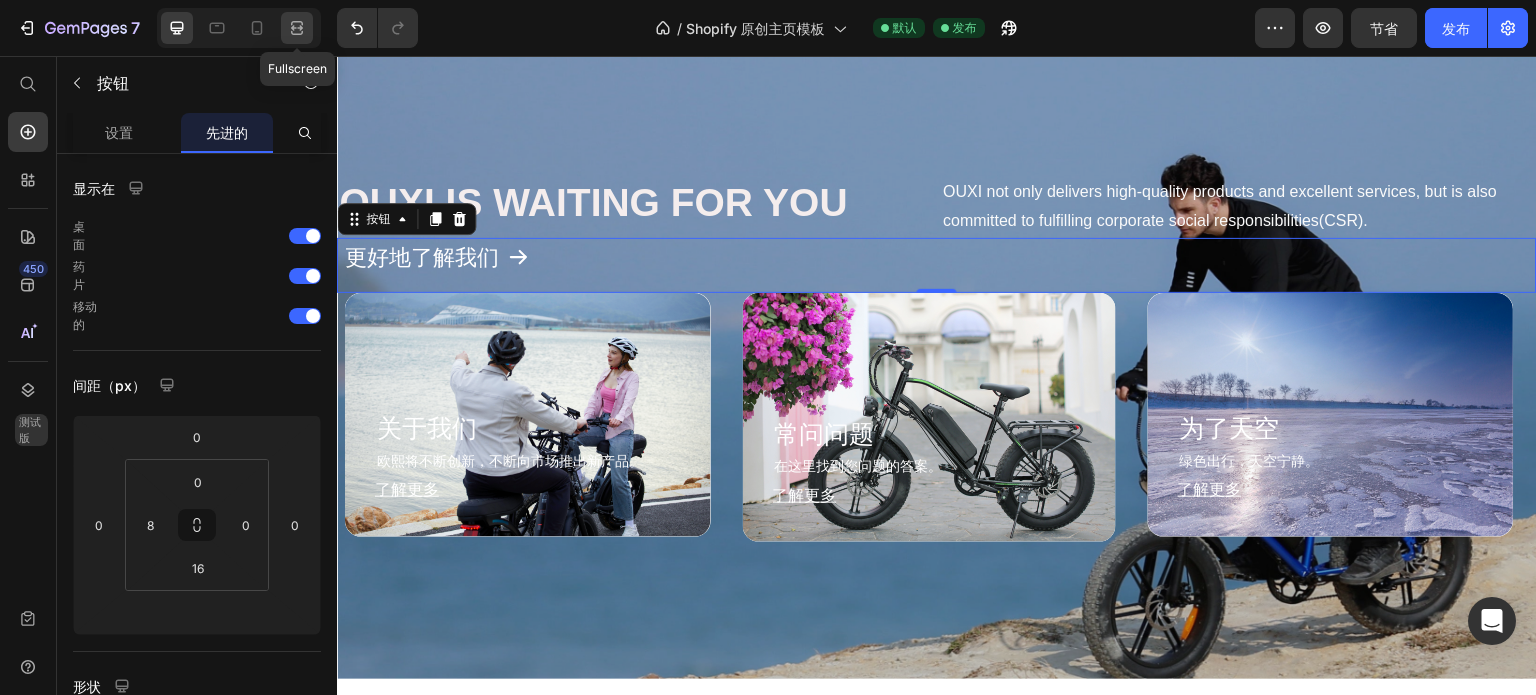 click 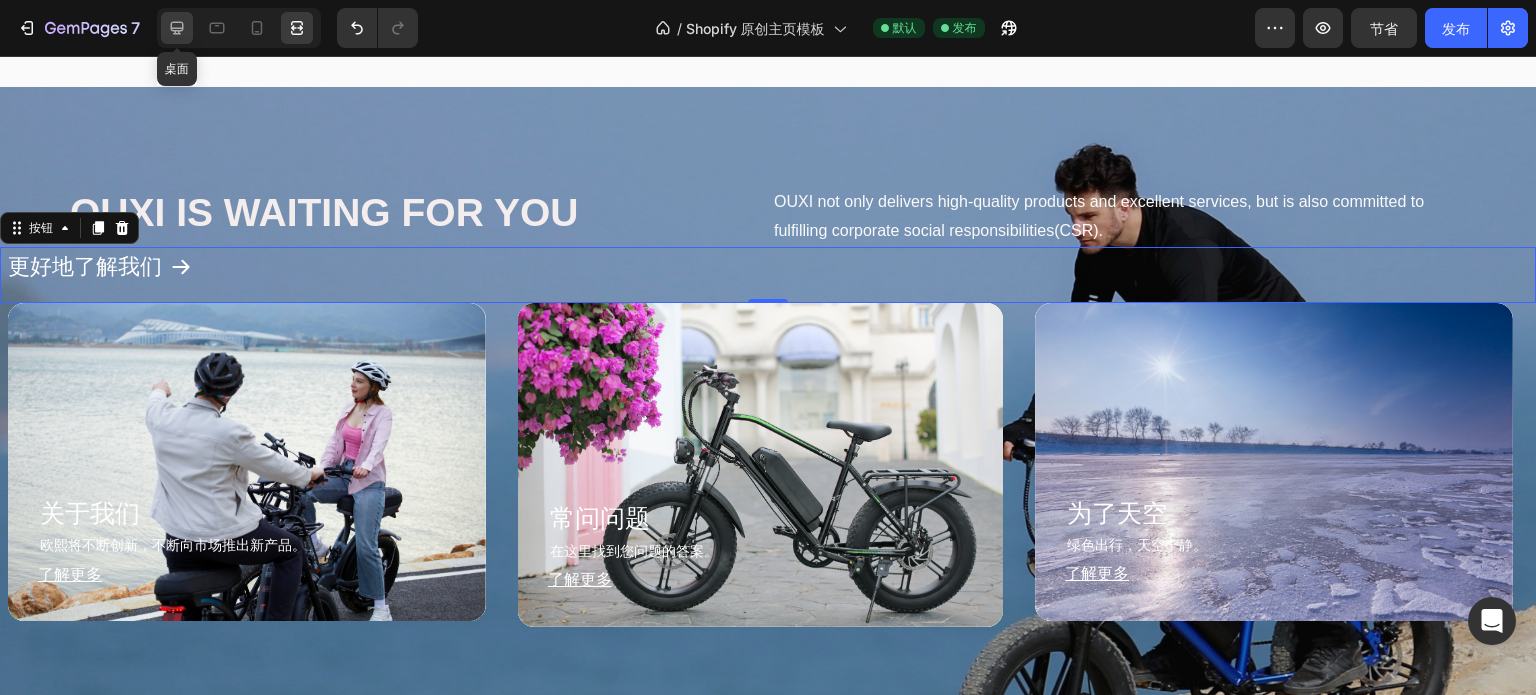 click 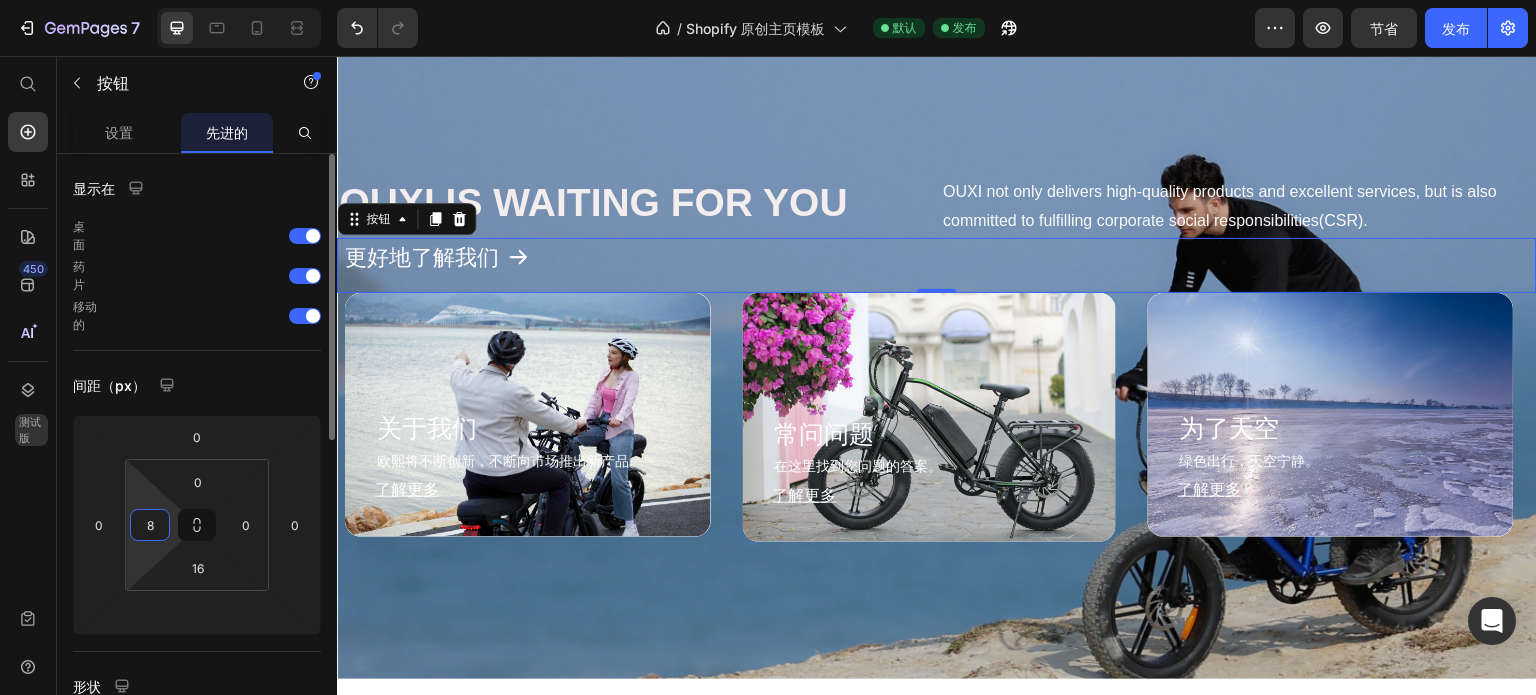 click on "8" at bounding box center (150, 525) 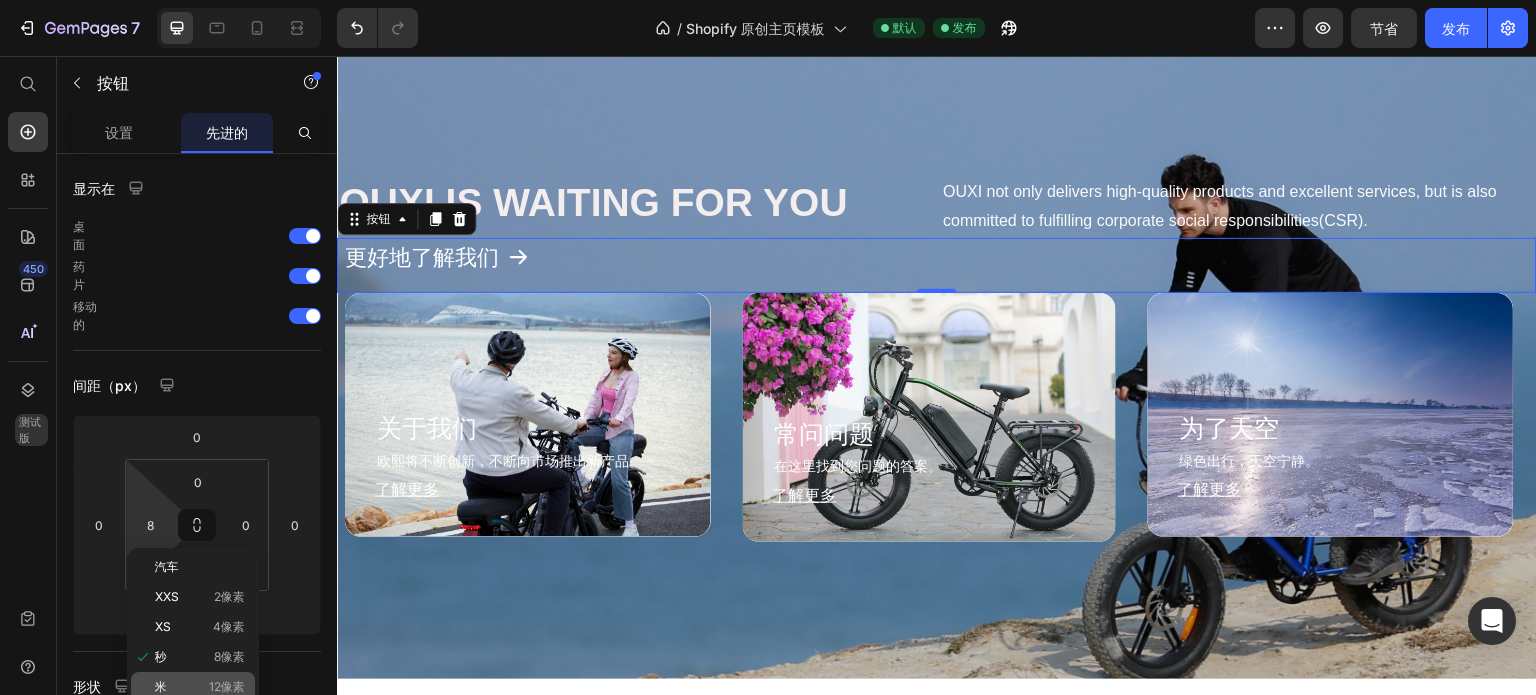 click on "米" at bounding box center [161, 686] 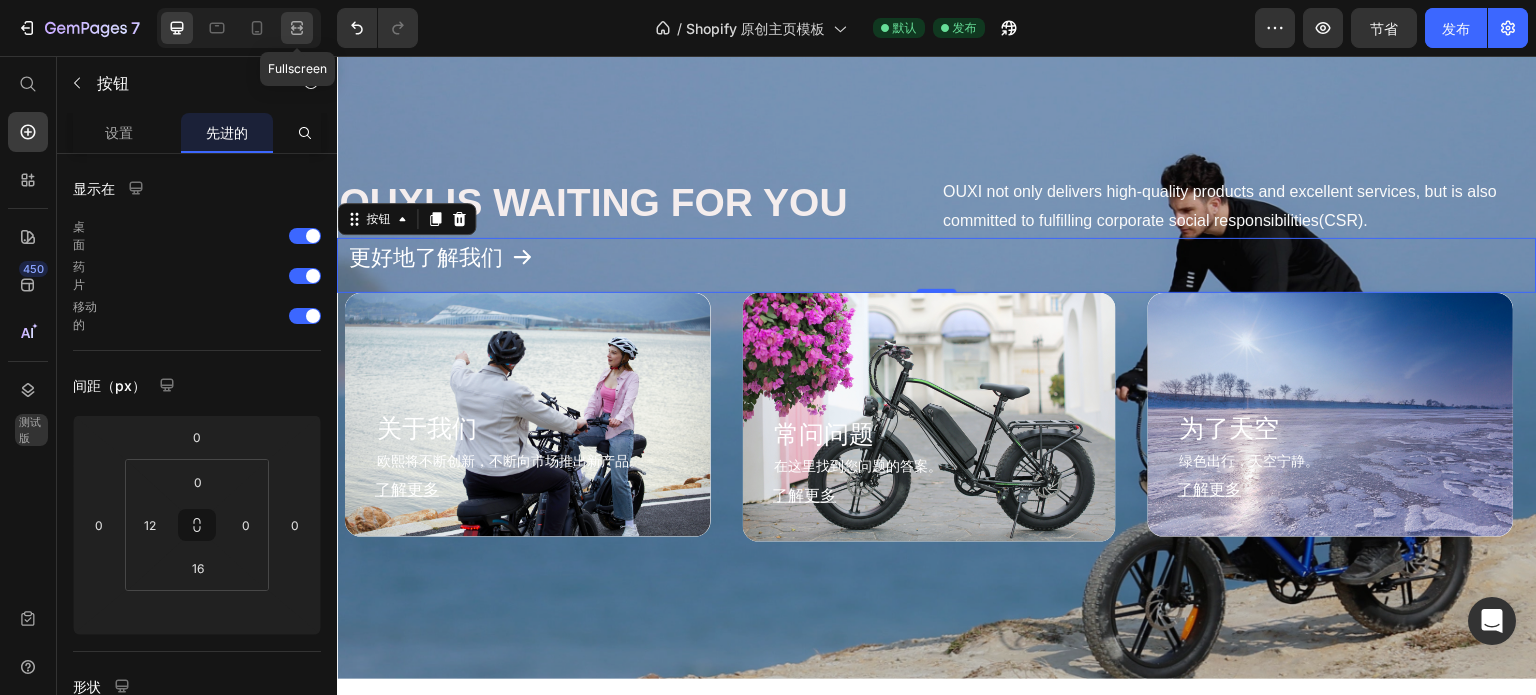 click 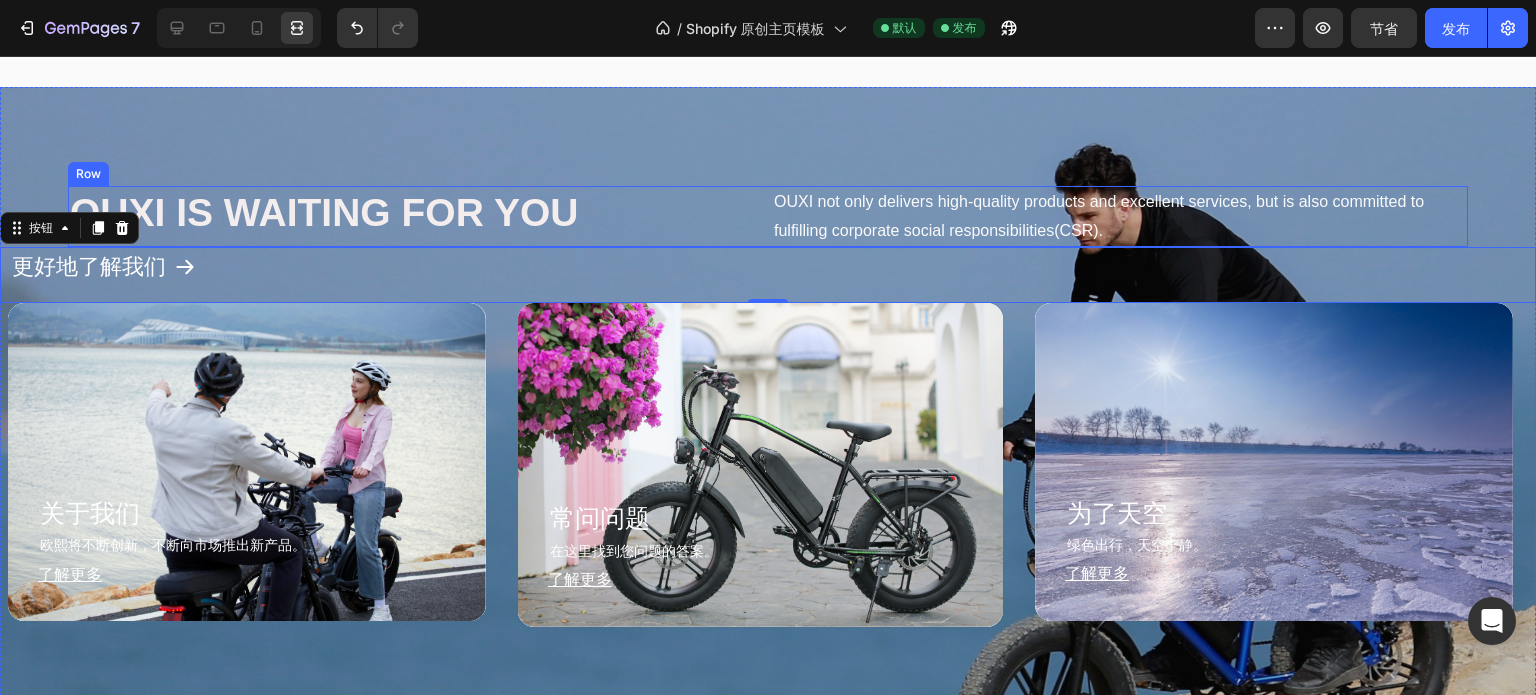 click on "OUXI IS WAITING FOR YOU Heading OUXI not only delivers high-quality products and excellent services, but is also committed to fulfilling corporate social responsibilities(CSR). Text Block Row" at bounding box center [768, 217] 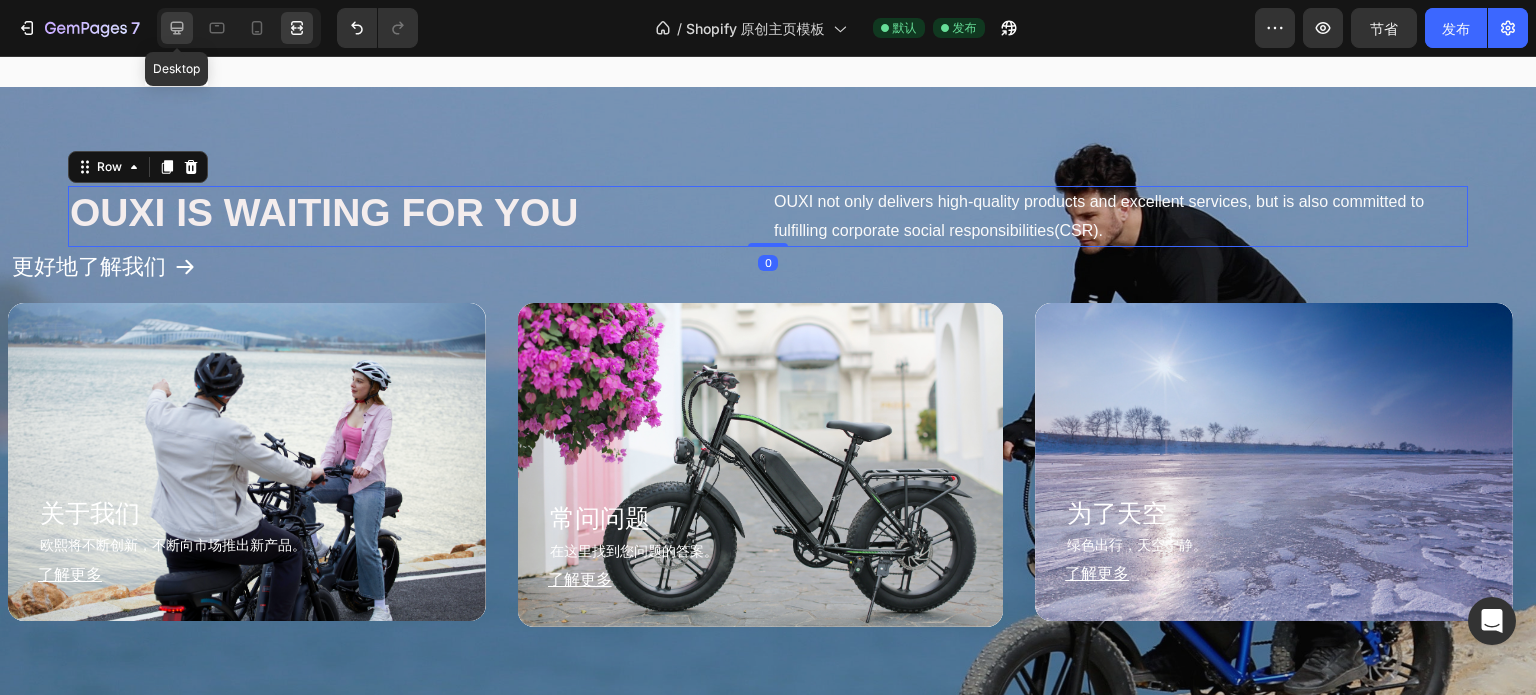 click 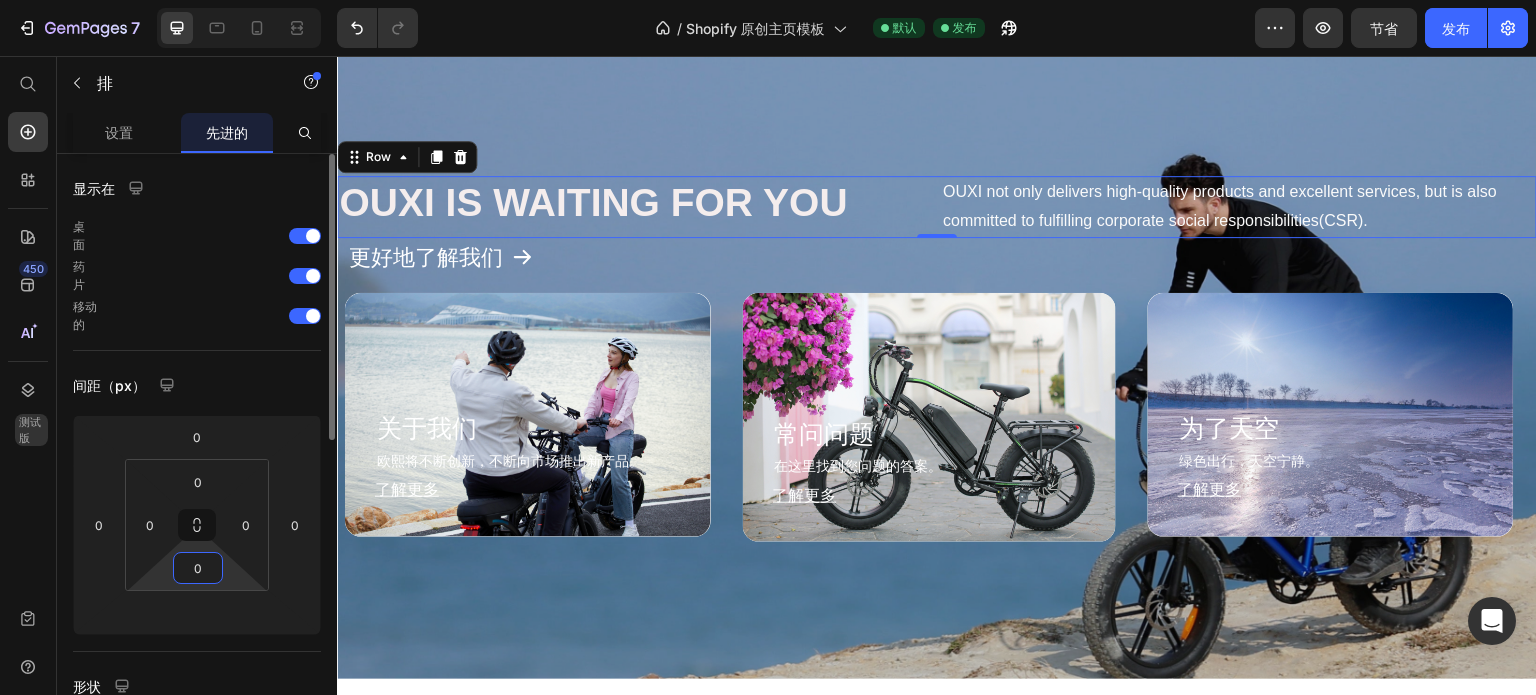 click on "0" at bounding box center [198, 568] 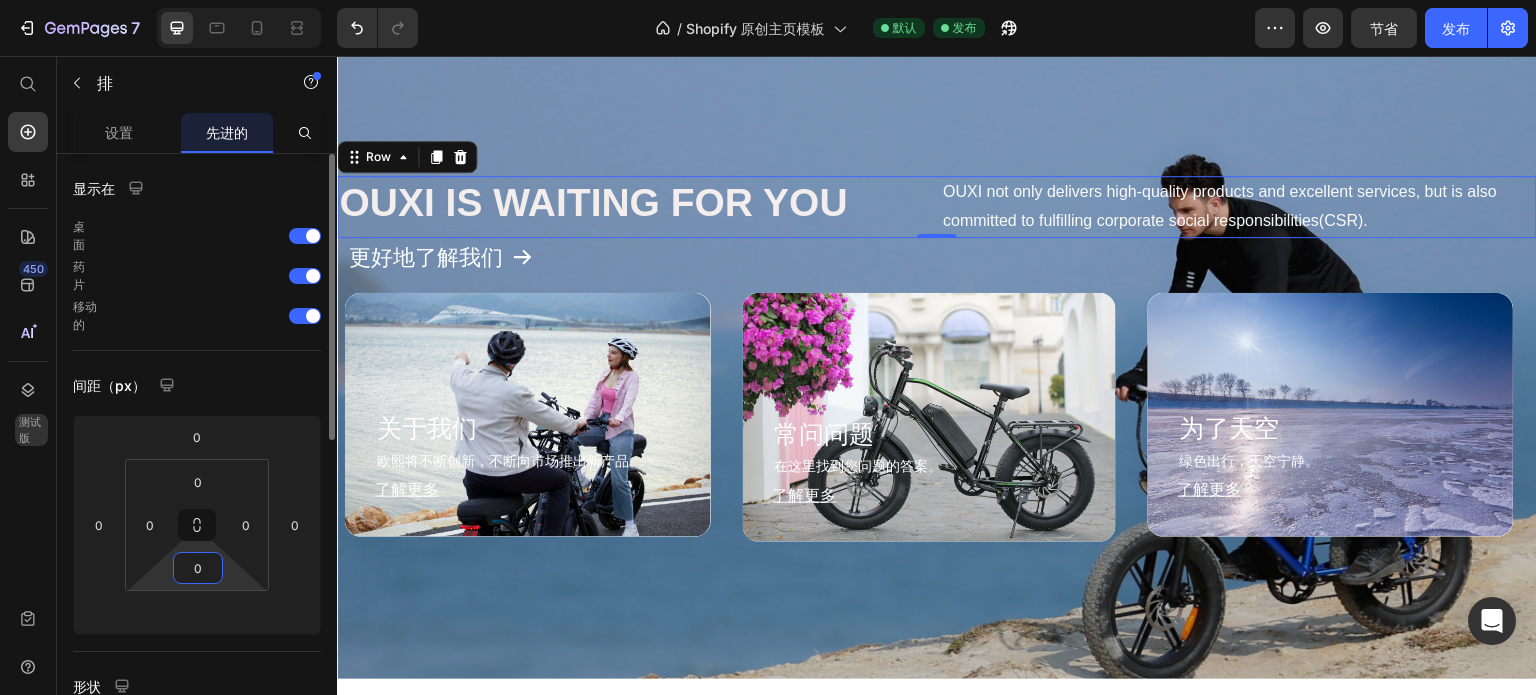 type 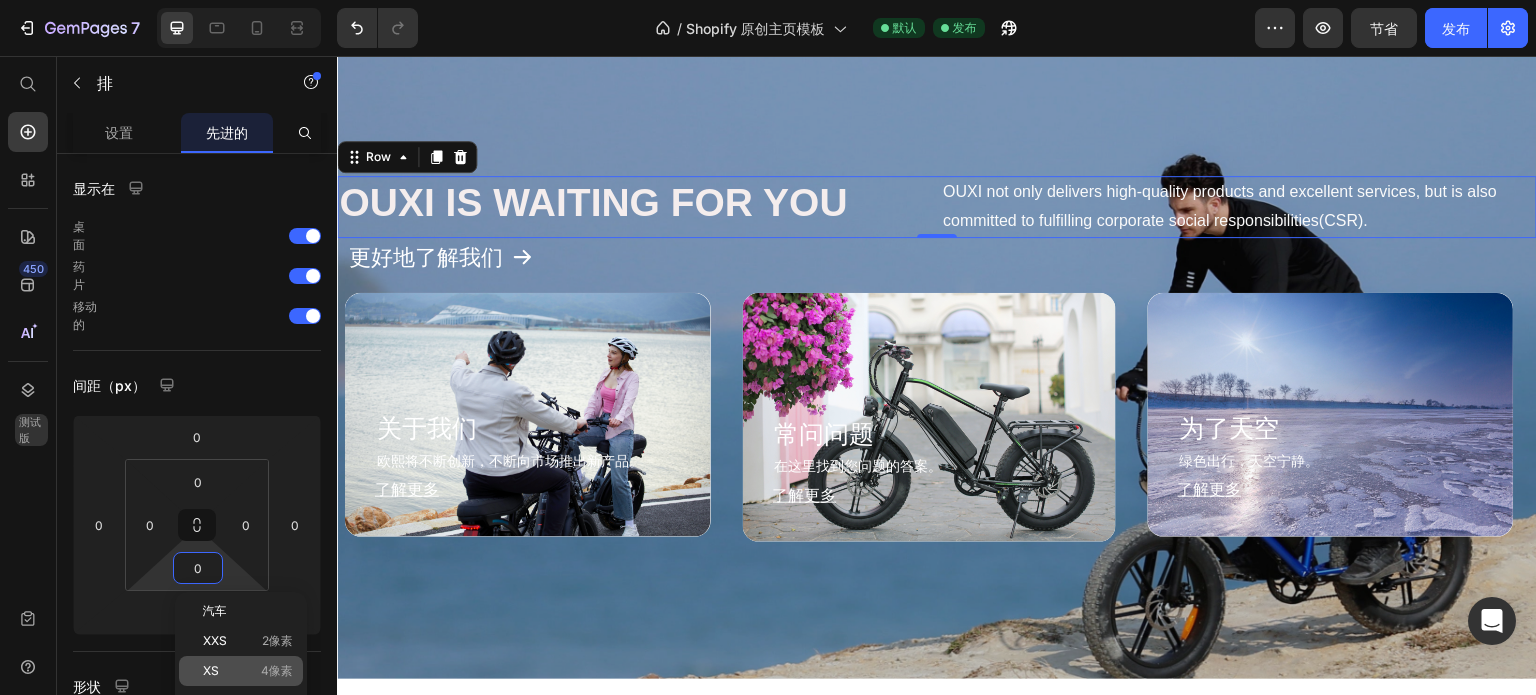 click on "XS" at bounding box center [211, 670] 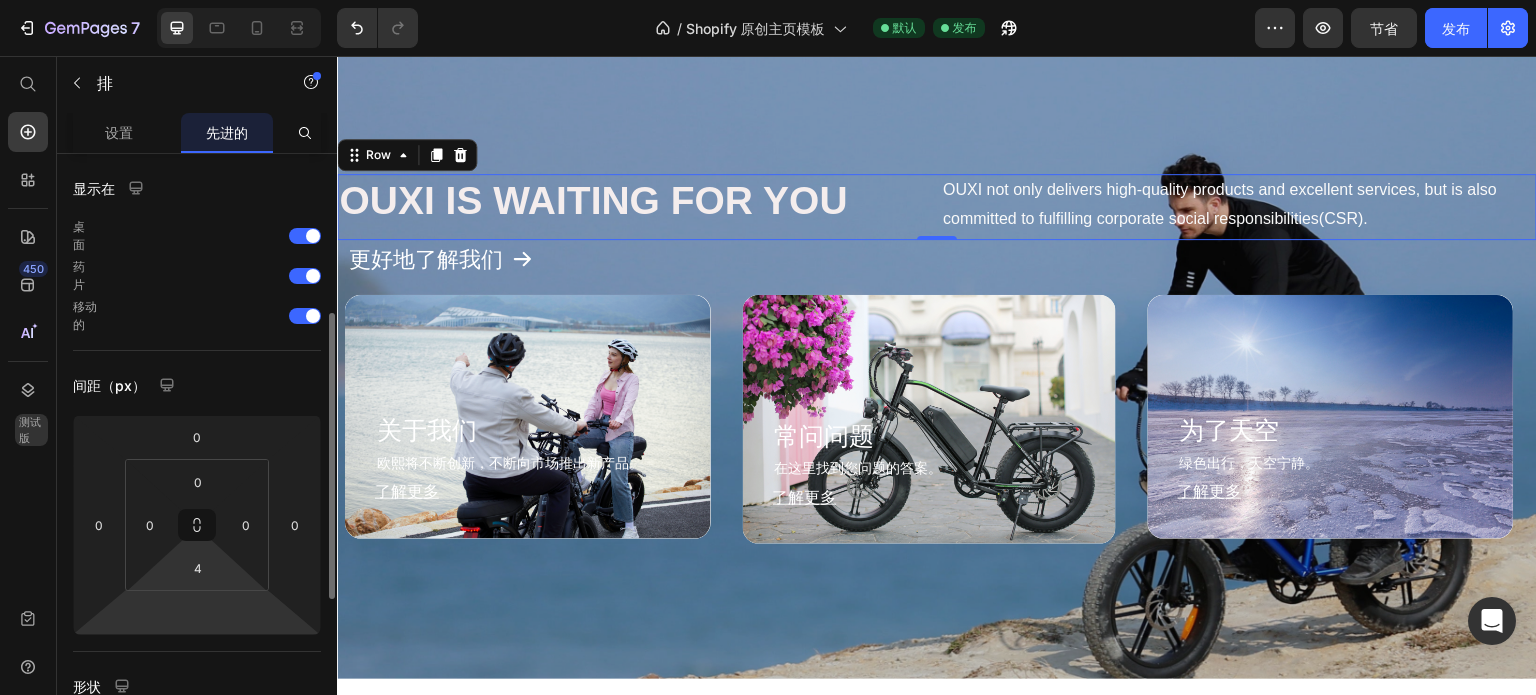 scroll, scrollTop: 108, scrollLeft: 0, axis: vertical 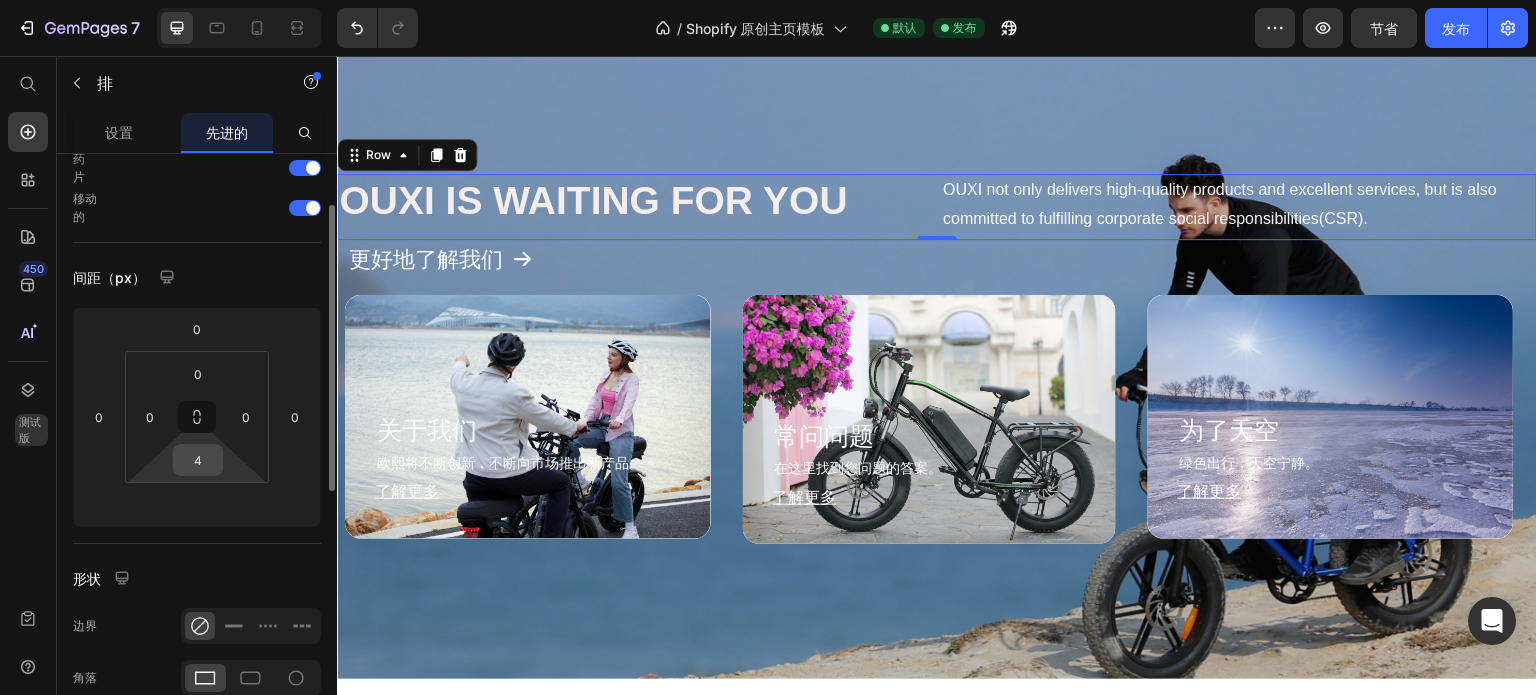click on "4" at bounding box center [198, 460] 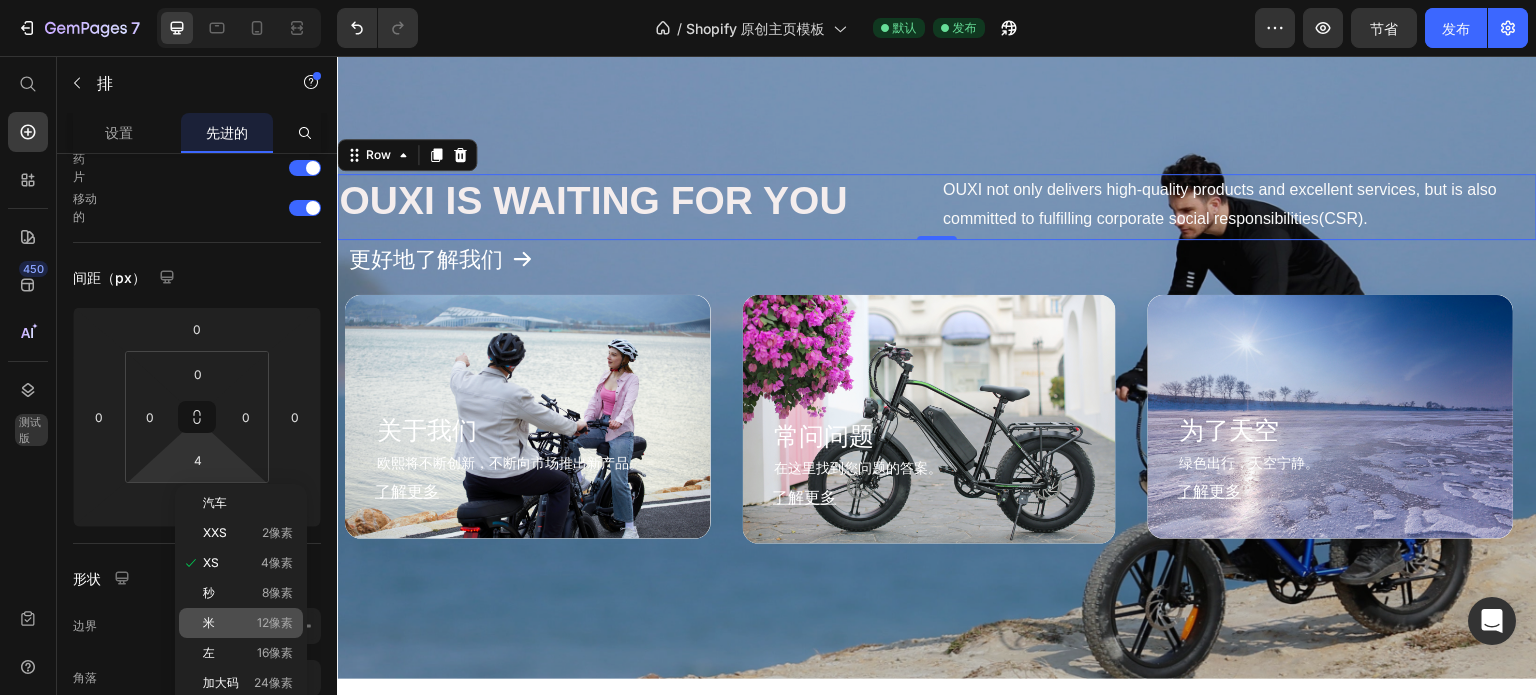 click on "米 12像素" at bounding box center (248, 623) 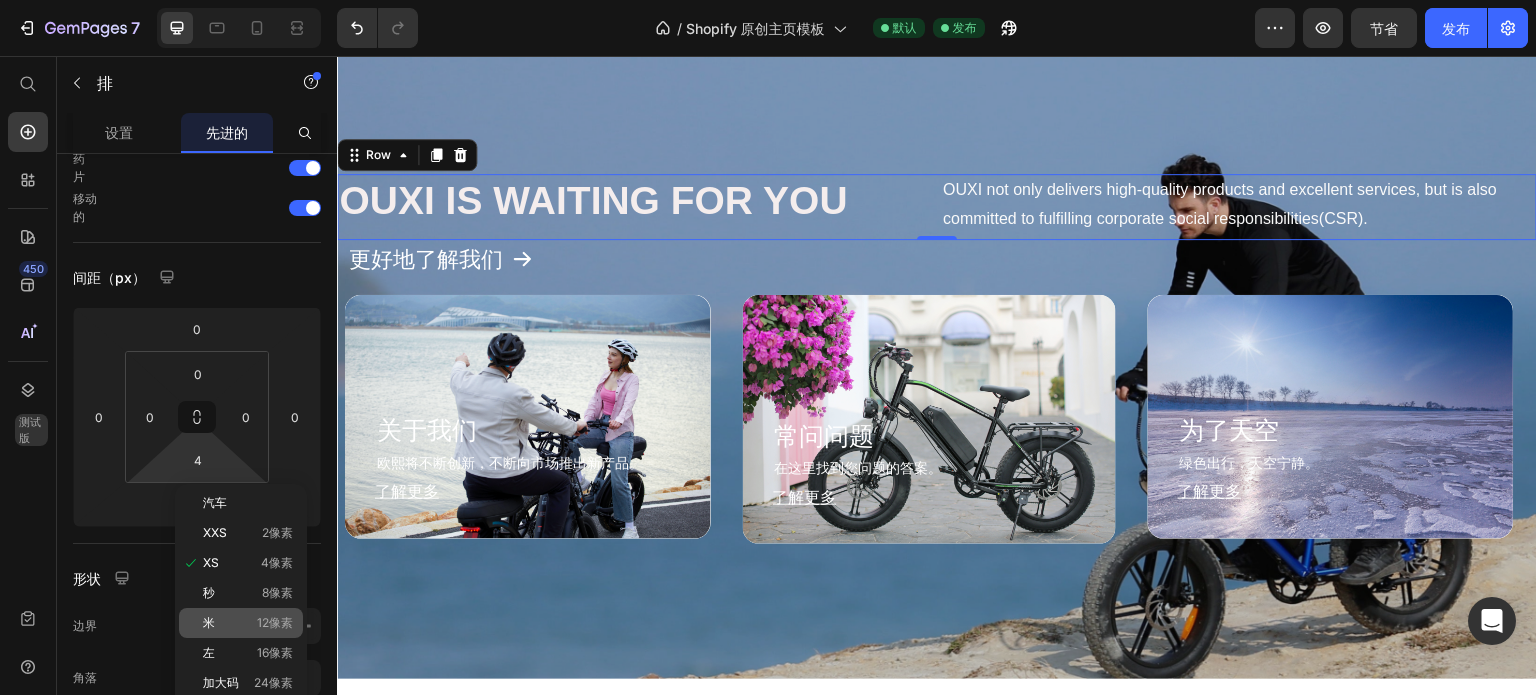 type on "12" 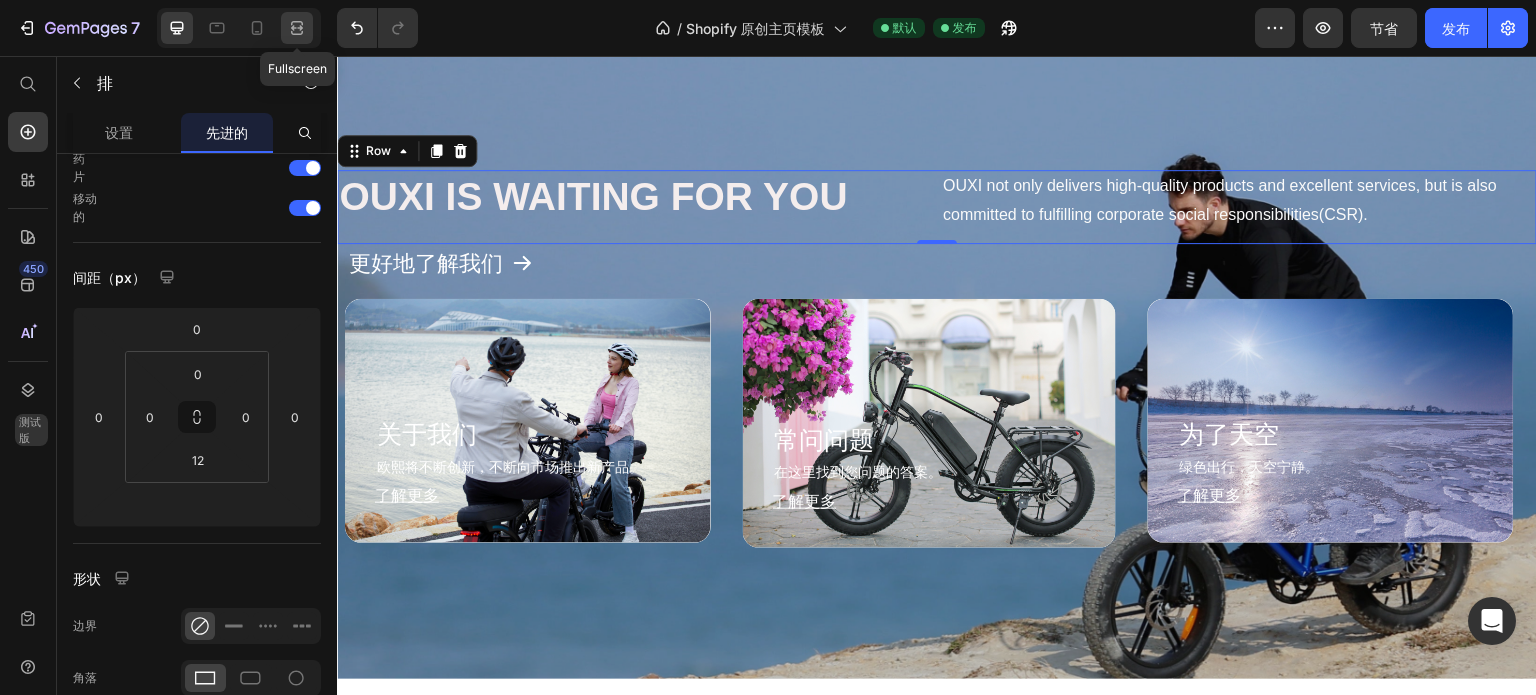click 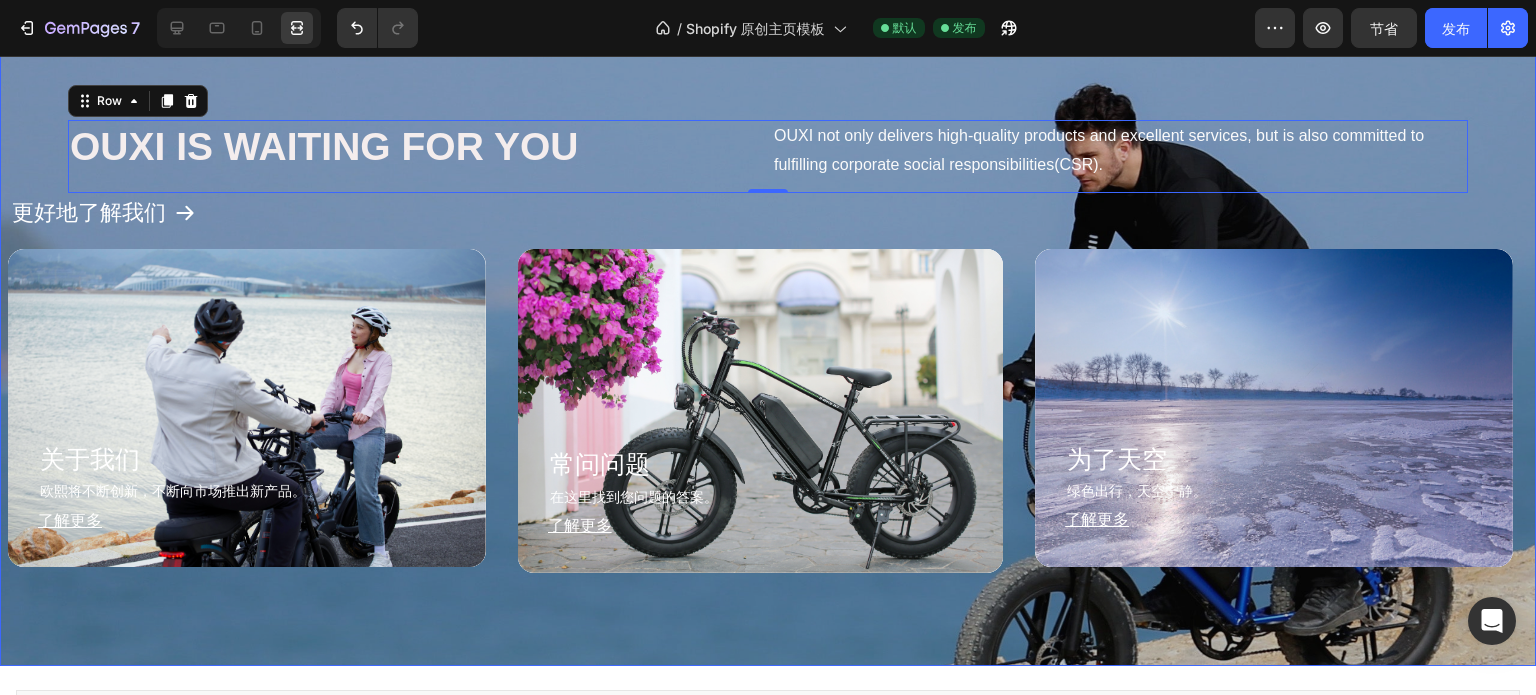 scroll, scrollTop: 1244, scrollLeft: 0, axis: vertical 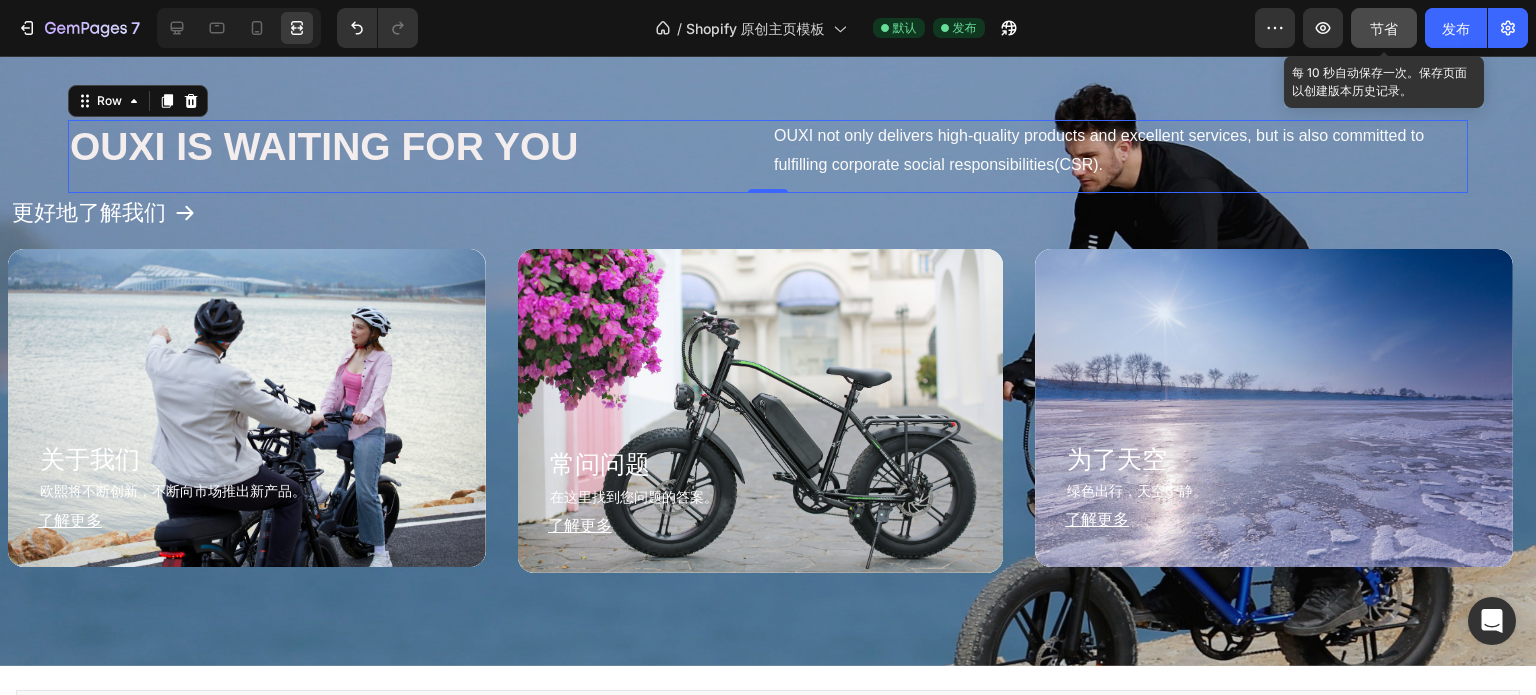click on "节省" at bounding box center (1384, 28) 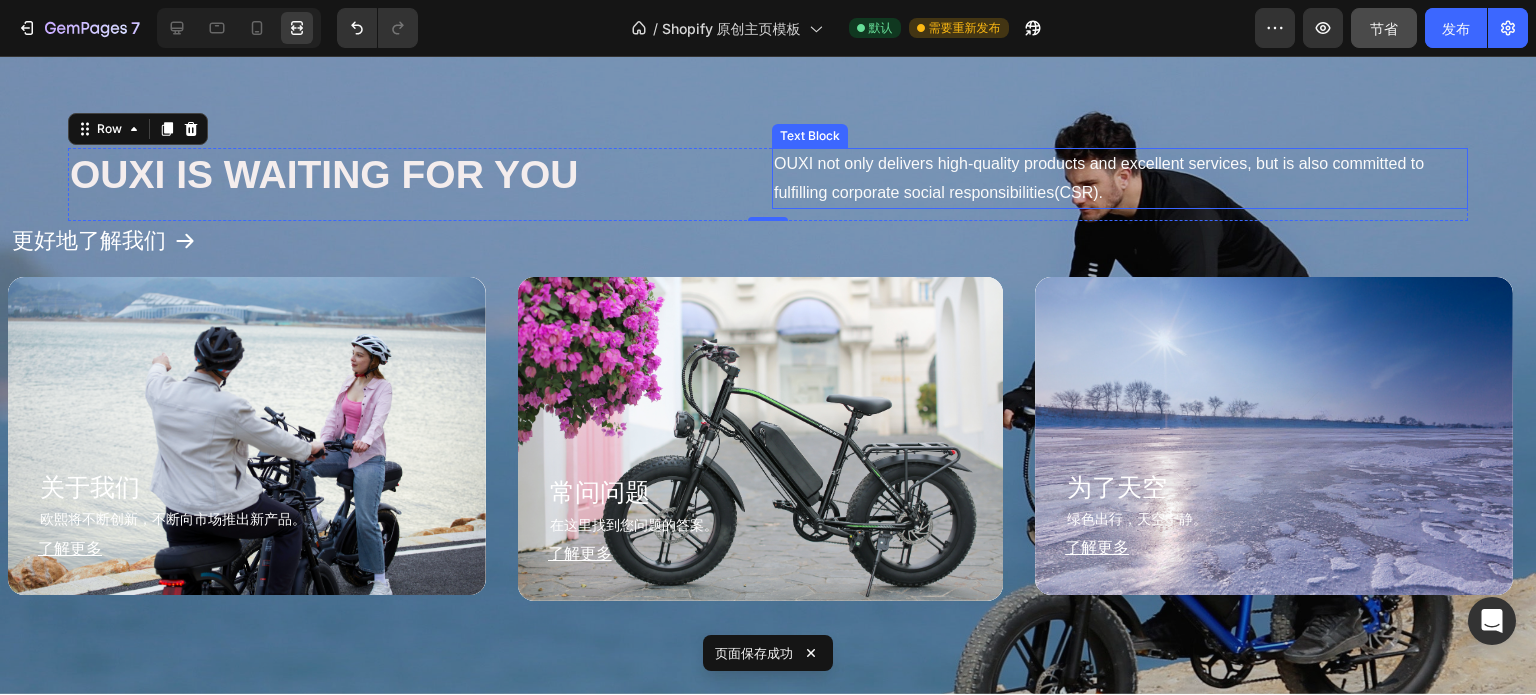scroll, scrollTop: 1232, scrollLeft: 0, axis: vertical 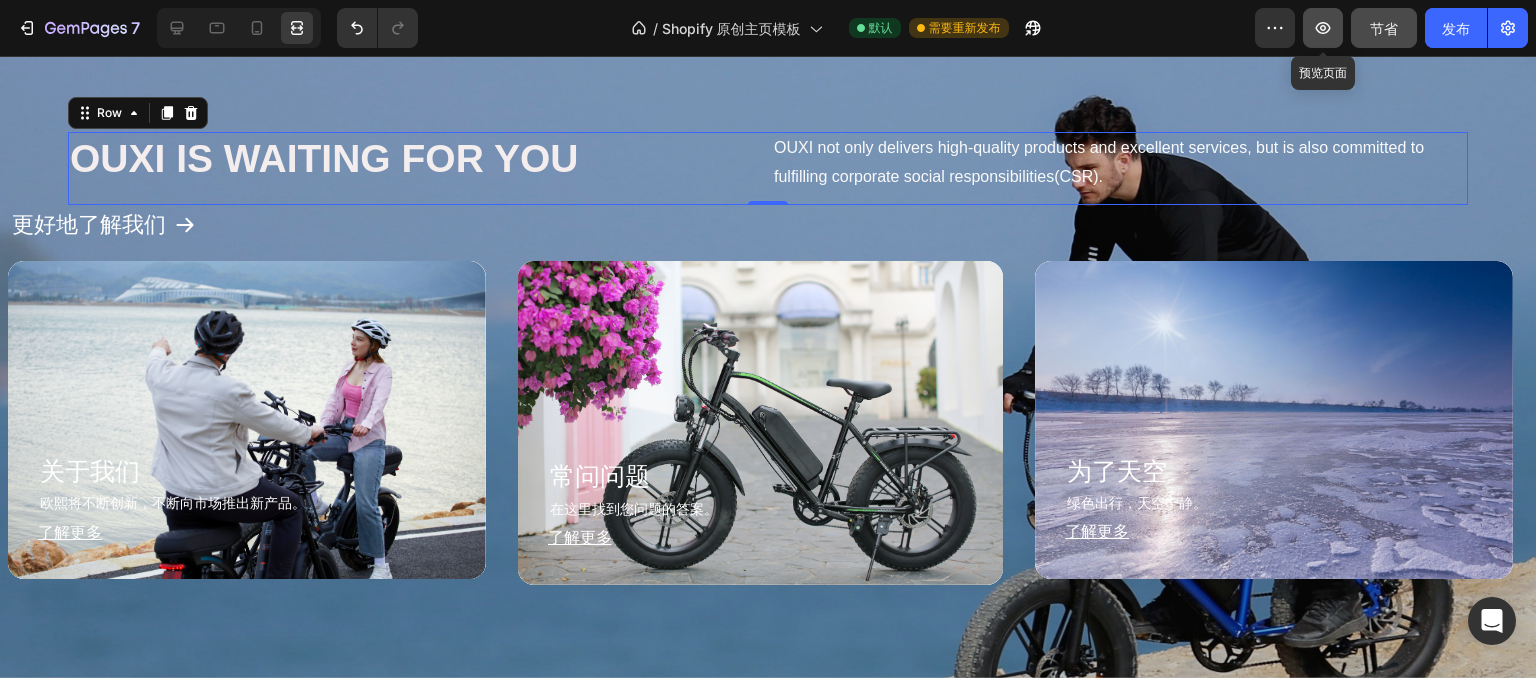 click 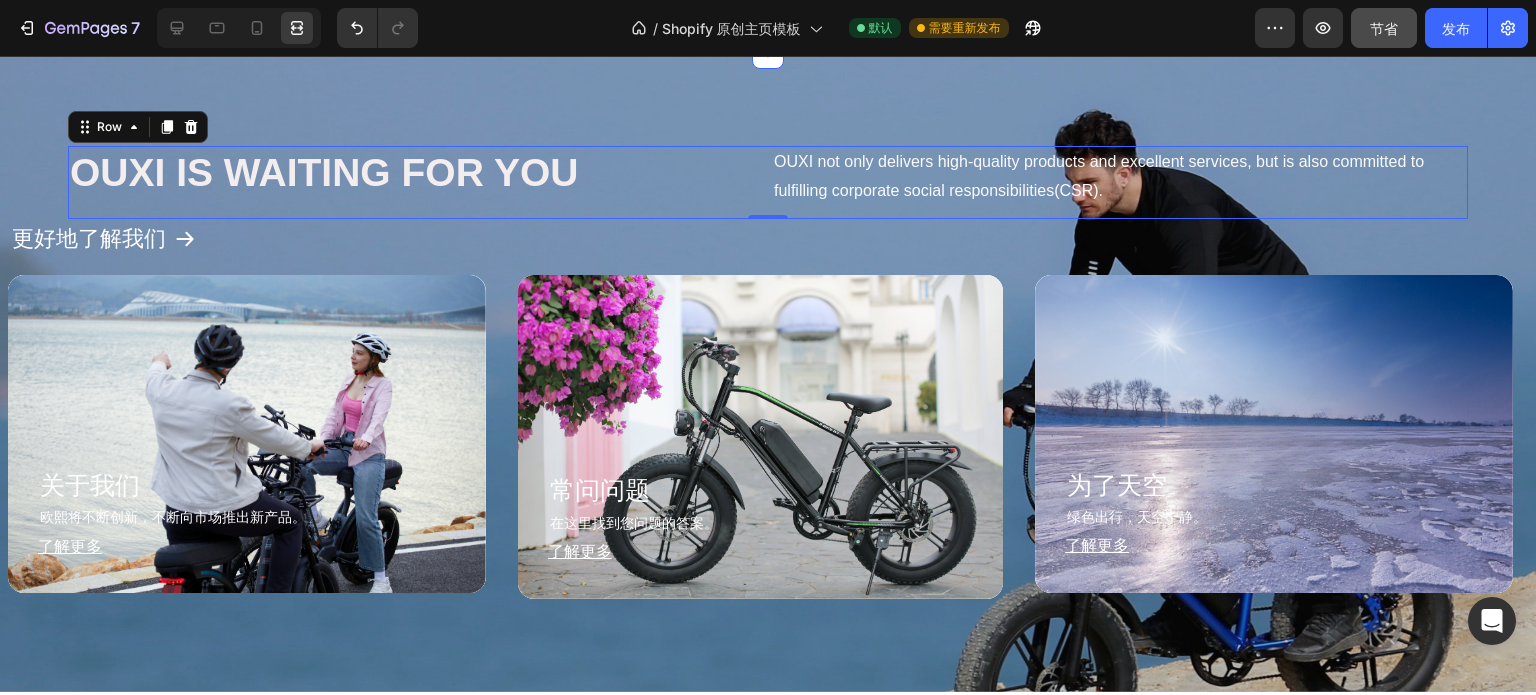 scroll, scrollTop: 1219, scrollLeft: 0, axis: vertical 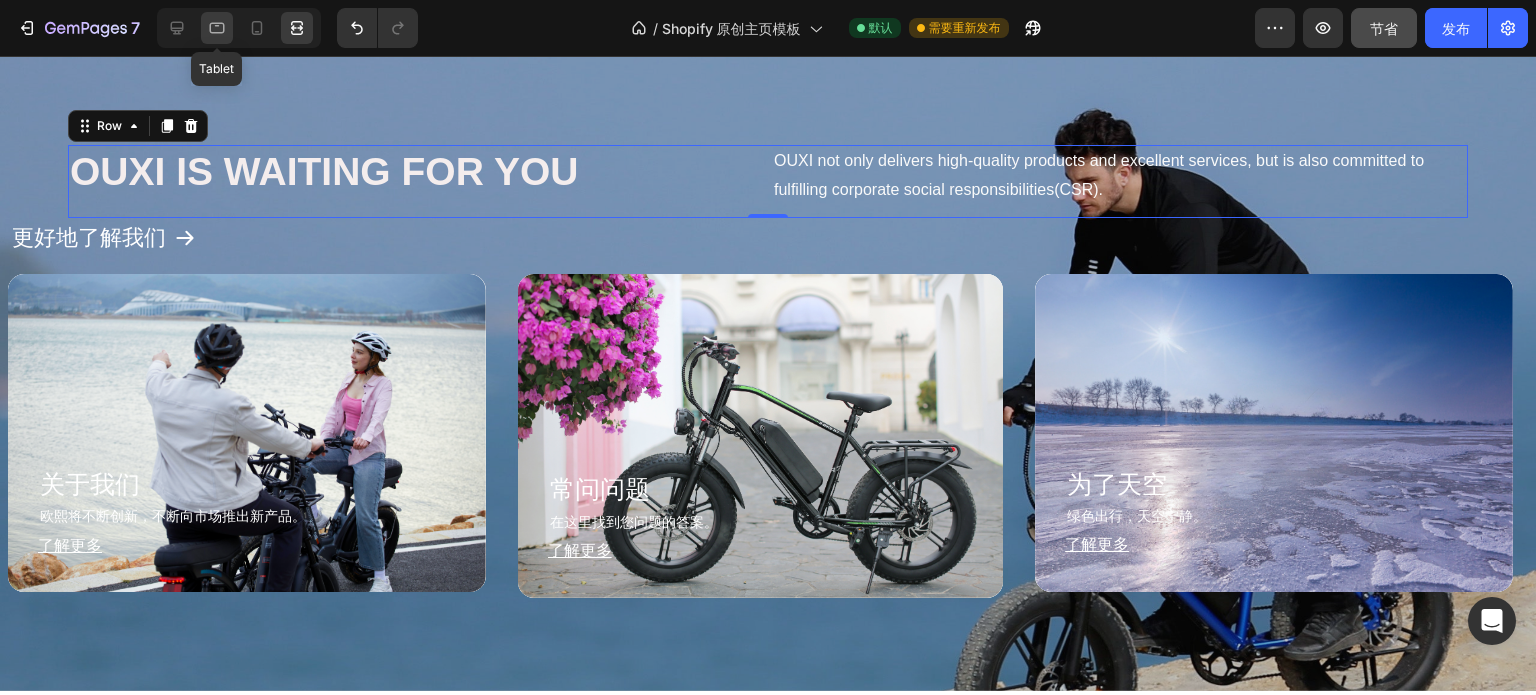 click 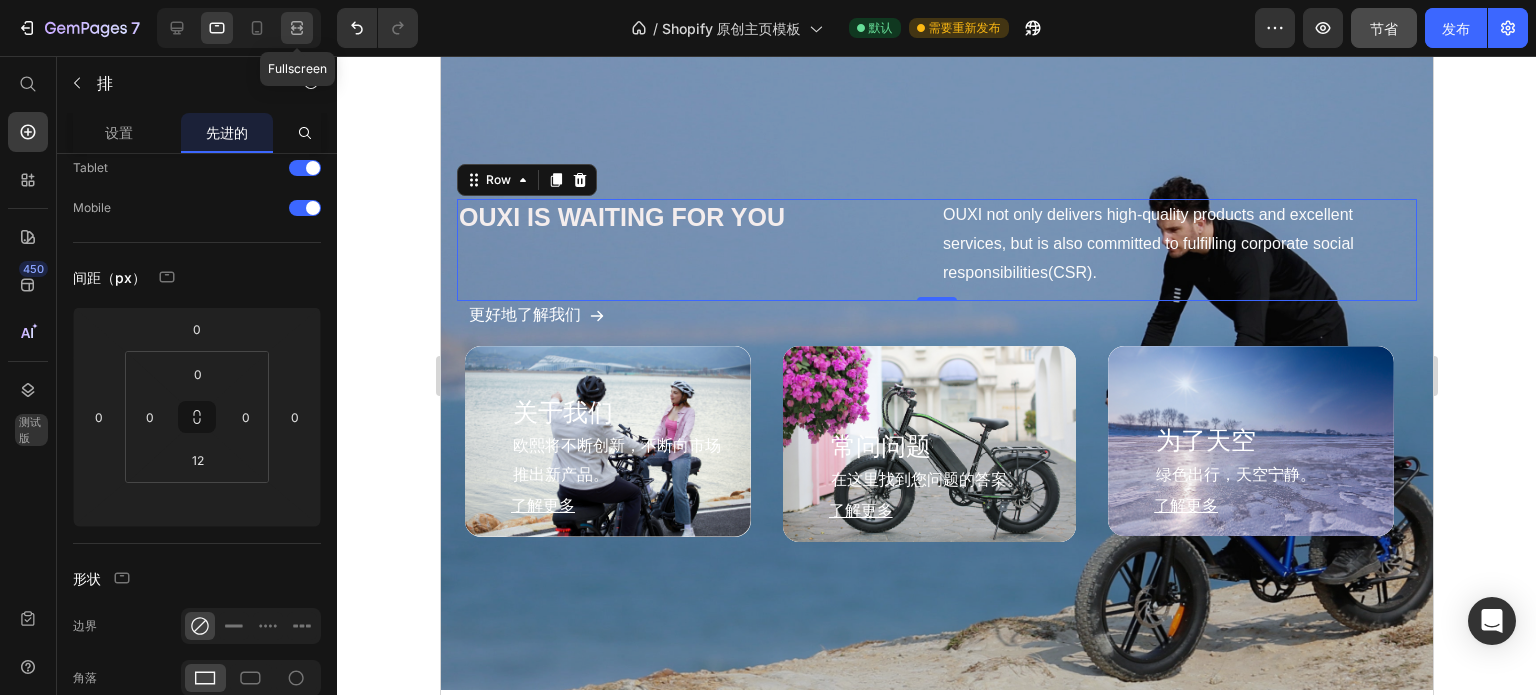 click 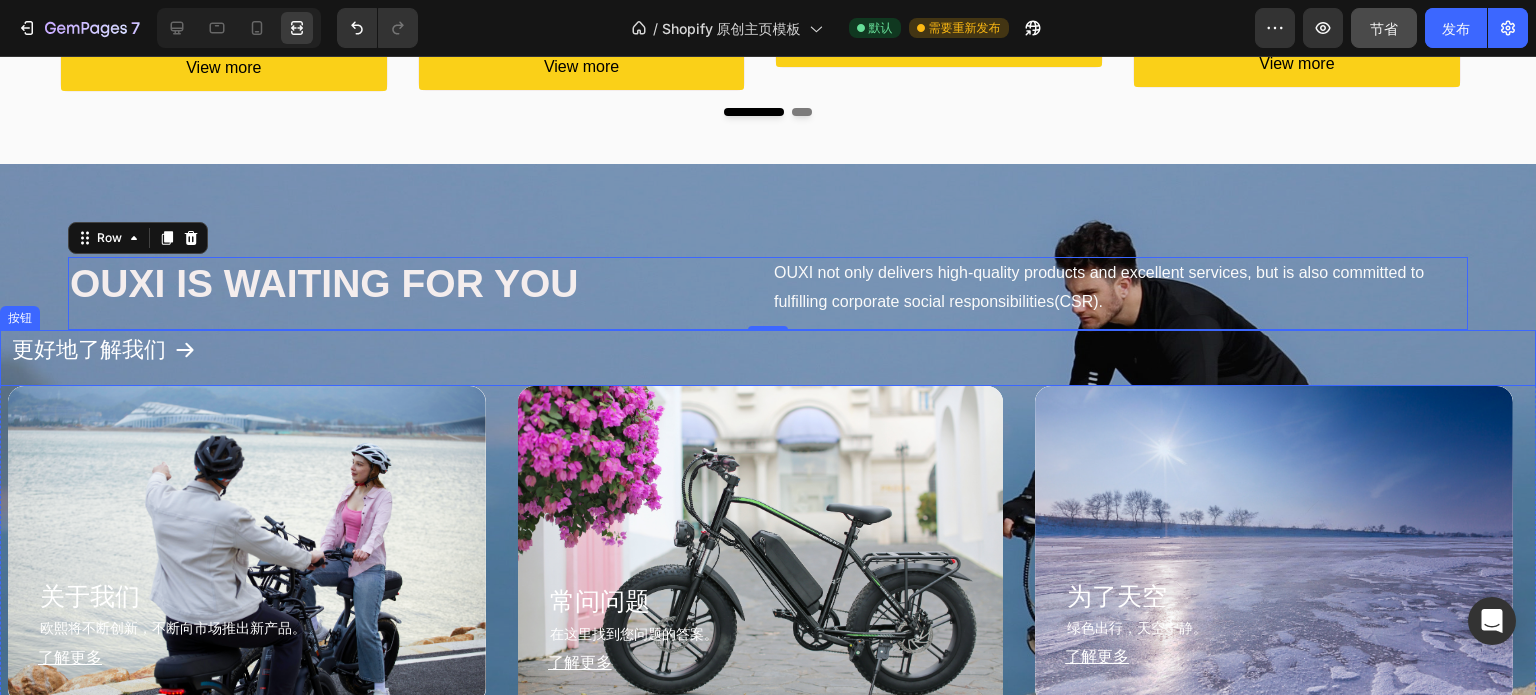 scroll, scrollTop: 1185, scrollLeft: 0, axis: vertical 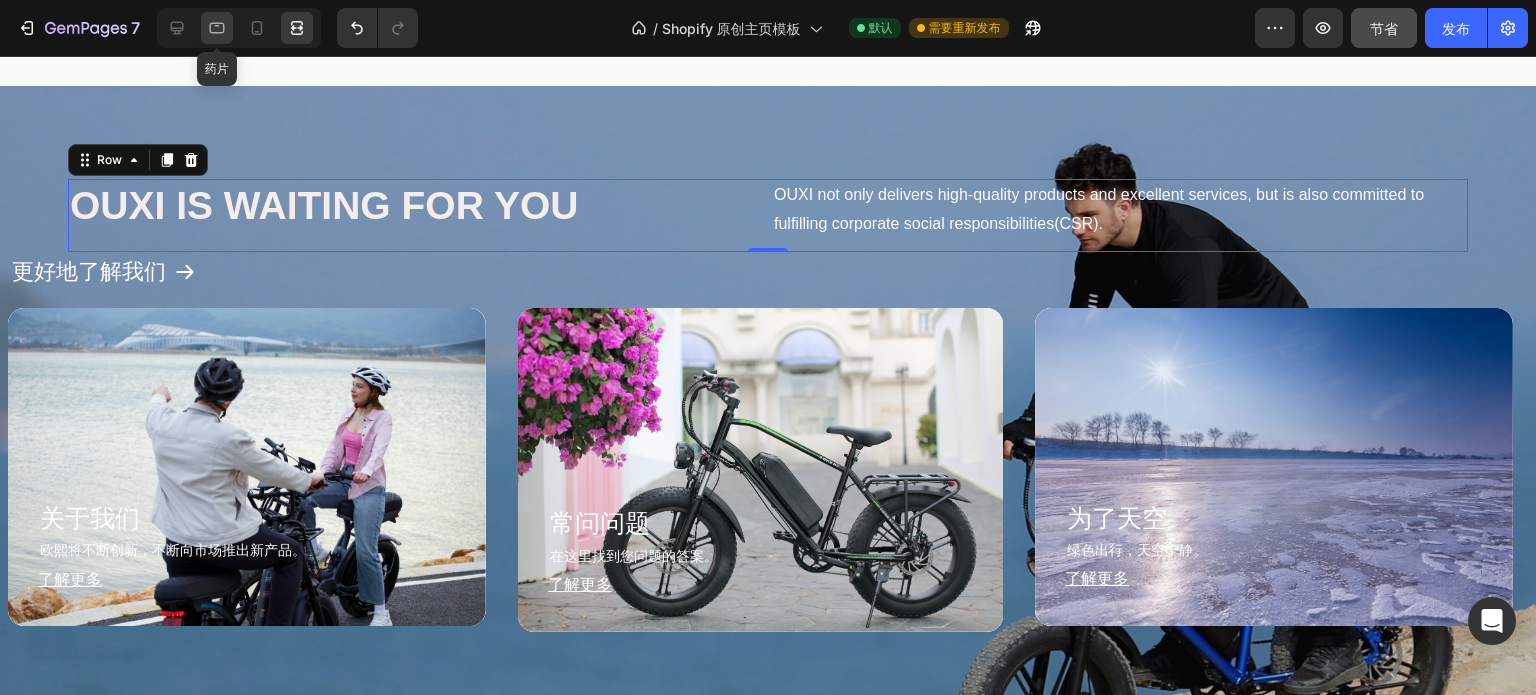click 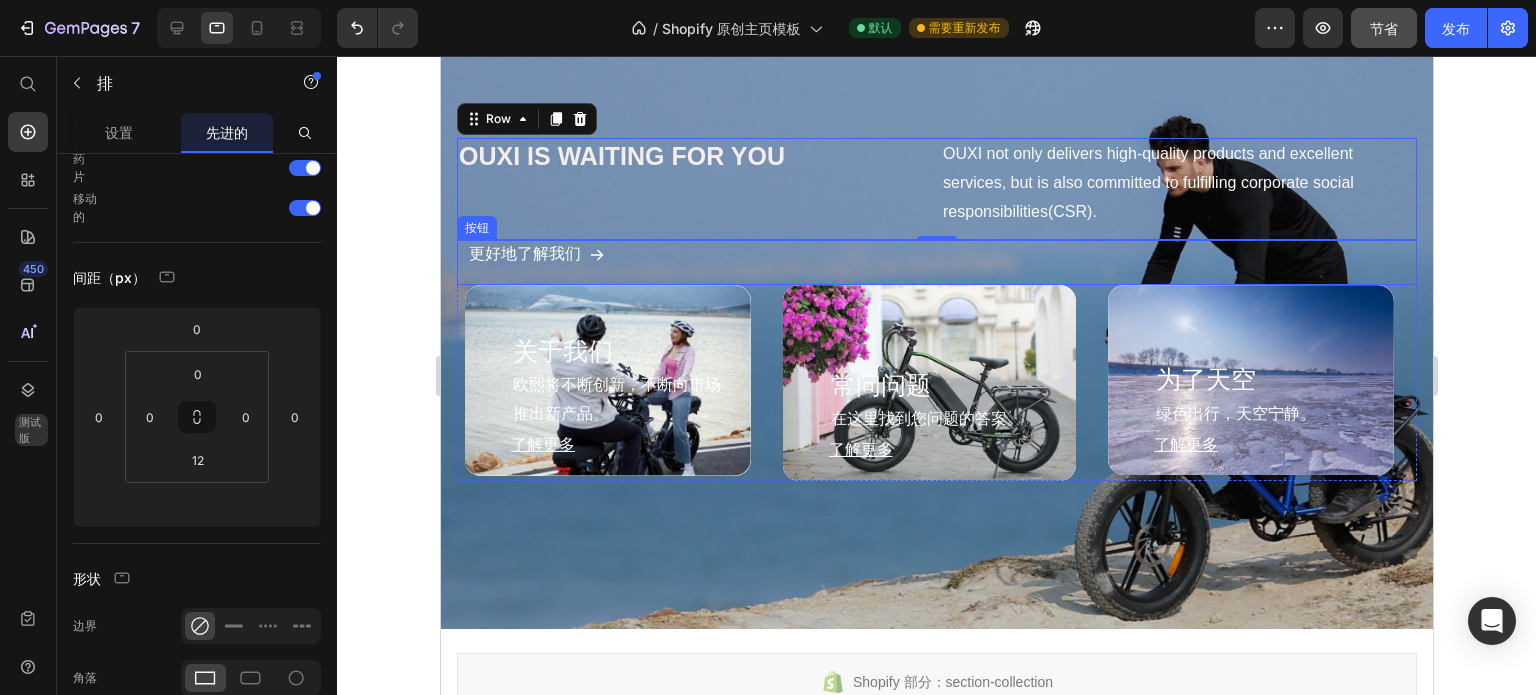 scroll, scrollTop: 1235, scrollLeft: 0, axis: vertical 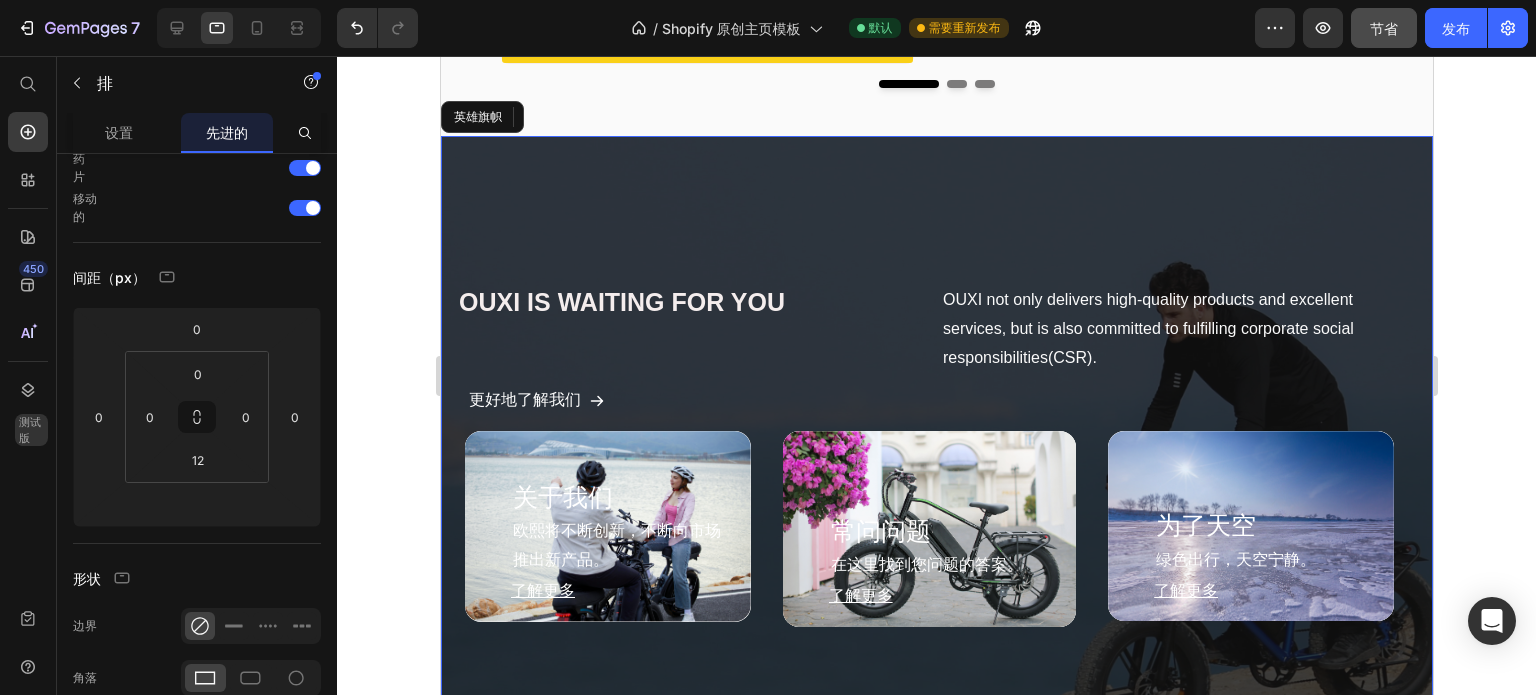 click at bounding box center (936, 455) 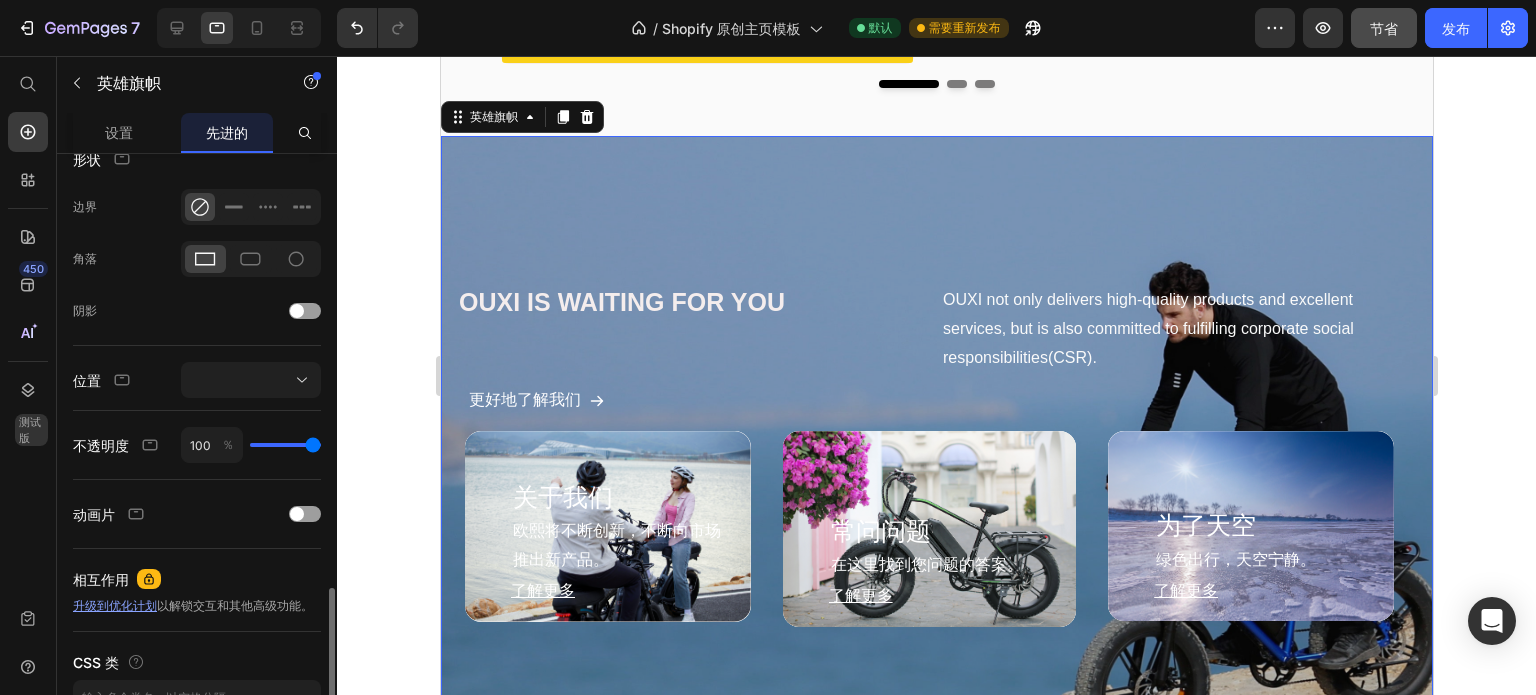 scroll, scrollTop: 650, scrollLeft: 0, axis: vertical 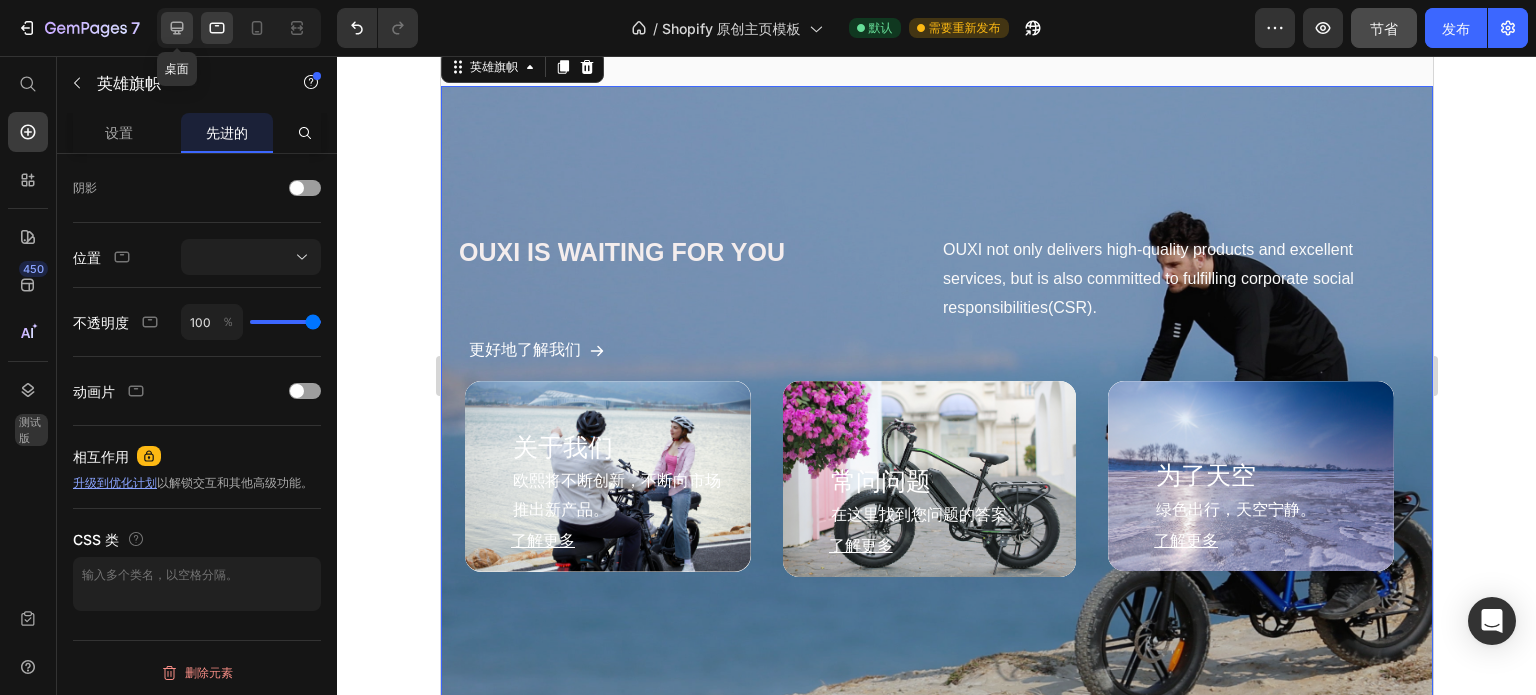 click 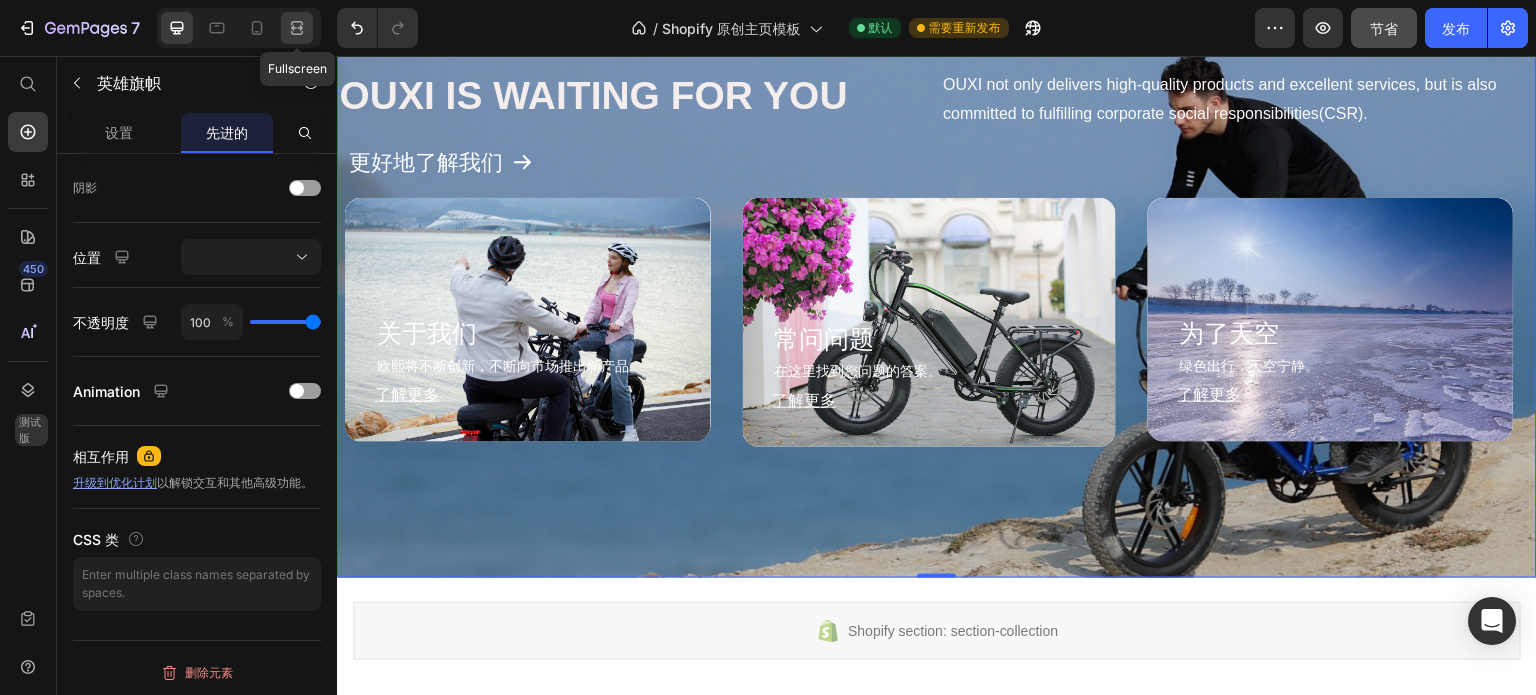 scroll, scrollTop: 1096, scrollLeft: 0, axis: vertical 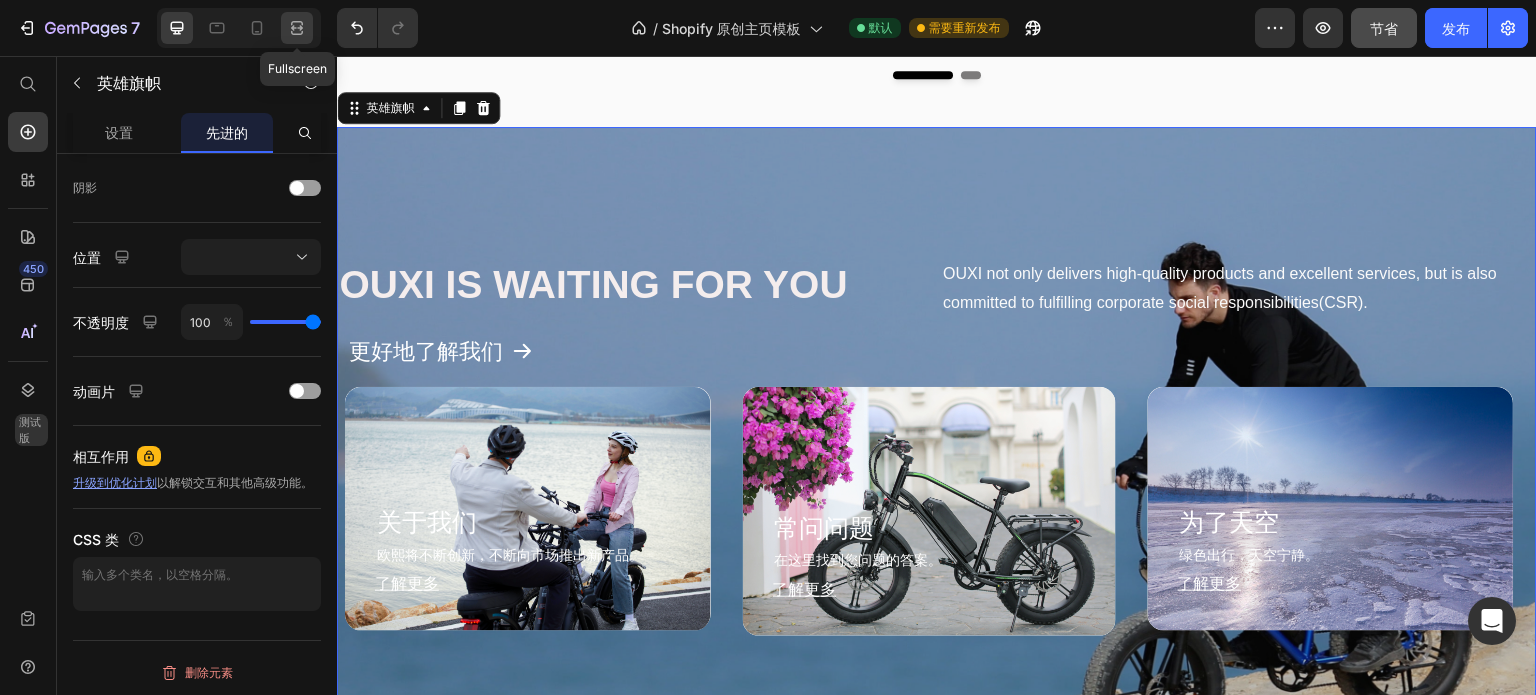 click 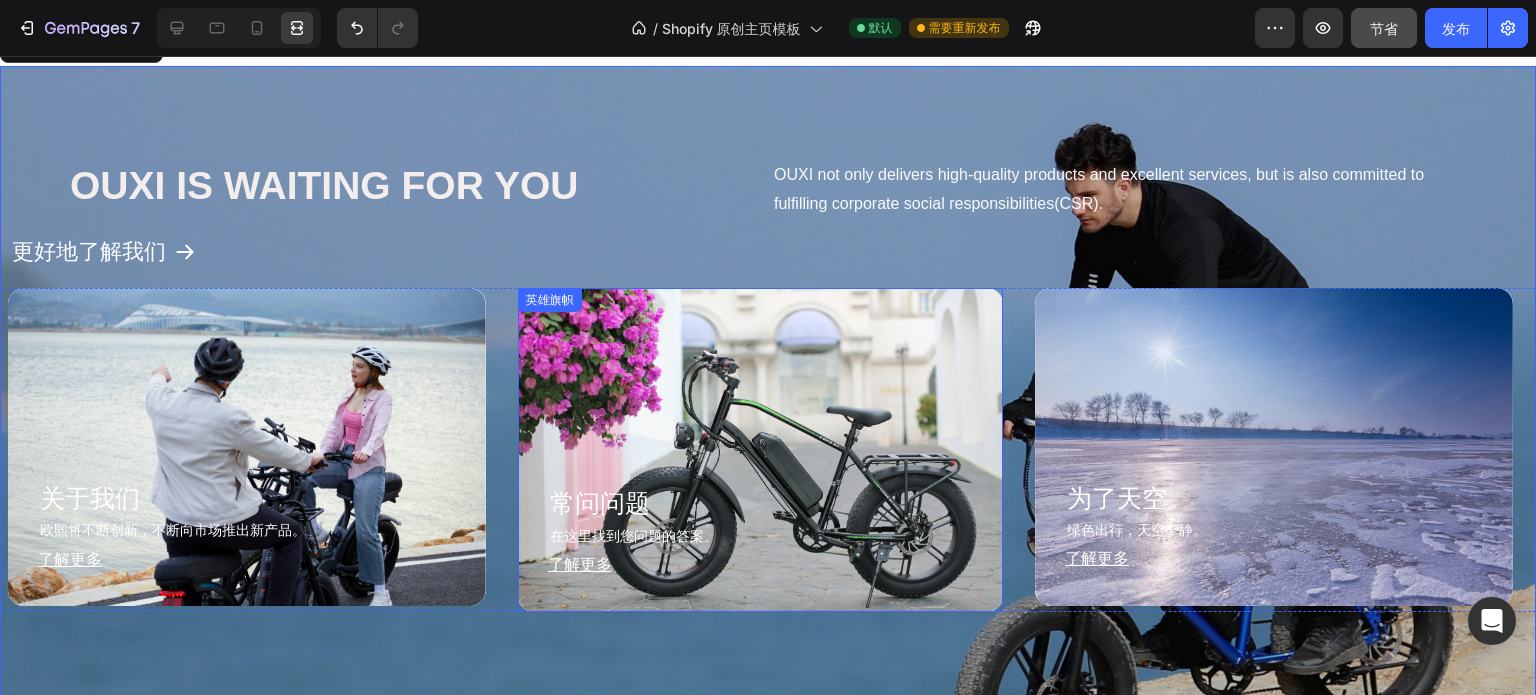 scroll, scrollTop: 1204, scrollLeft: 0, axis: vertical 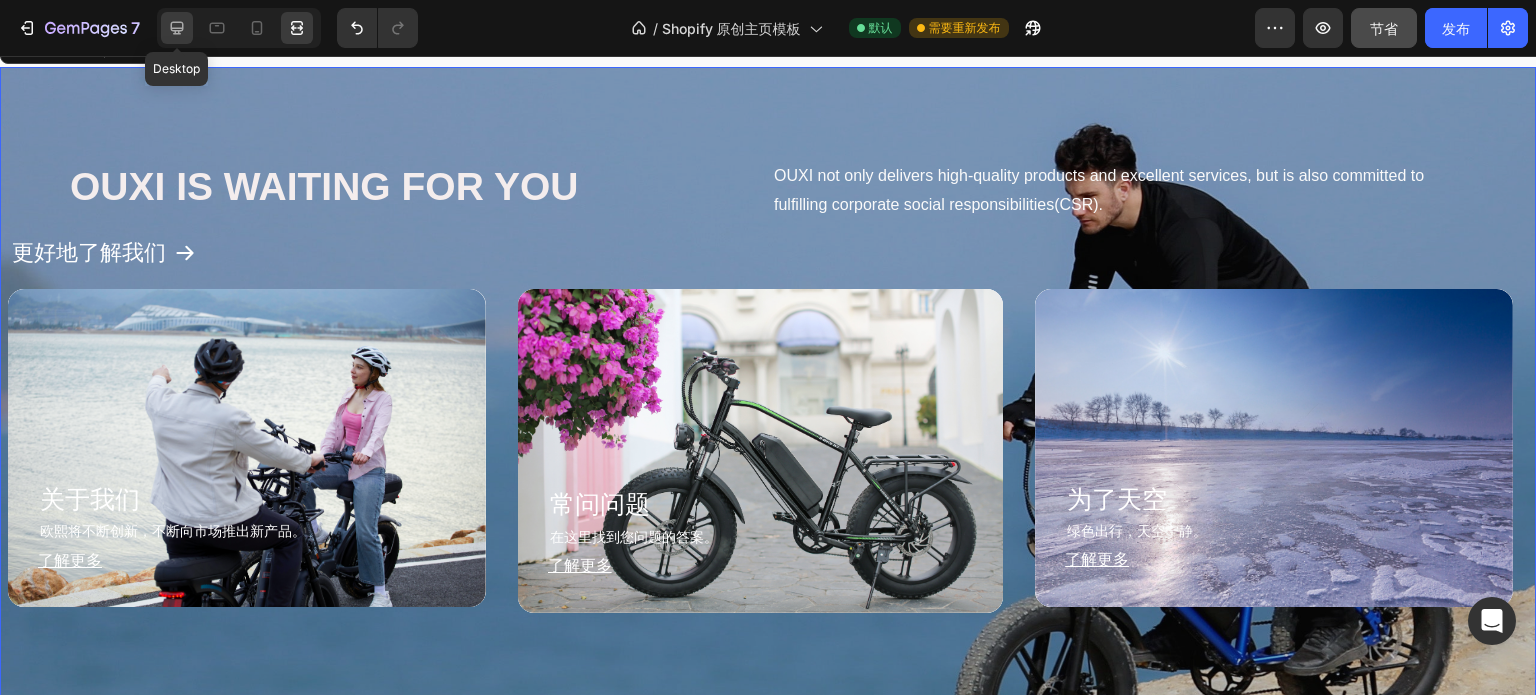 click 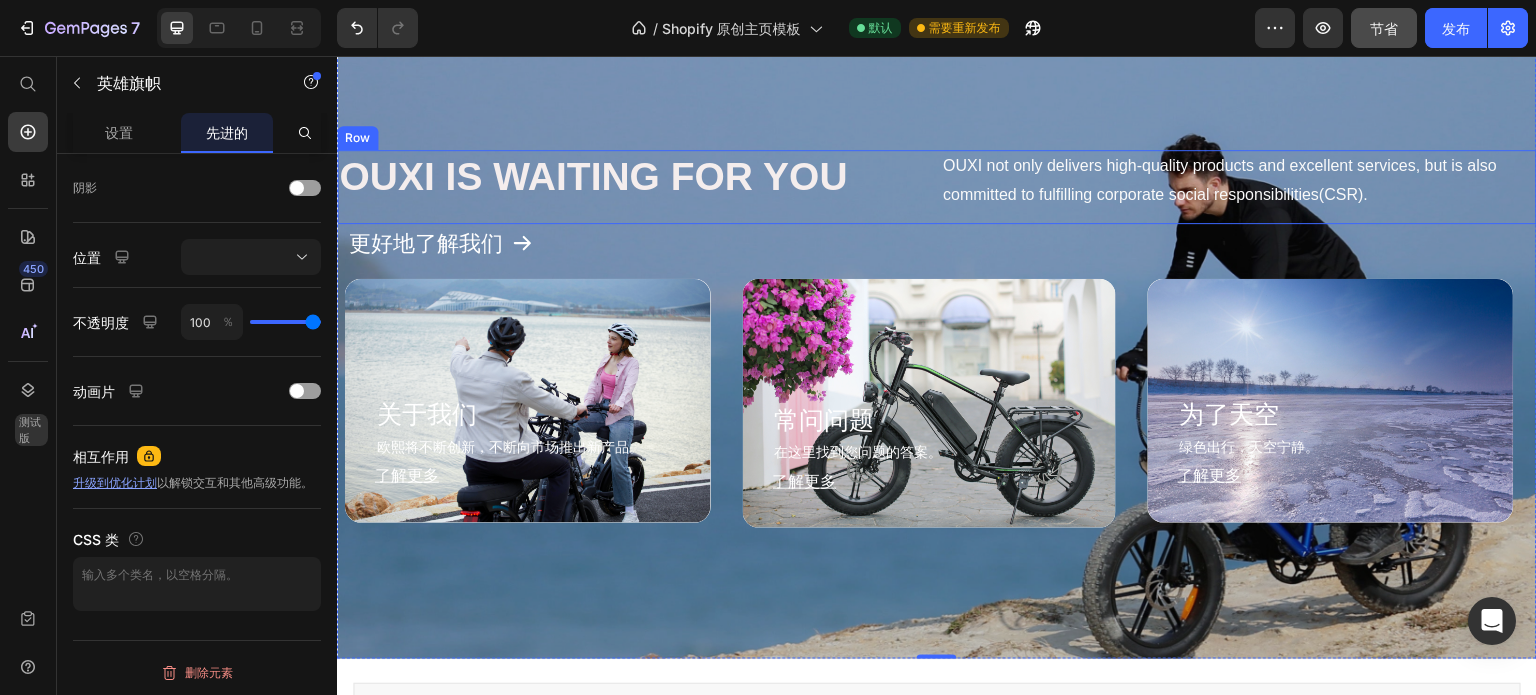 click on "OUXI IS WAITING FOR YOU Heading OUXI not only delivers high-quality products and excellent services, but is also committed to fulfilling corporate social responsibilities(CSR). Text Block Row" at bounding box center [937, 187] 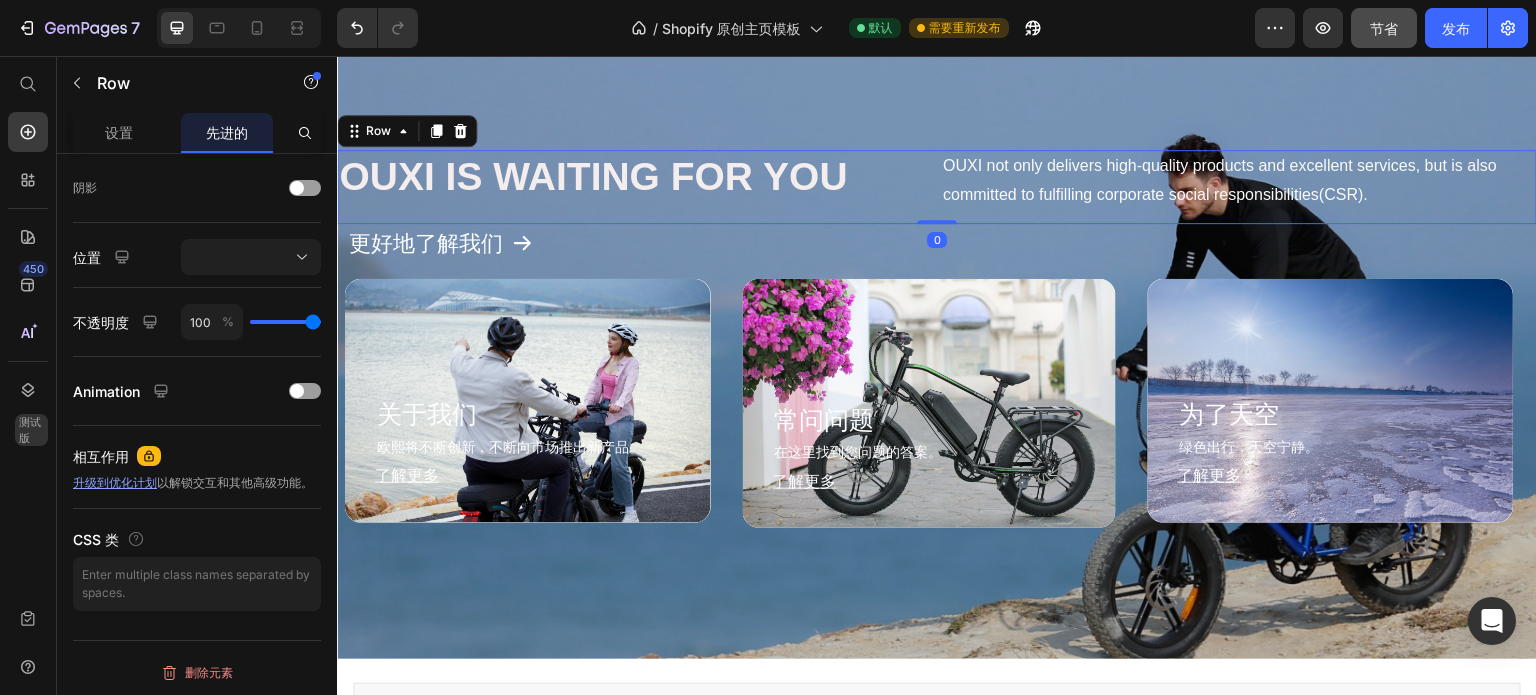 scroll, scrollTop: 0, scrollLeft: 0, axis: both 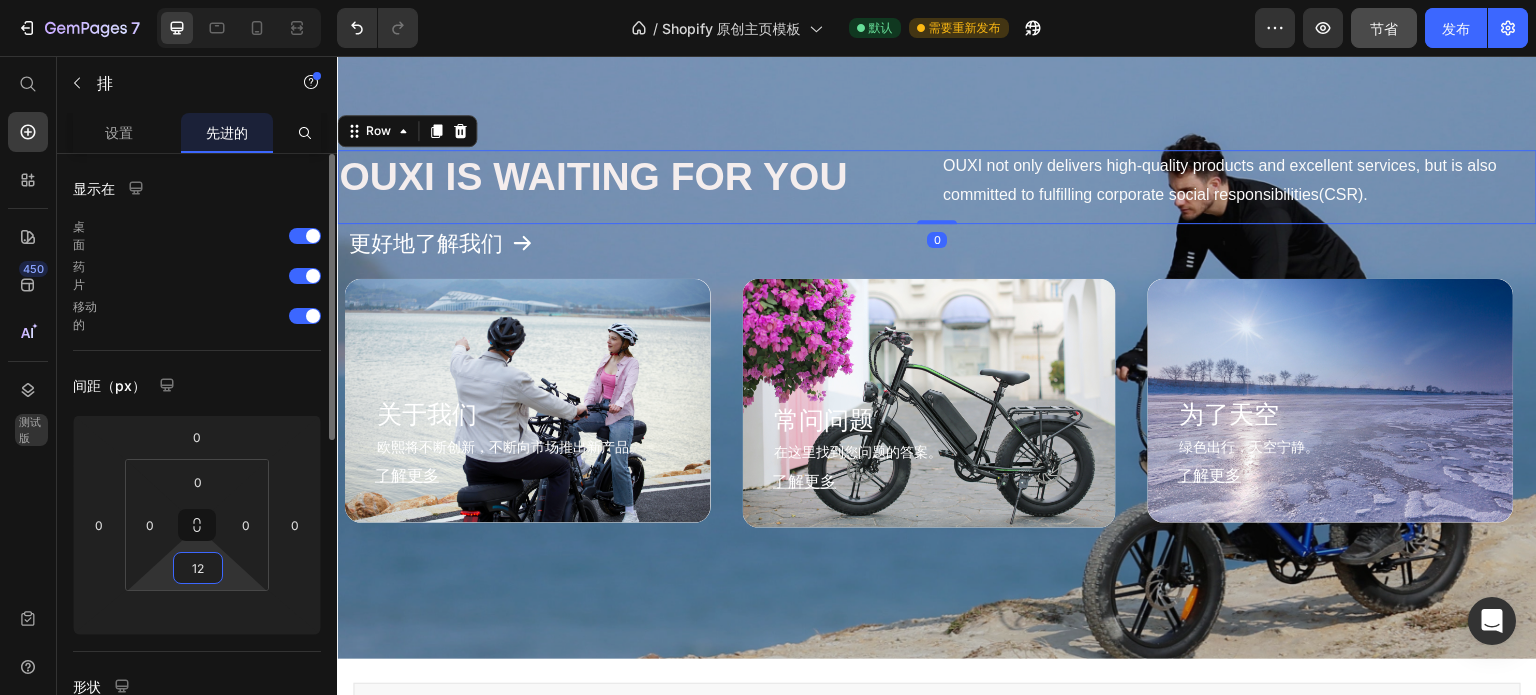 click on "12" at bounding box center [198, 568] 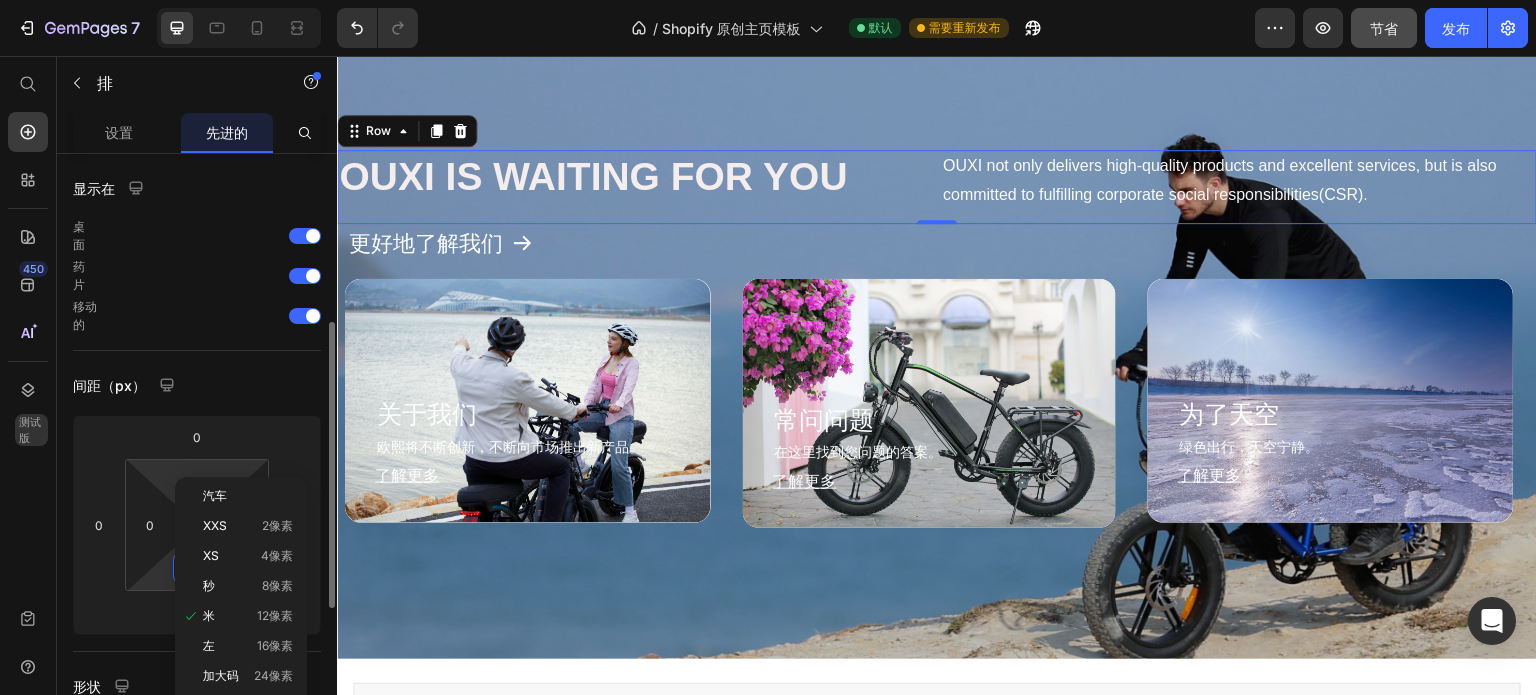 scroll, scrollTop: 114, scrollLeft: 0, axis: vertical 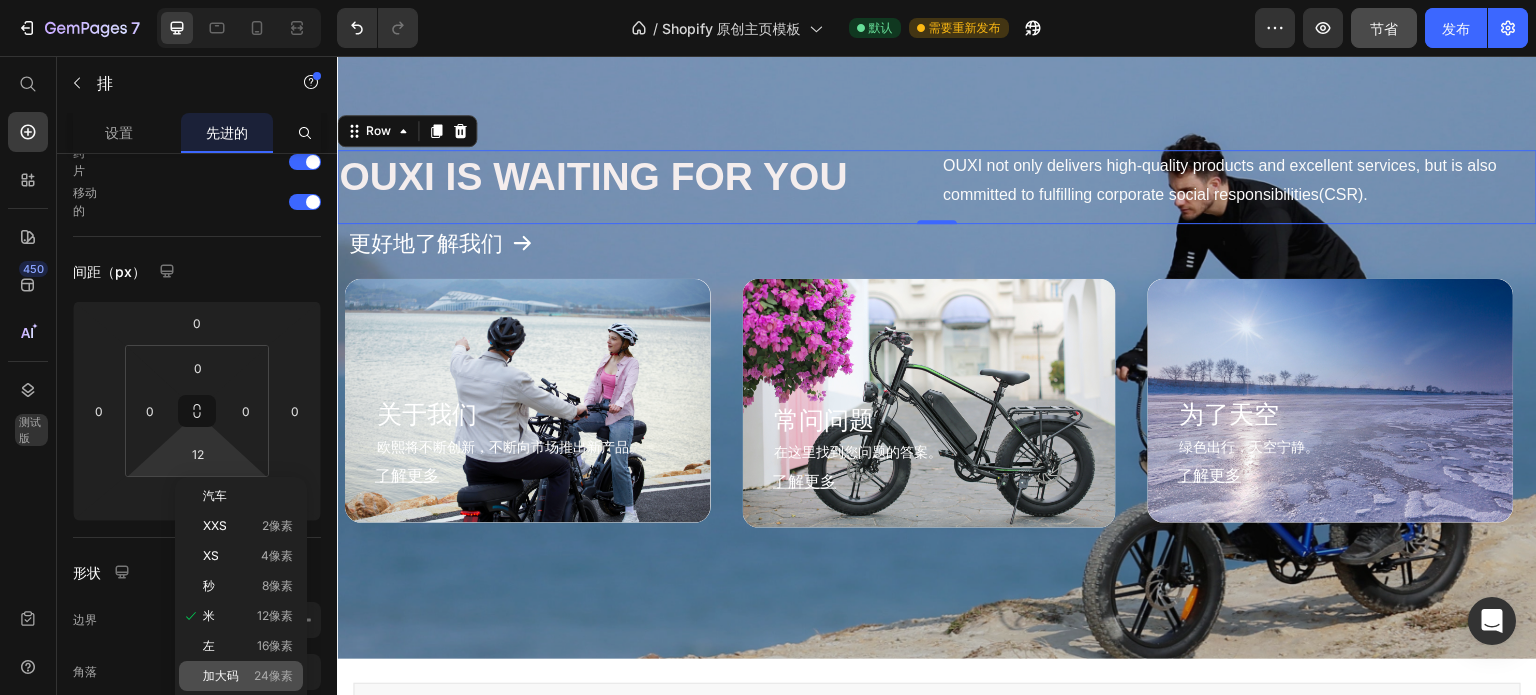 click on "加大码 24像素" 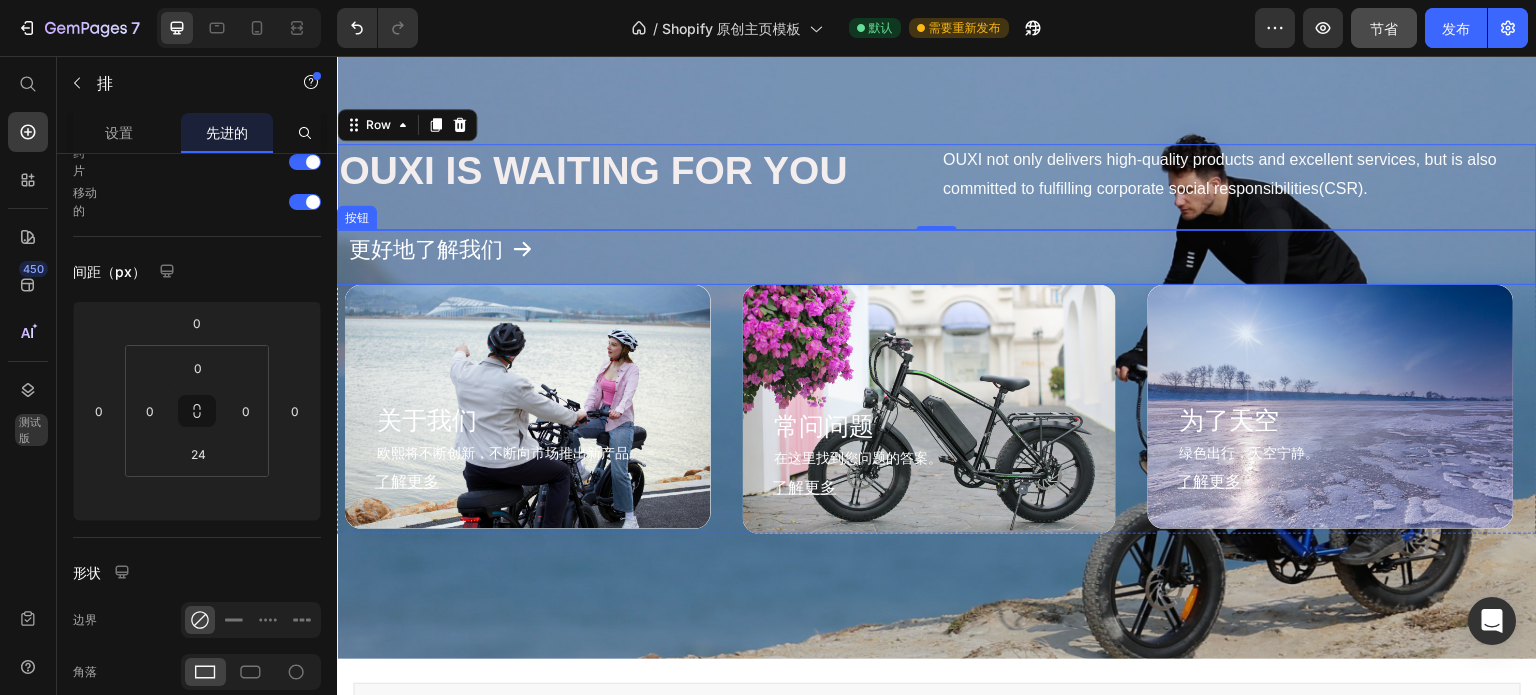 click on "更好地了解我们 按钮" at bounding box center (937, 258) 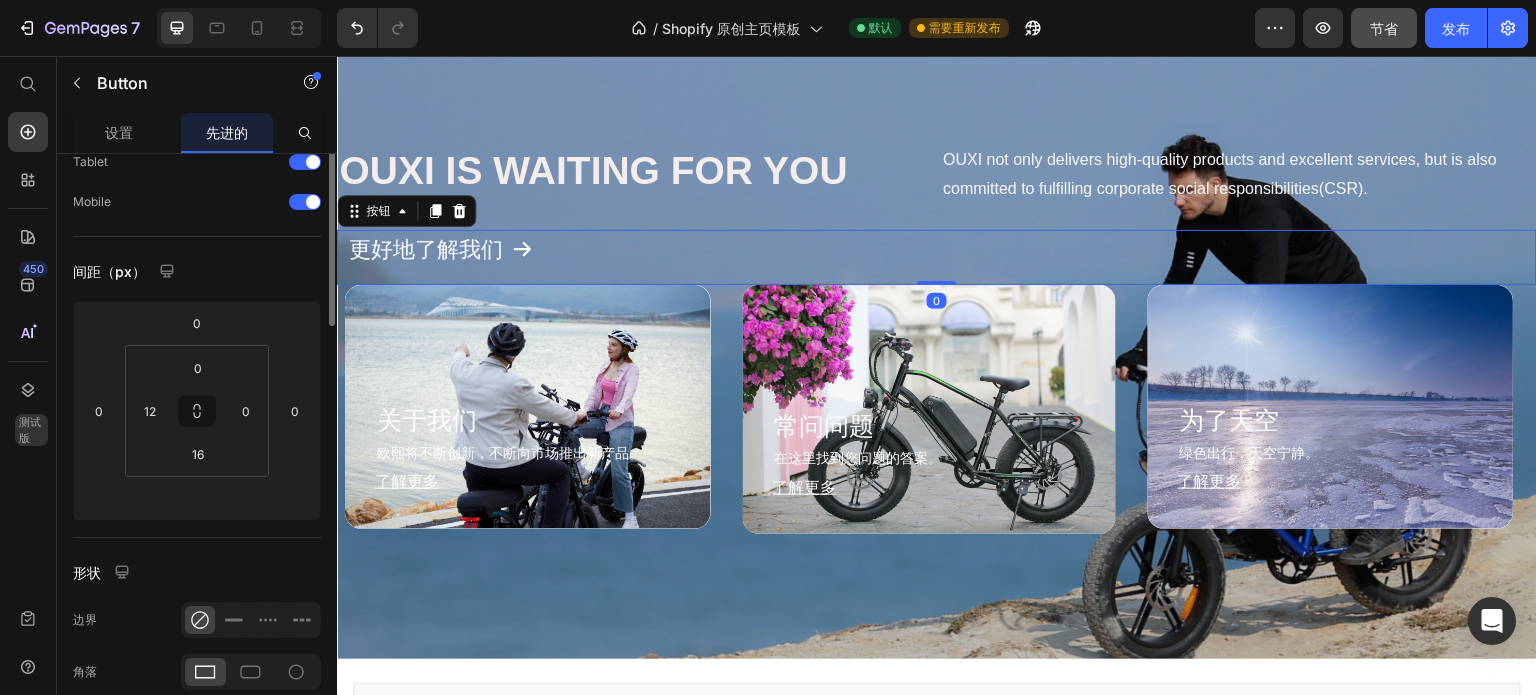 scroll, scrollTop: 0, scrollLeft: 0, axis: both 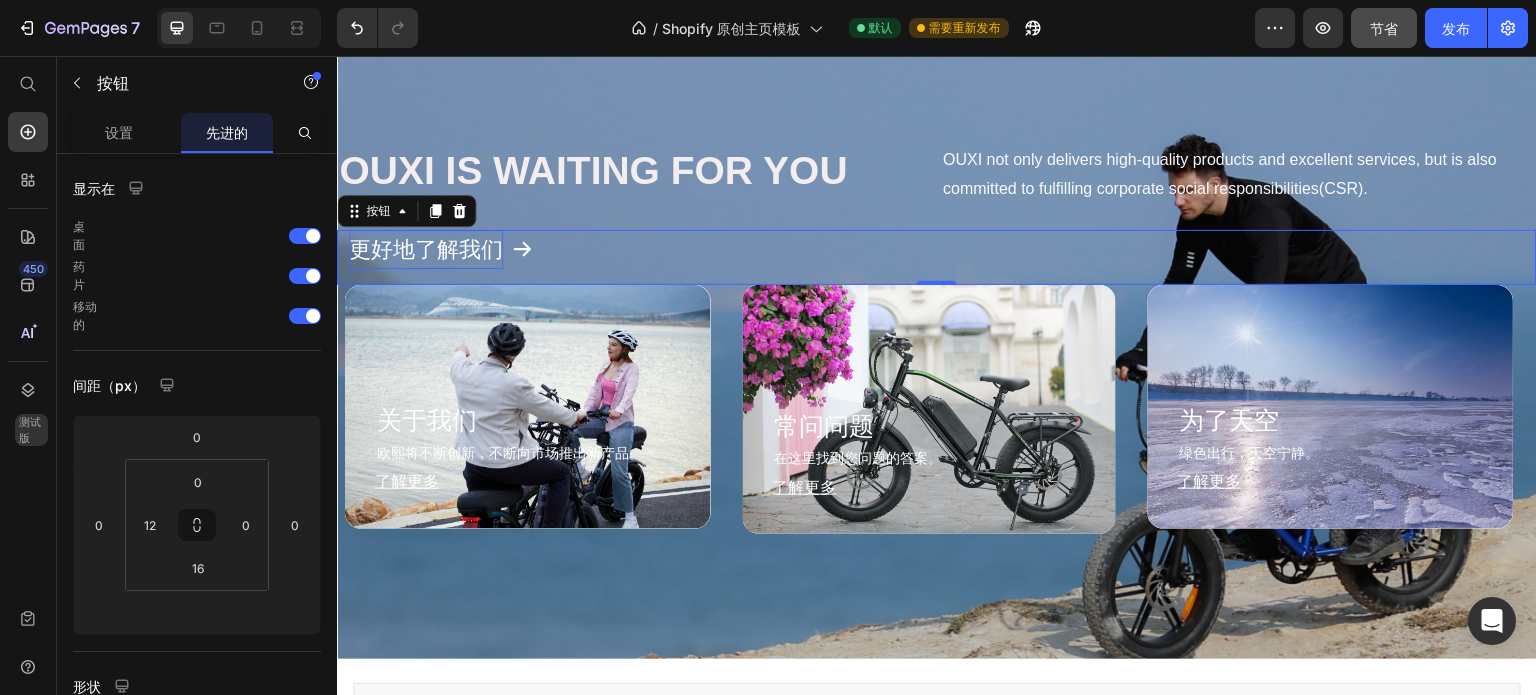 click on "更好地了解我们 按钮   0" at bounding box center (937, 258) 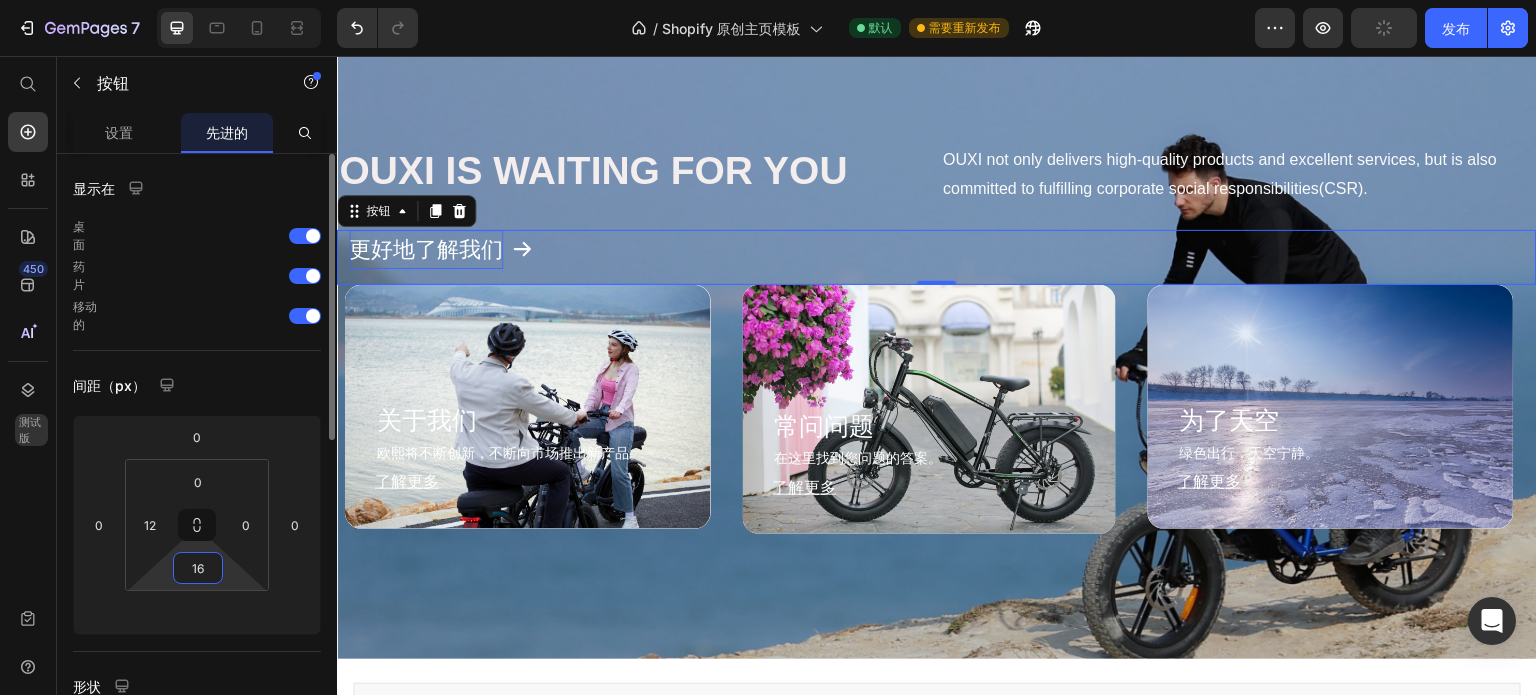click on "16" at bounding box center [198, 568] 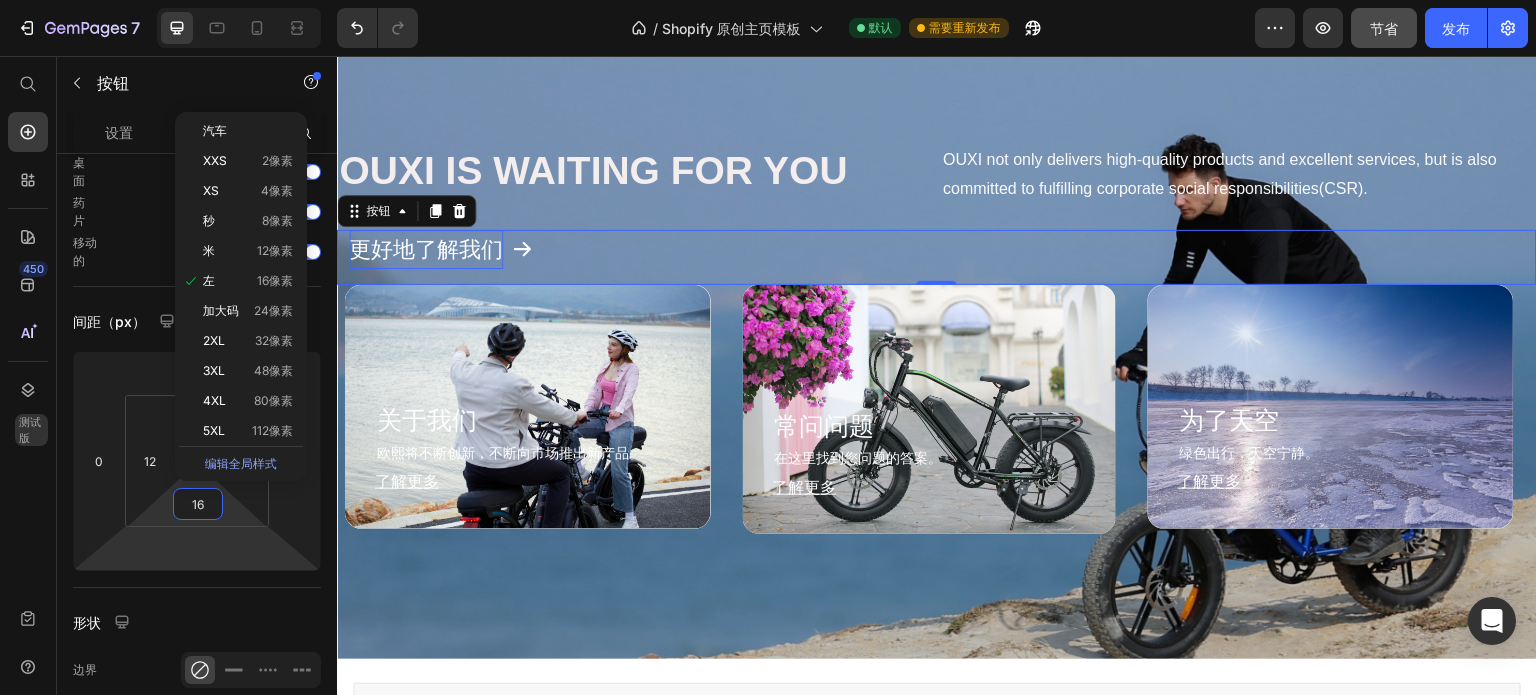 scroll, scrollTop: 479, scrollLeft: 0, axis: vertical 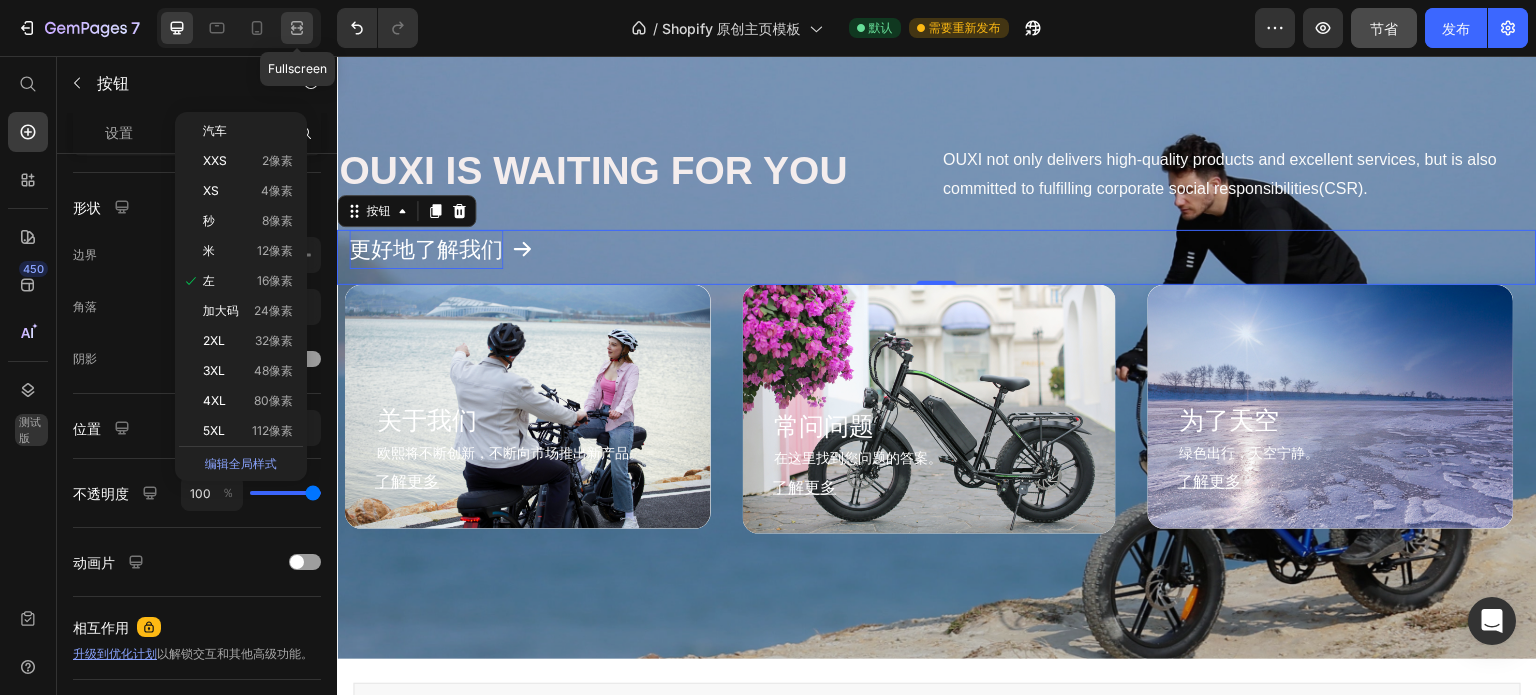 type 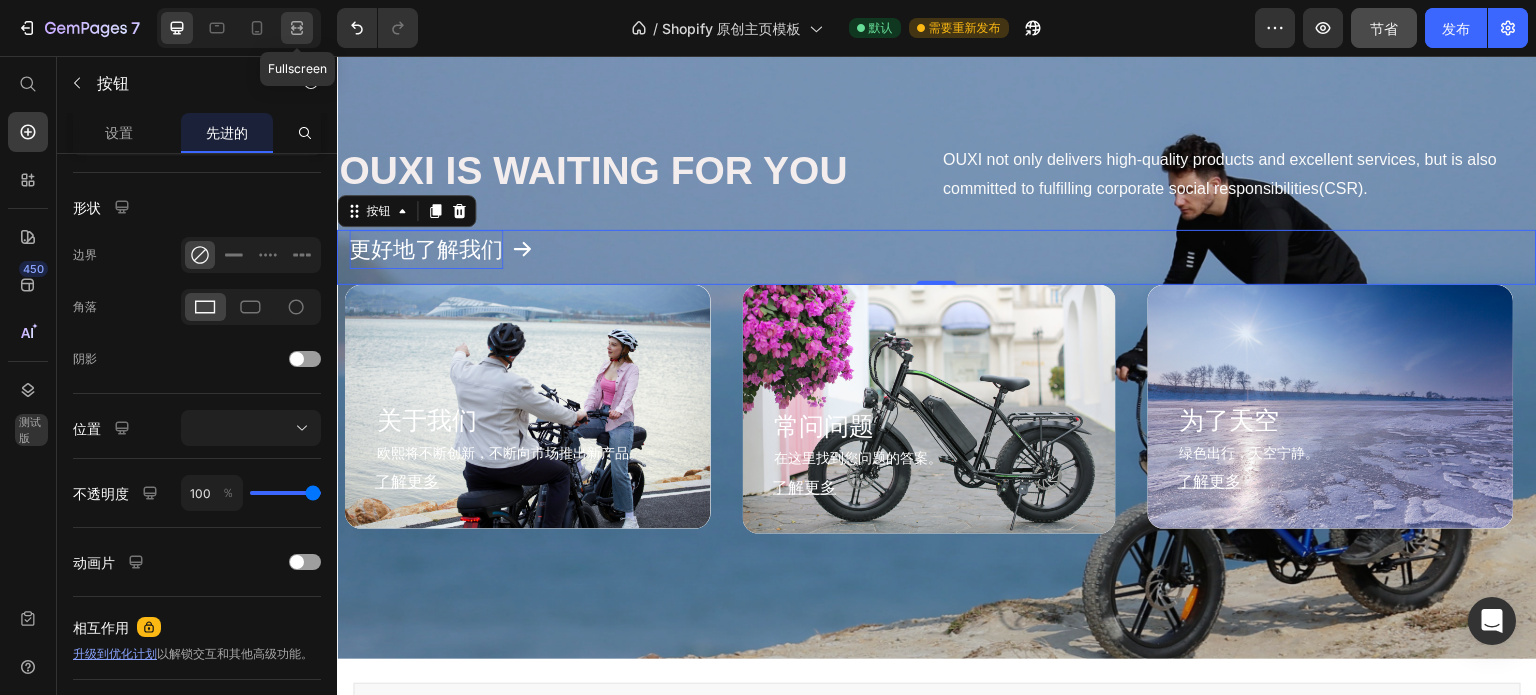 click 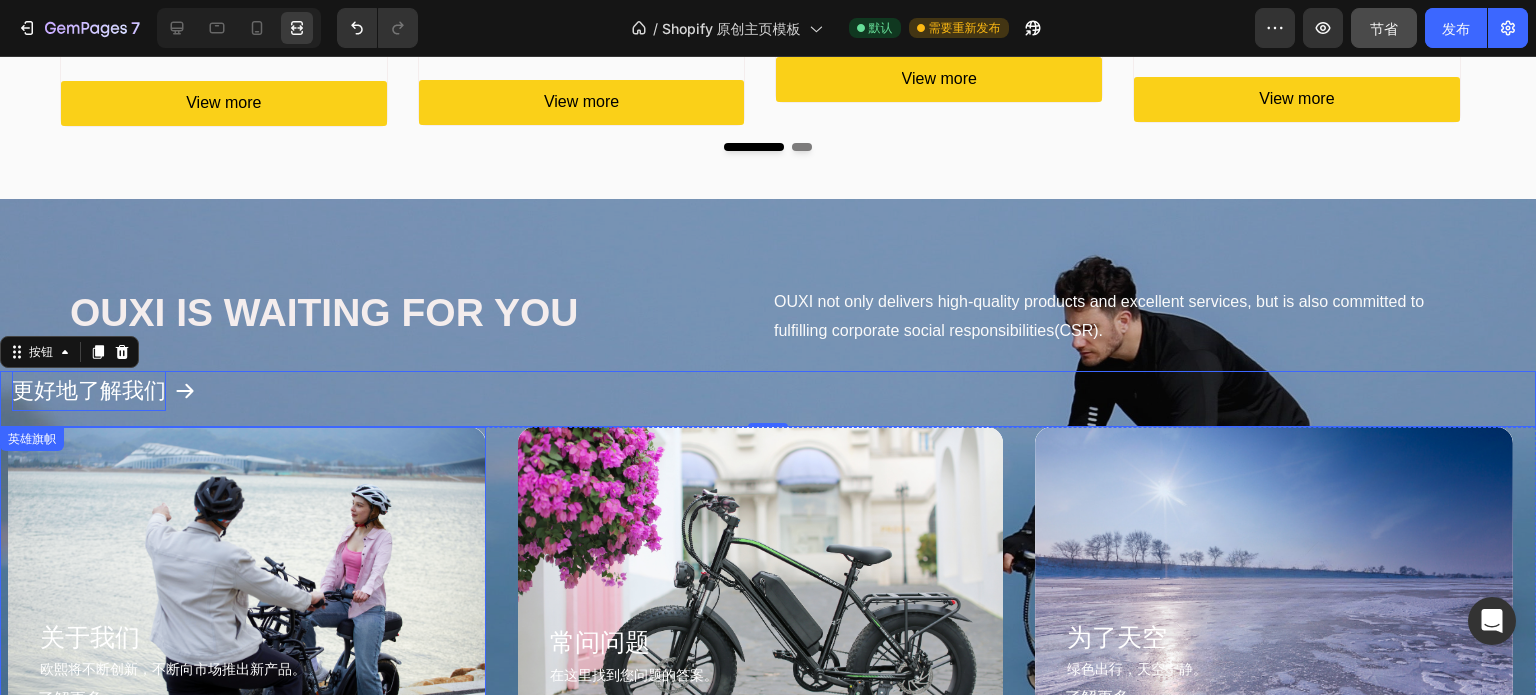 scroll, scrollTop: 1199, scrollLeft: 0, axis: vertical 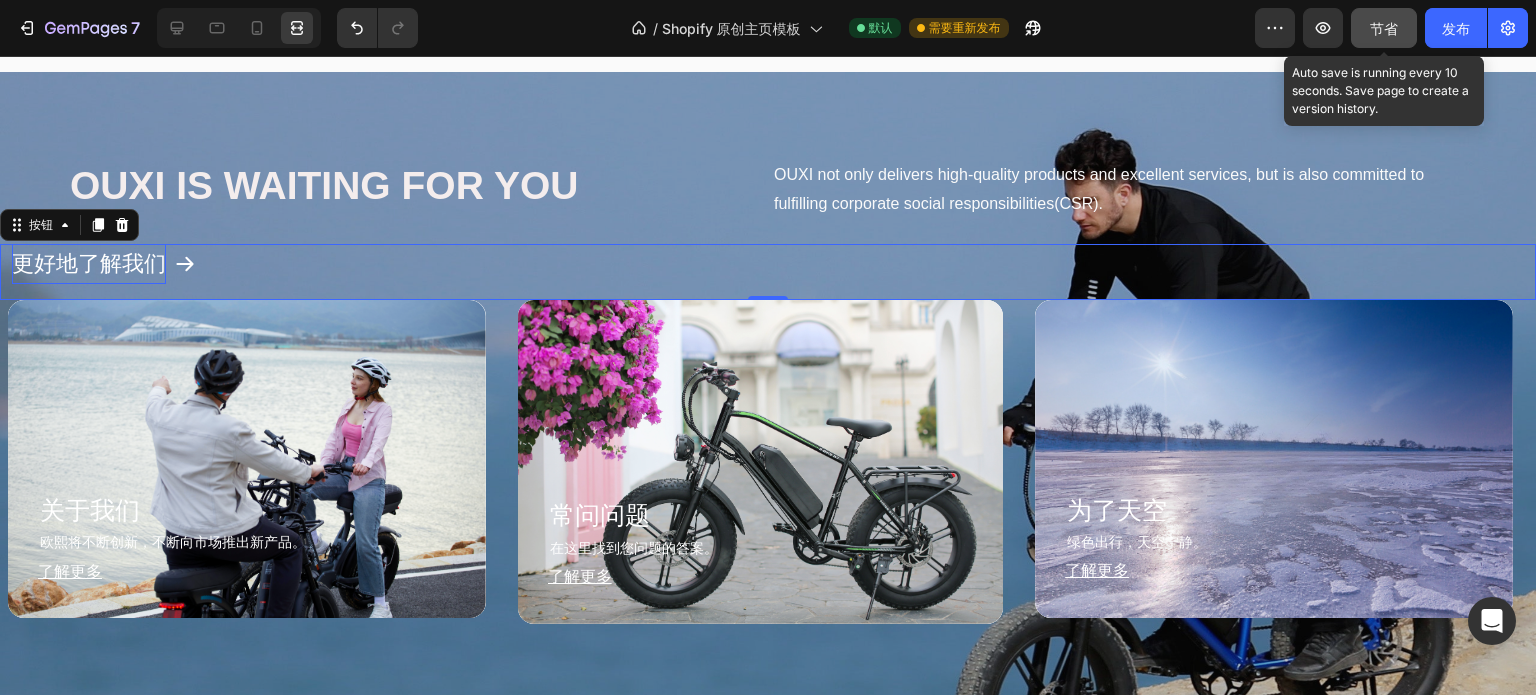 click on "节省" at bounding box center (1384, 28) 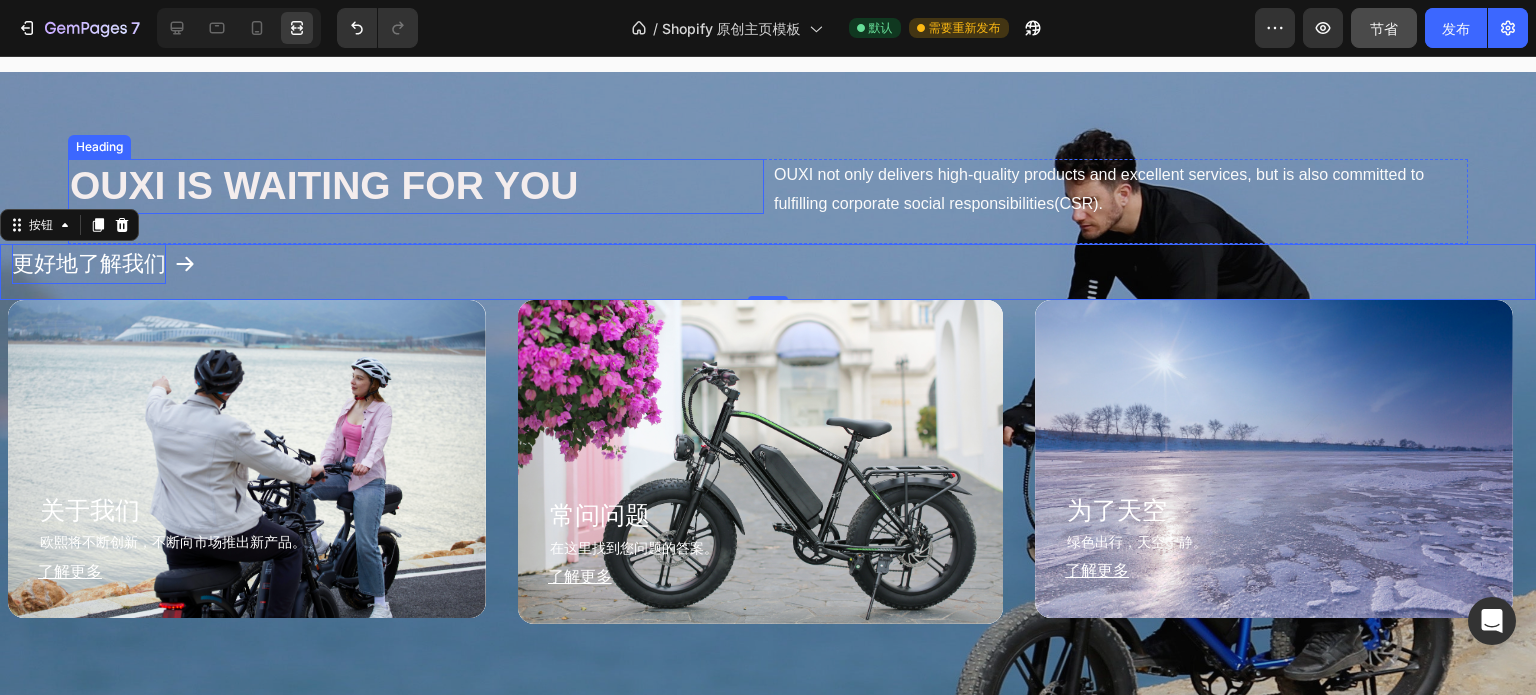 click on "OUXI IS WAITING FOR YOU" at bounding box center [416, 186] 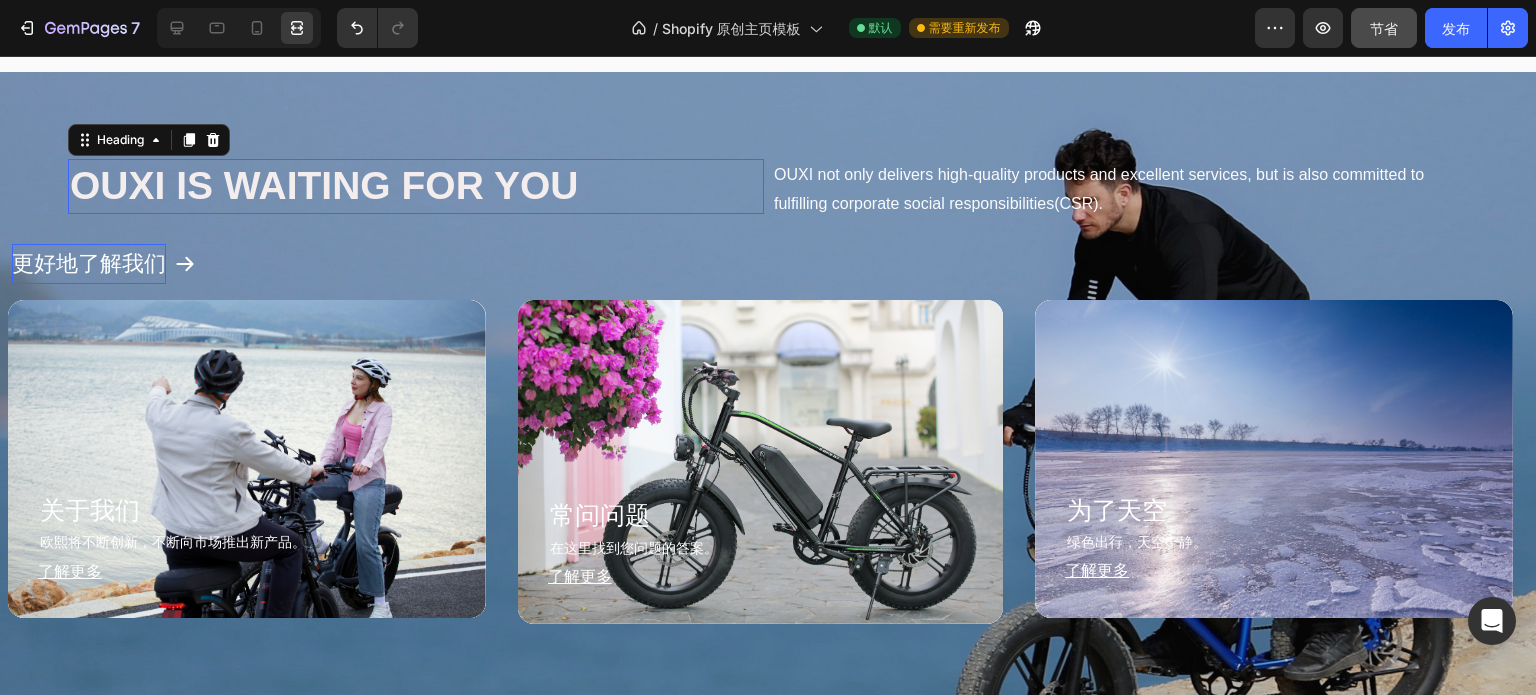 scroll, scrollTop: 0, scrollLeft: 0, axis: both 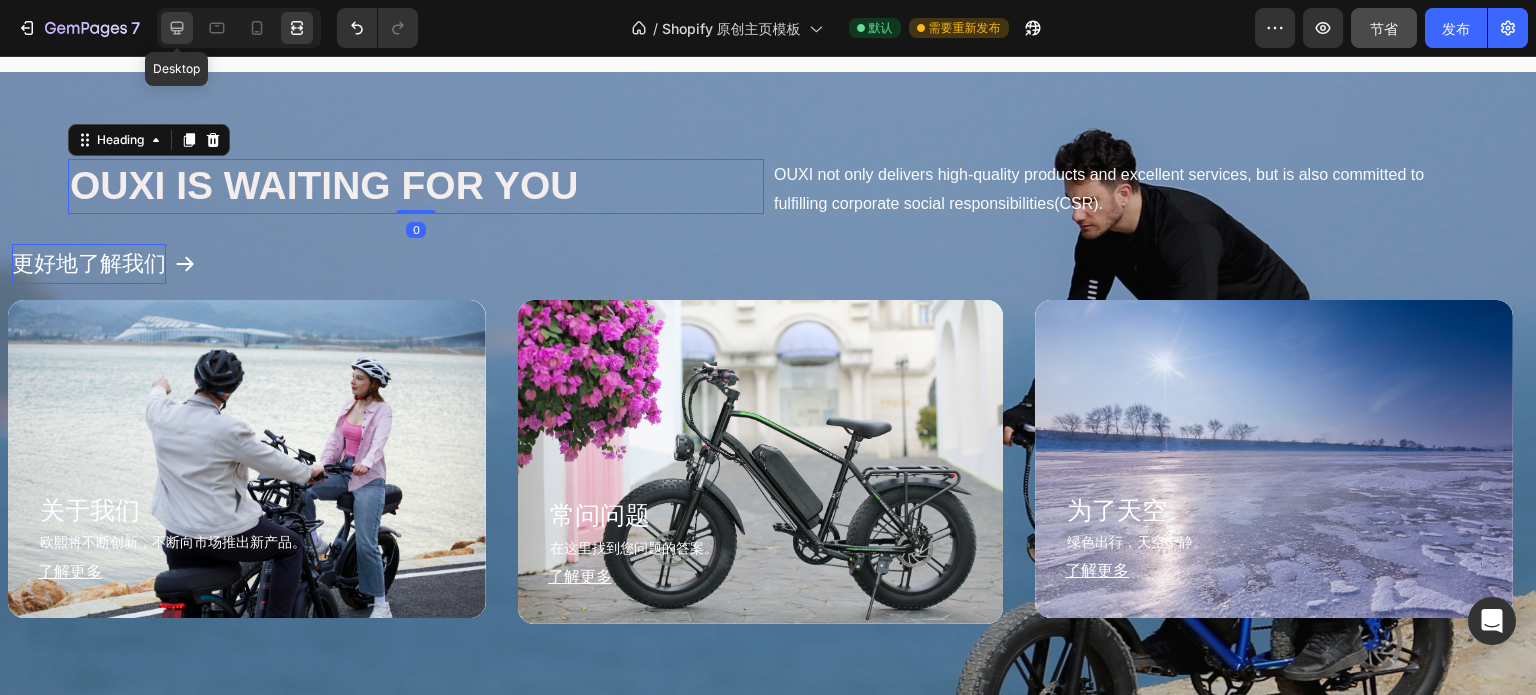 click 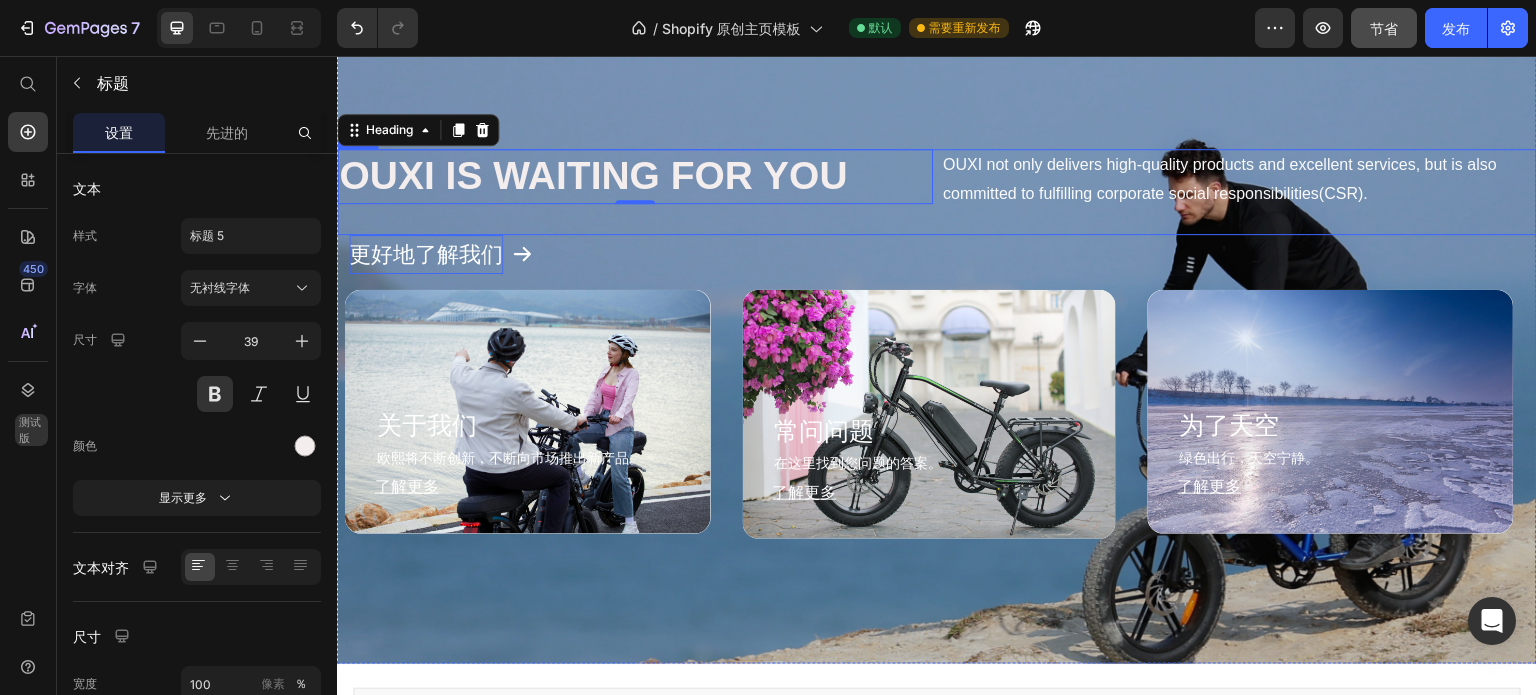 click on "OUXI IS WAITING FOR YOU Heading   0 OUXI not only delivers high-quality products and excellent services, but is also committed to fulfilling corporate social responsibilities(CSR). Text Block Row" at bounding box center [937, 192] 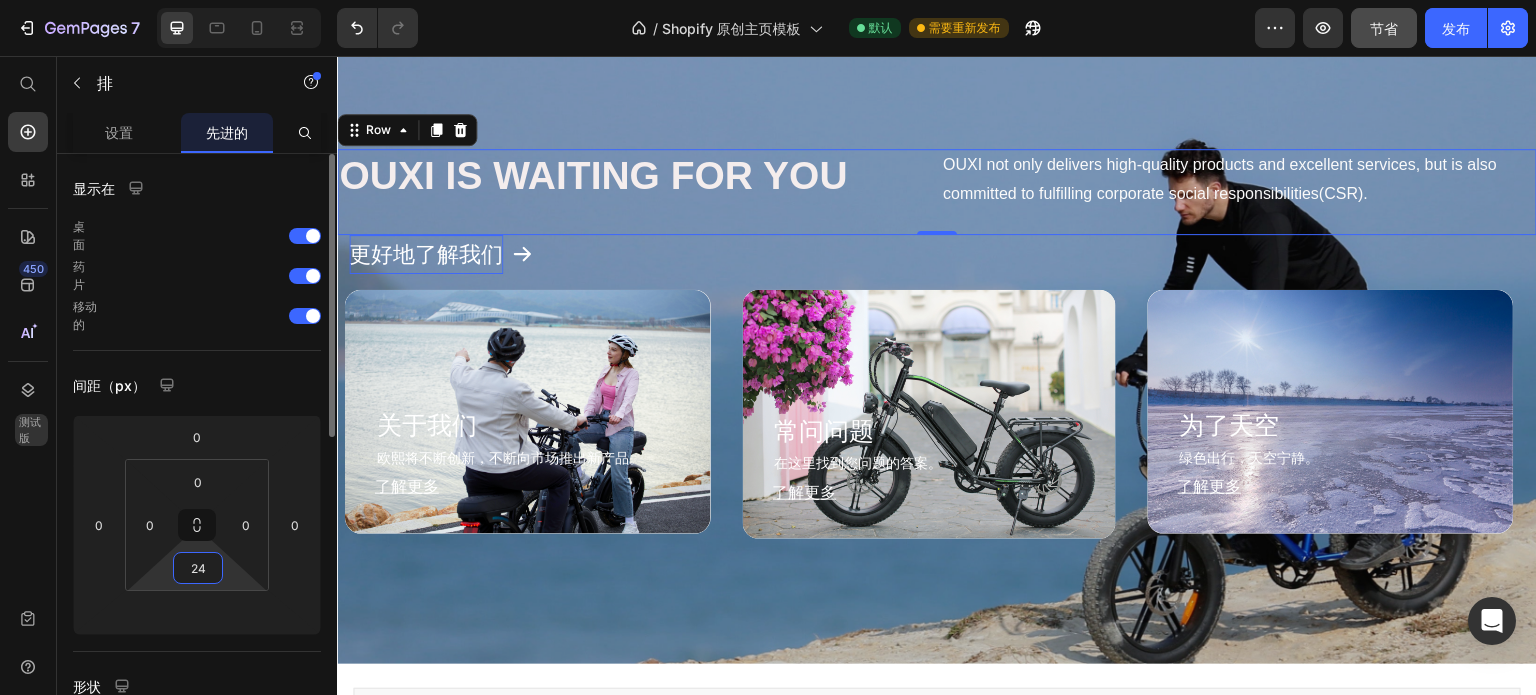 click on "24" at bounding box center (198, 568) 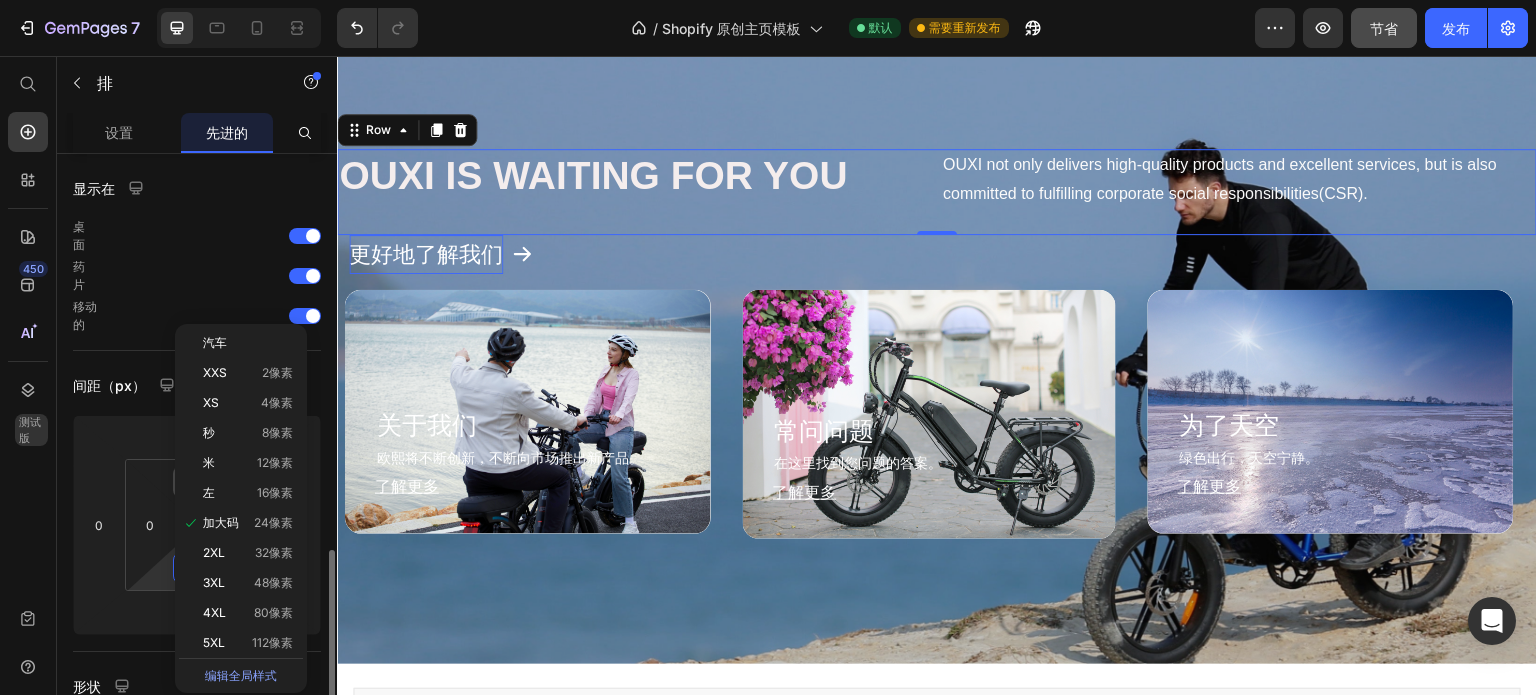 scroll, scrollTop: 274, scrollLeft: 0, axis: vertical 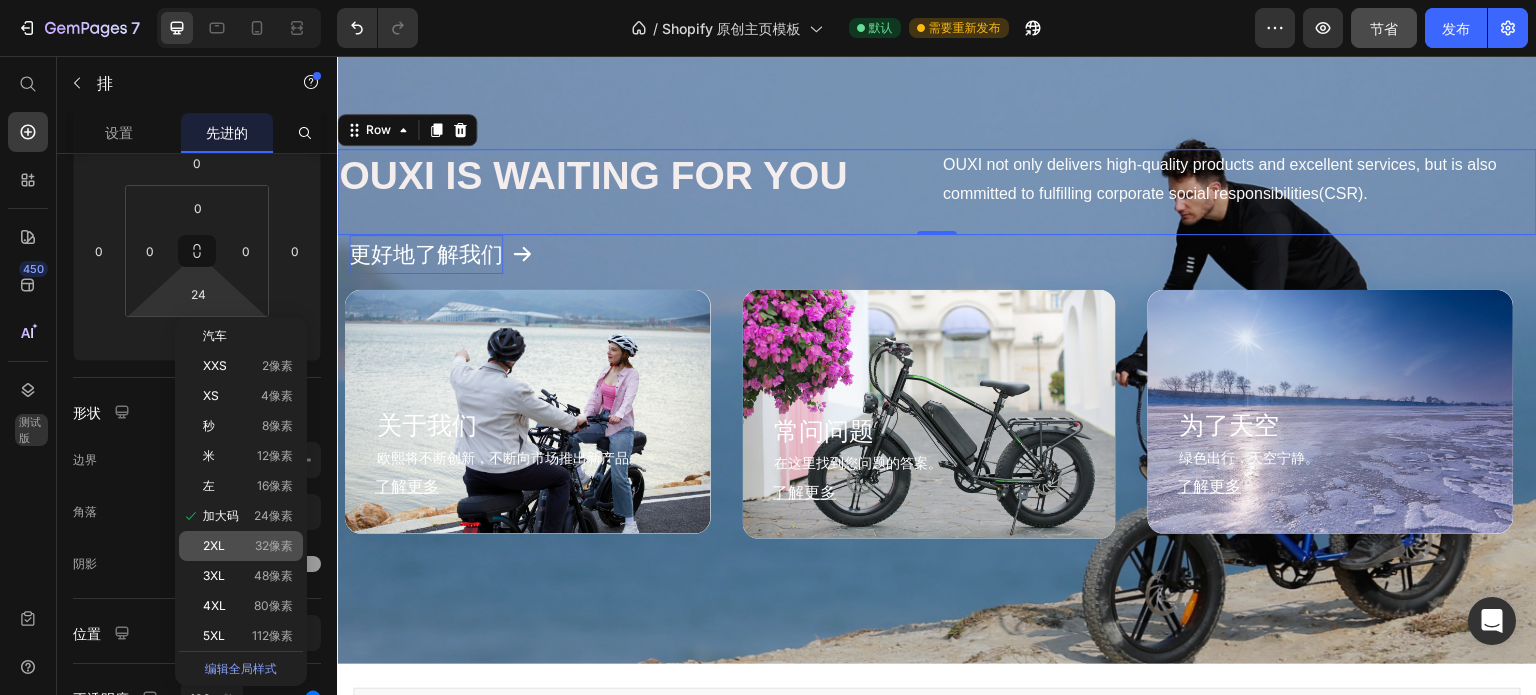 click on "2XL 32像素" at bounding box center (248, 546) 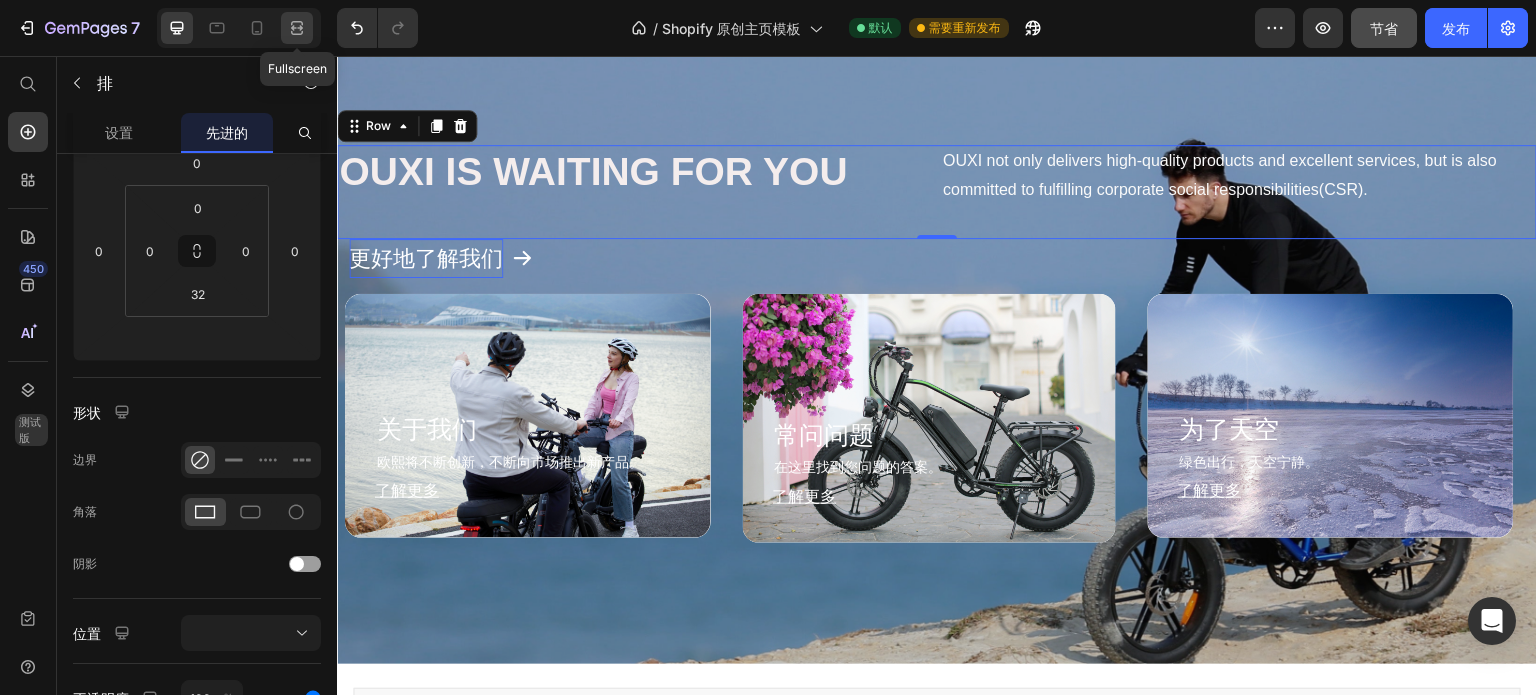 click 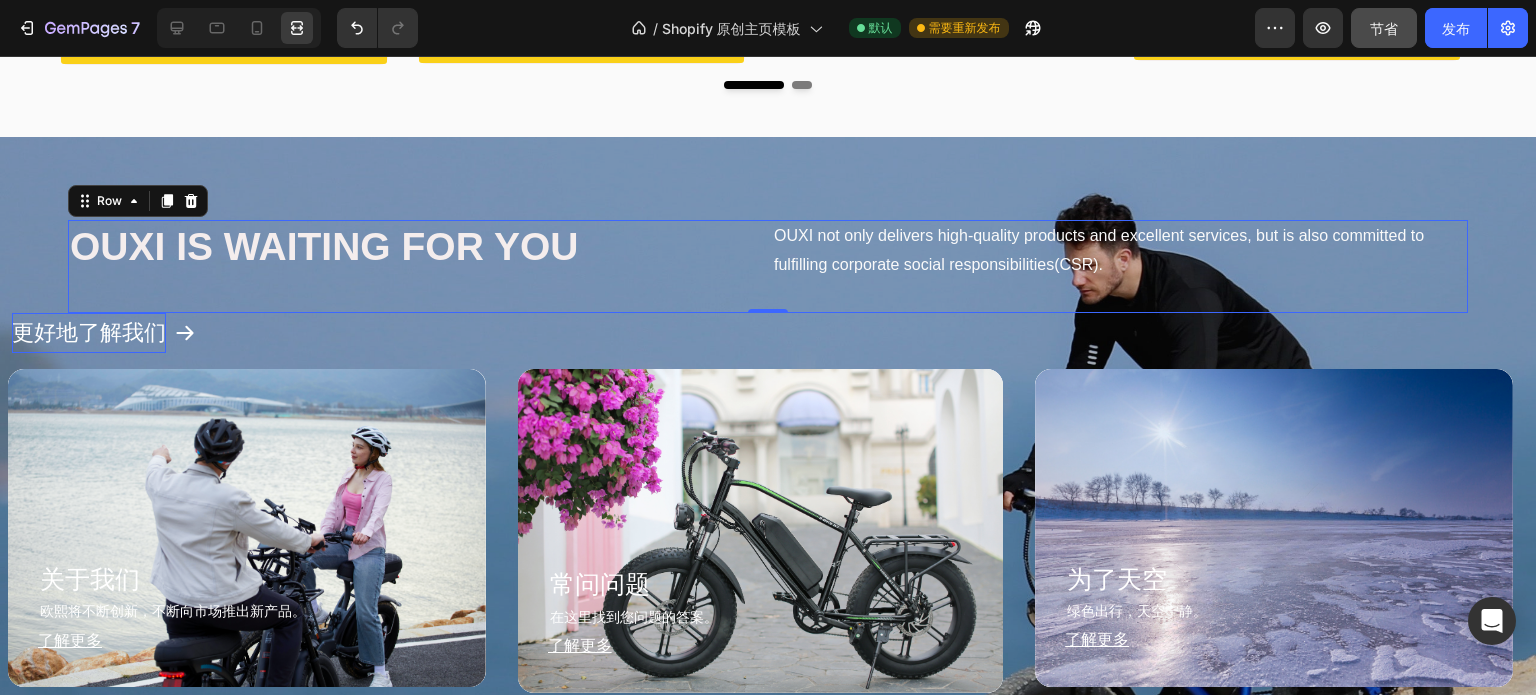 scroll, scrollTop: 1168, scrollLeft: 0, axis: vertical 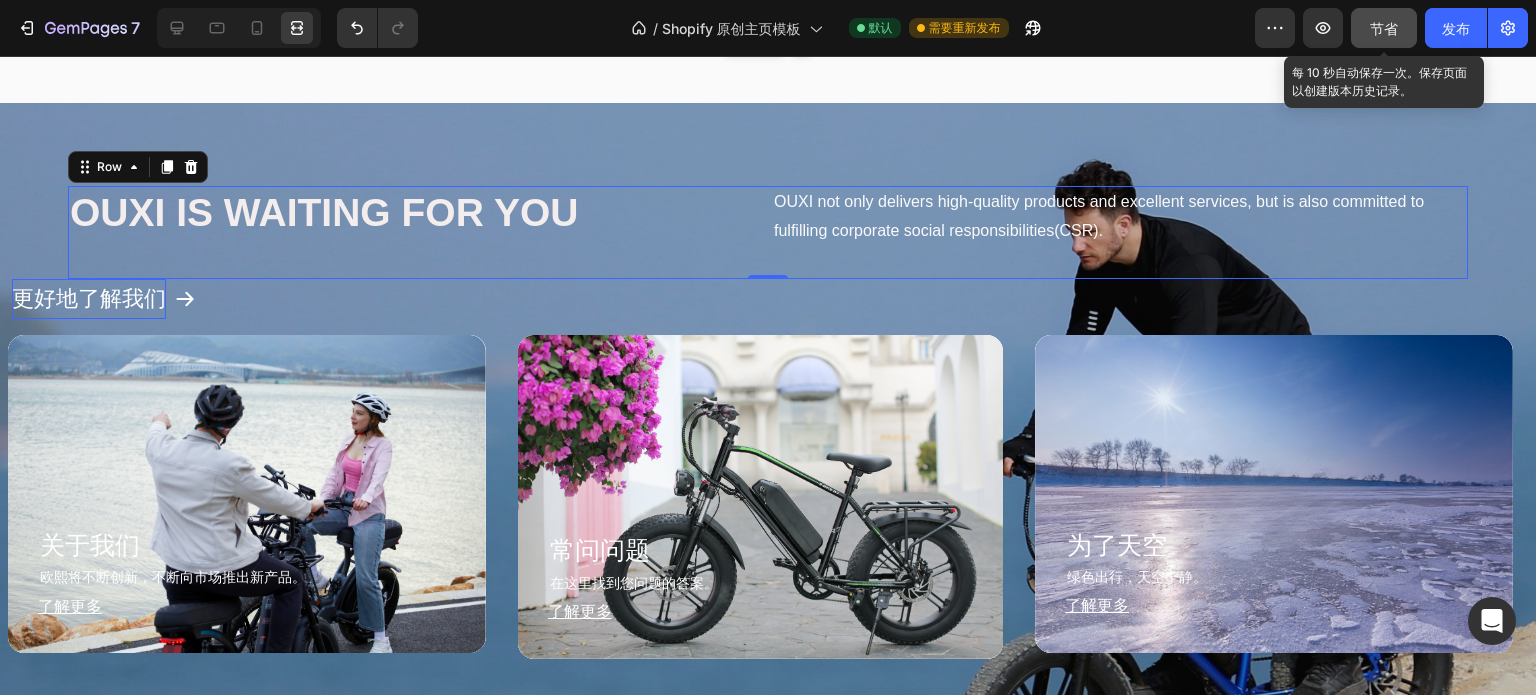 click on "节省" 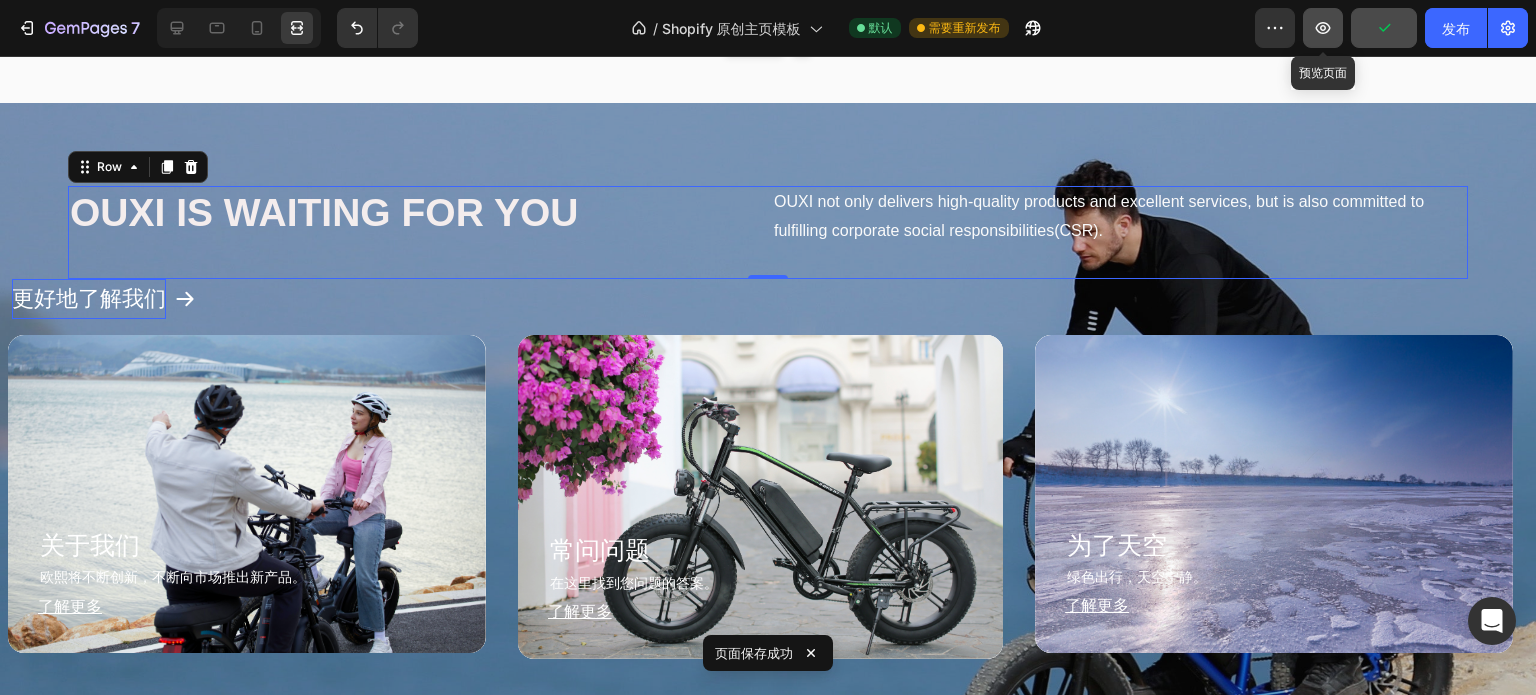 click 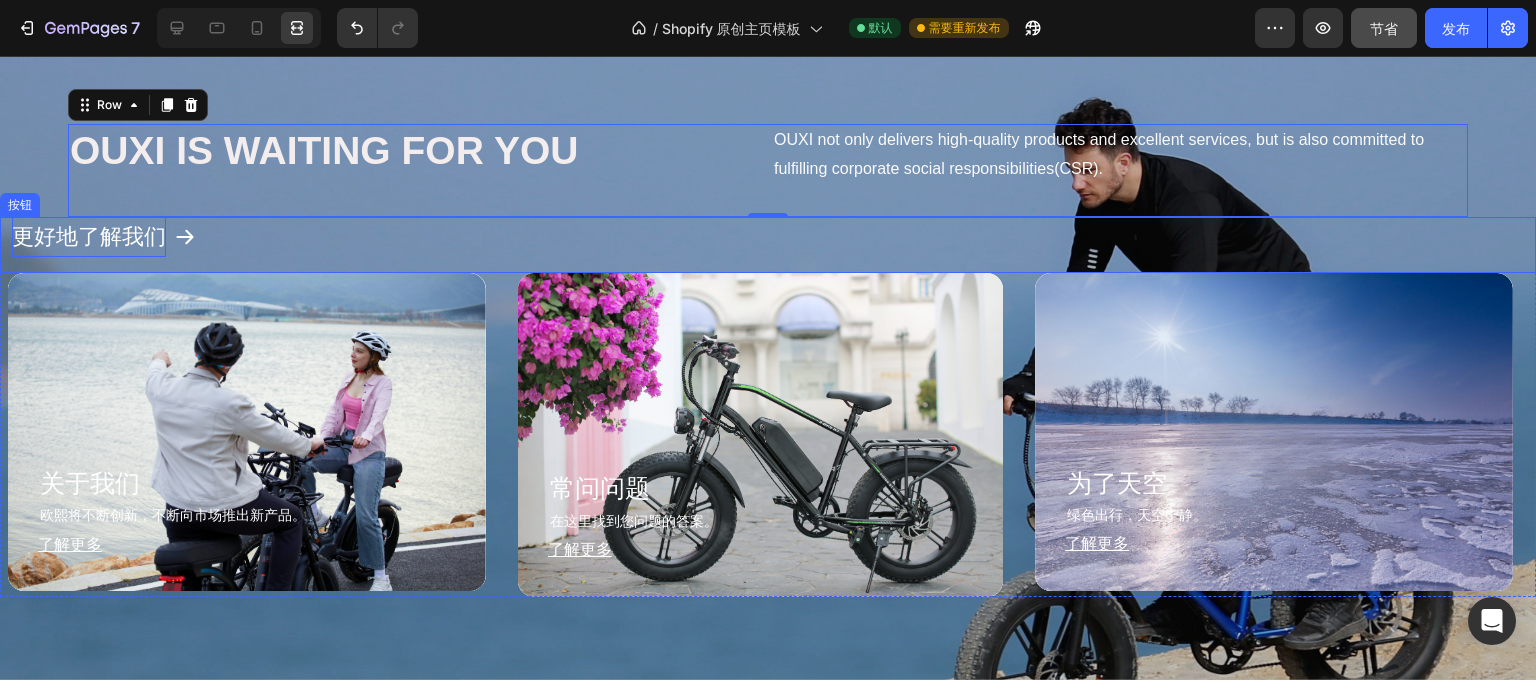 scroll, scrollTop: 1228, scrollLeft: 0, axis: vertical 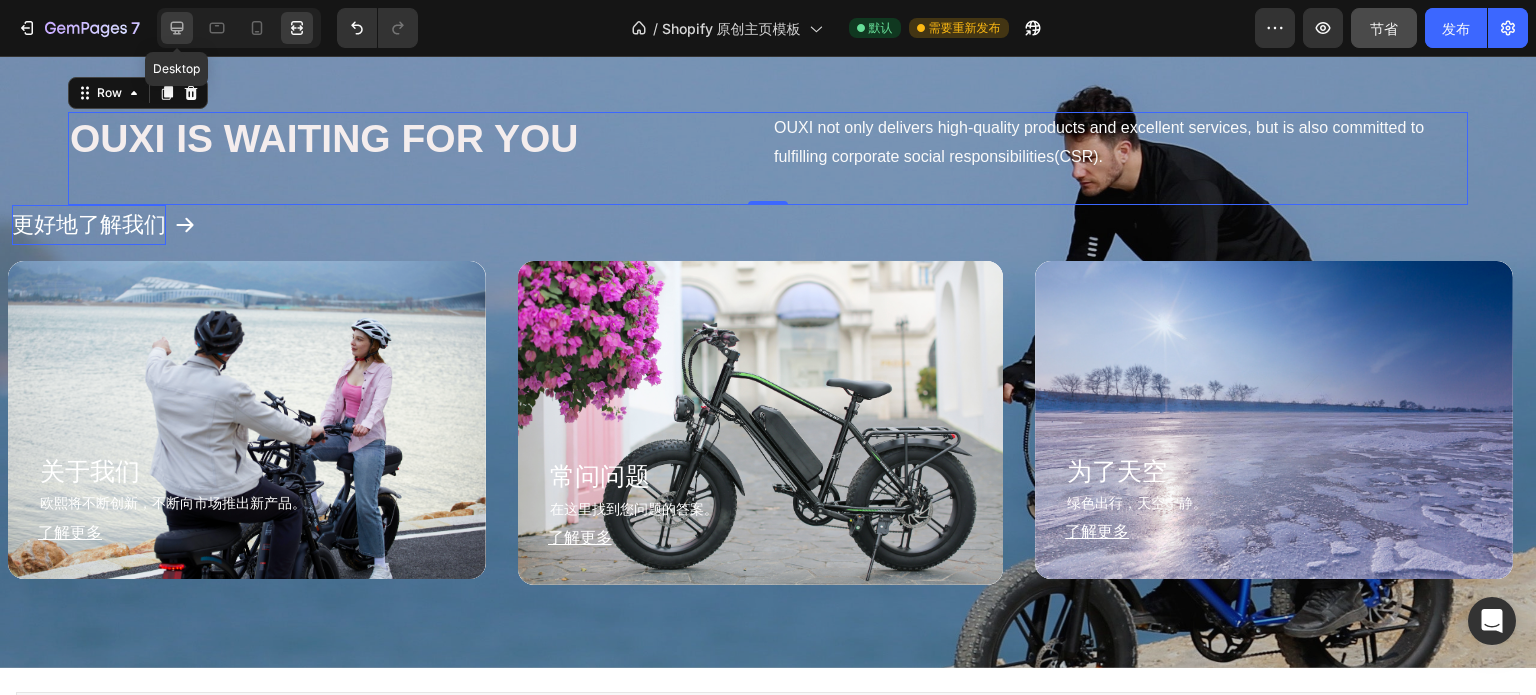 click 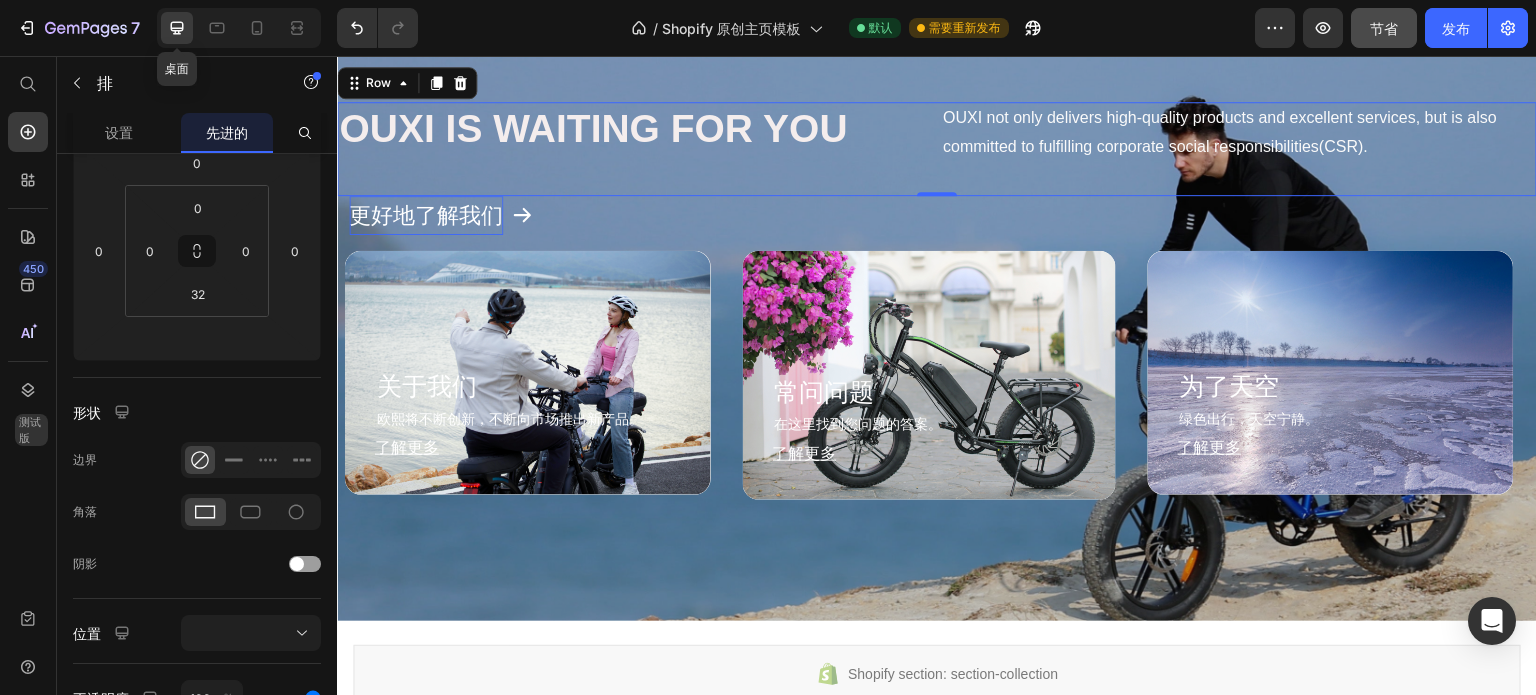scroll, scrollTop: 1195, scrollLeft: 0, axis: vertical 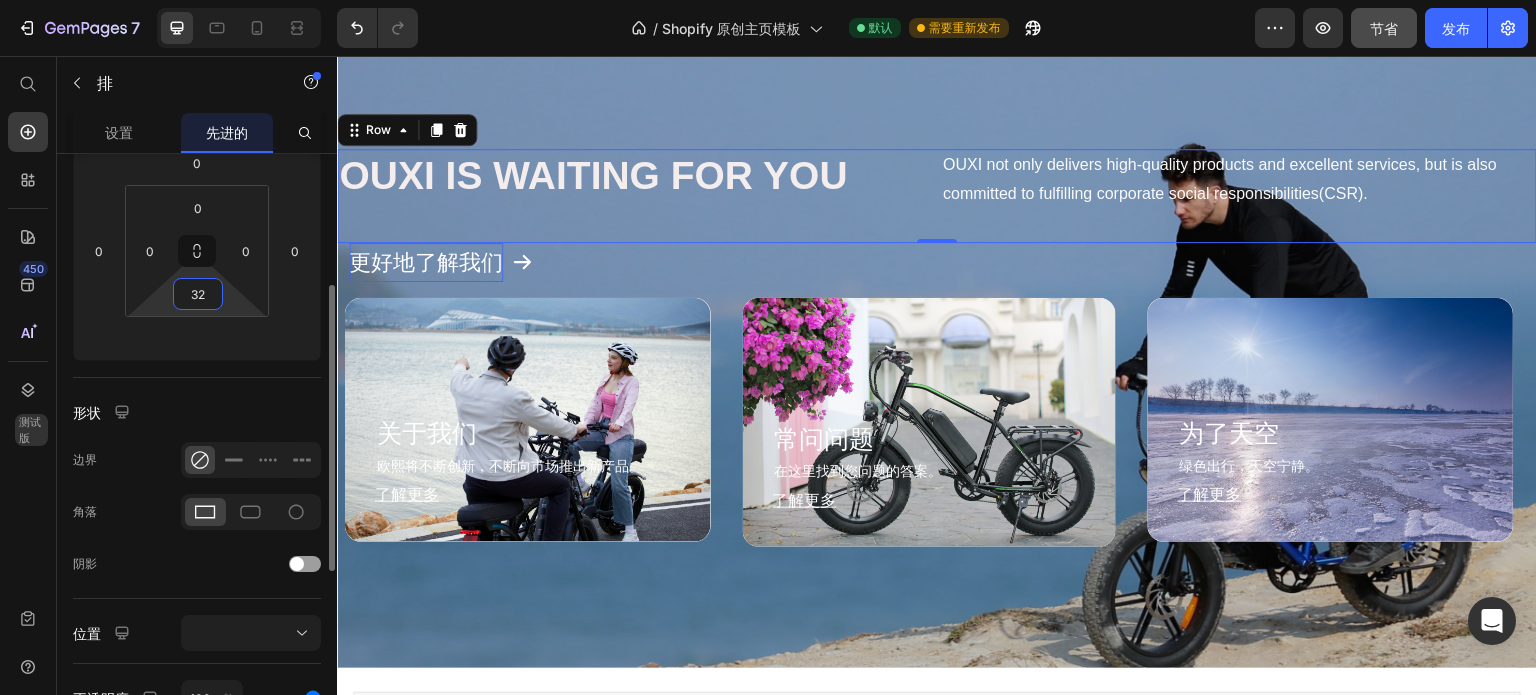 click on "32" at bounding box center [198, 294] 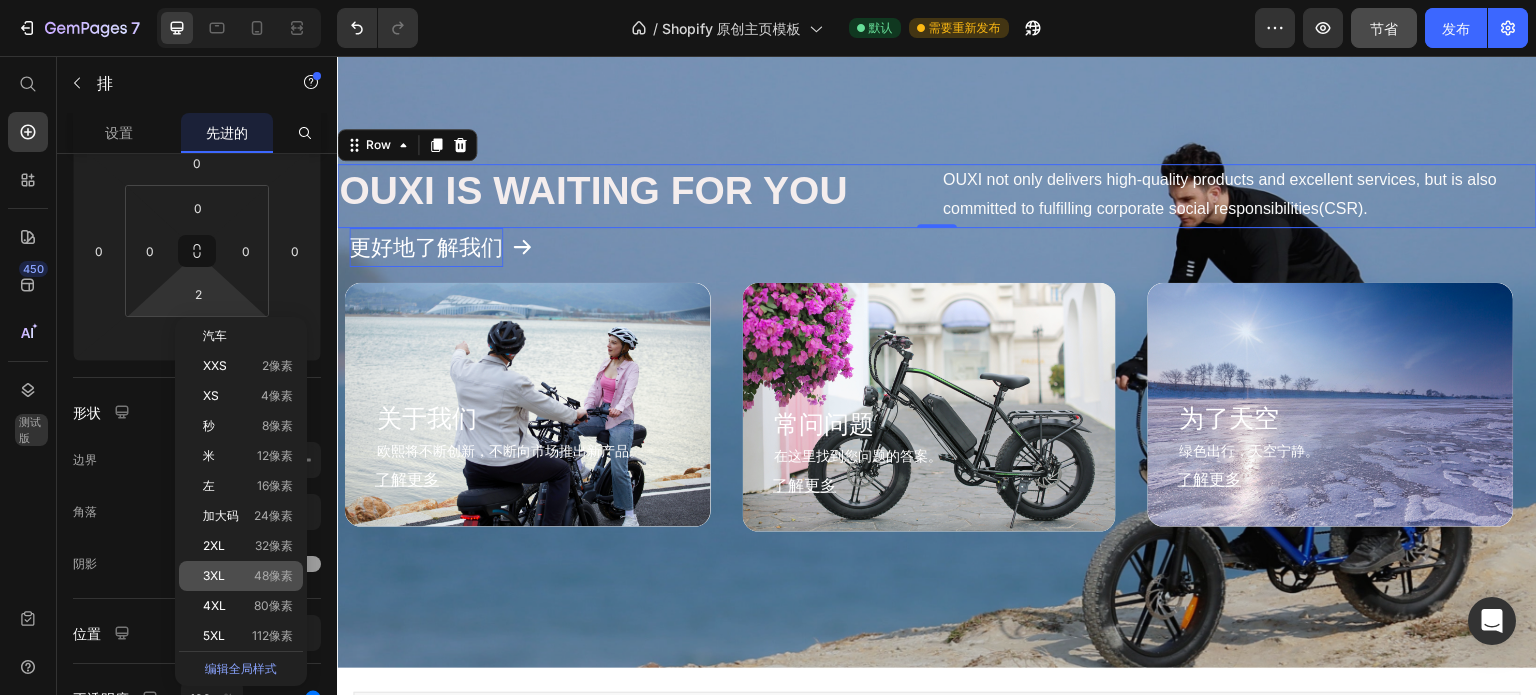 click on "3XL 48像素" at bounding box center [248, 576] 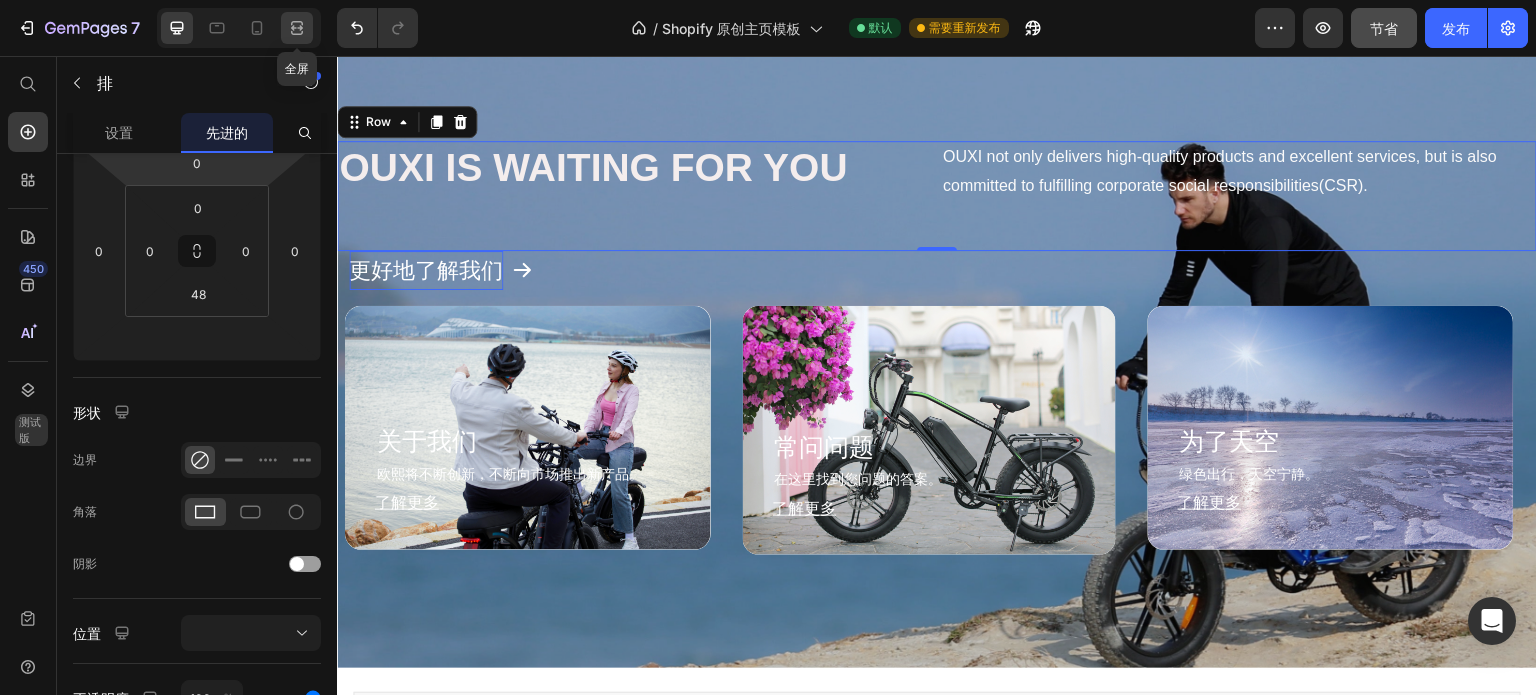 click 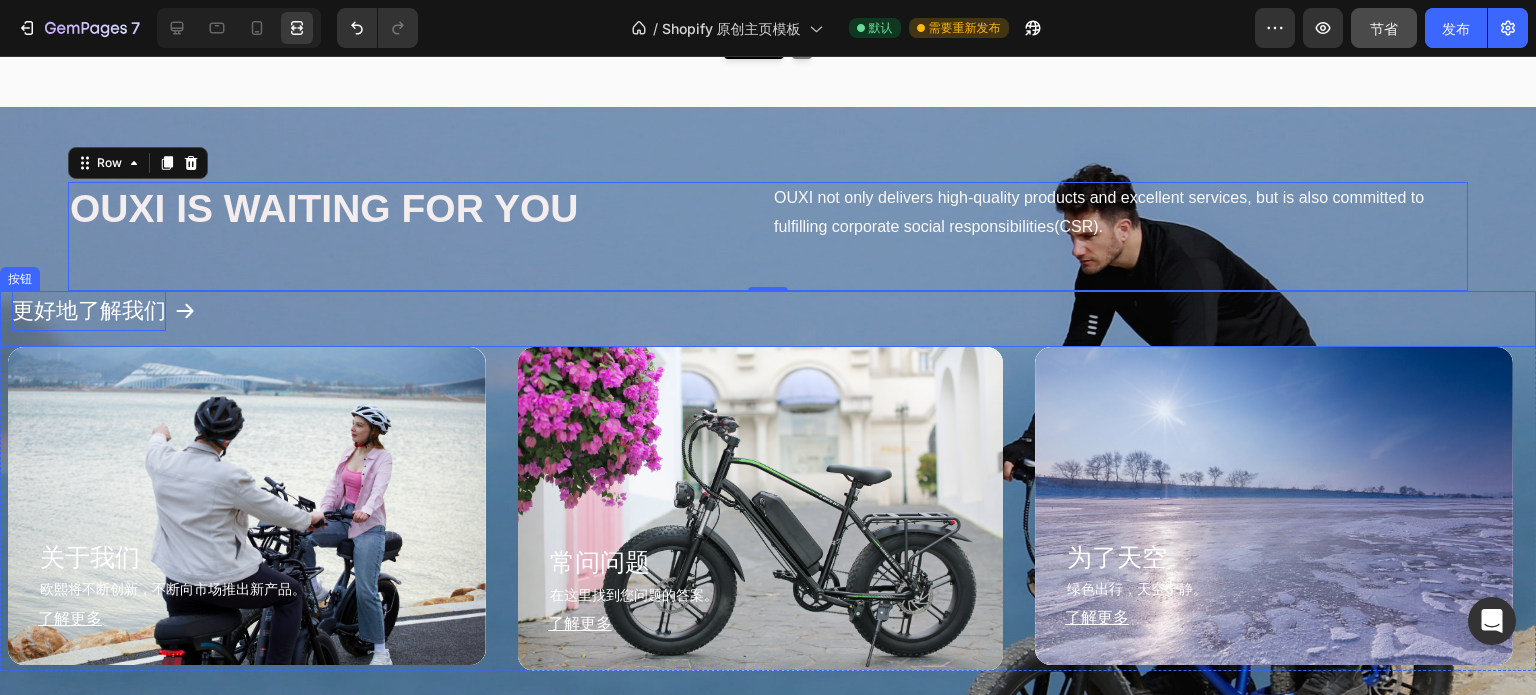 scroll, scrollTop: 1086, scrollLeft: 0, axis: vertical 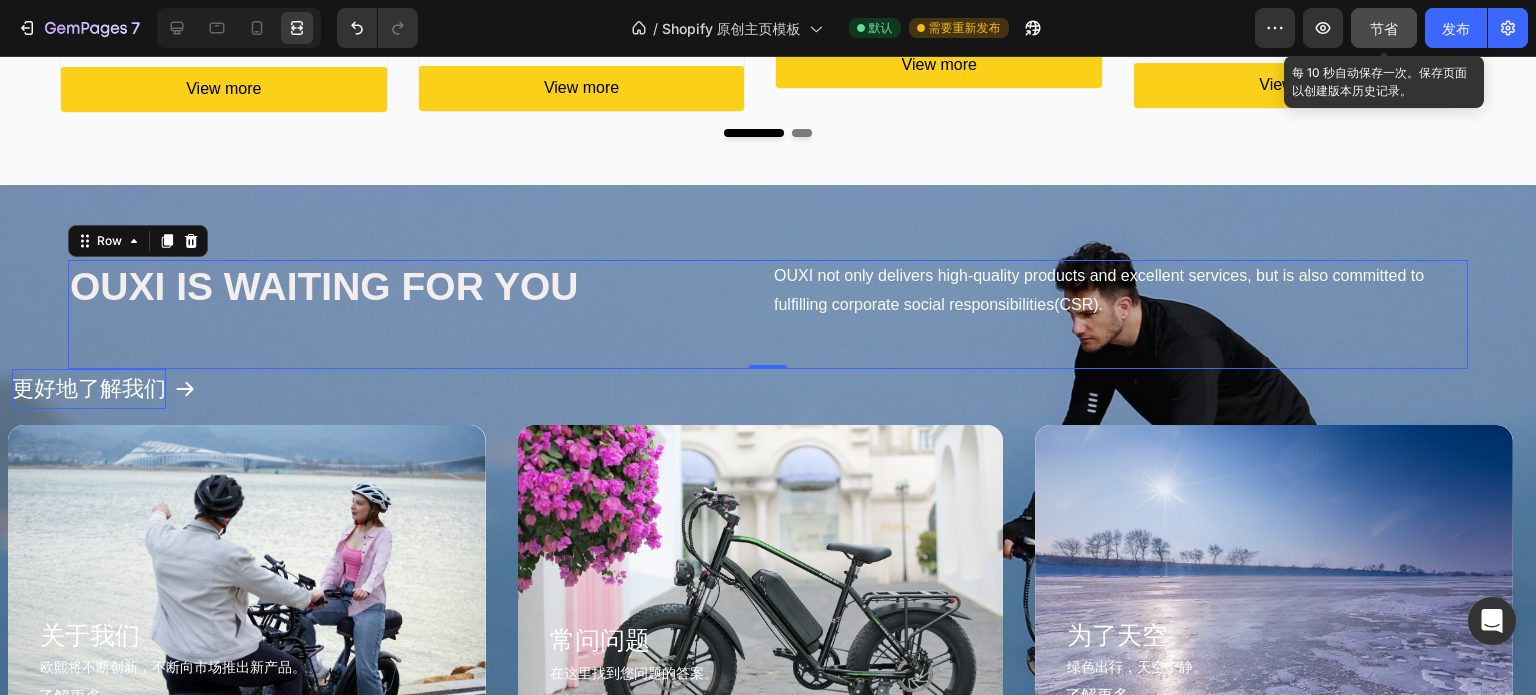 click on "节省" at bounding box center (1384, 28) 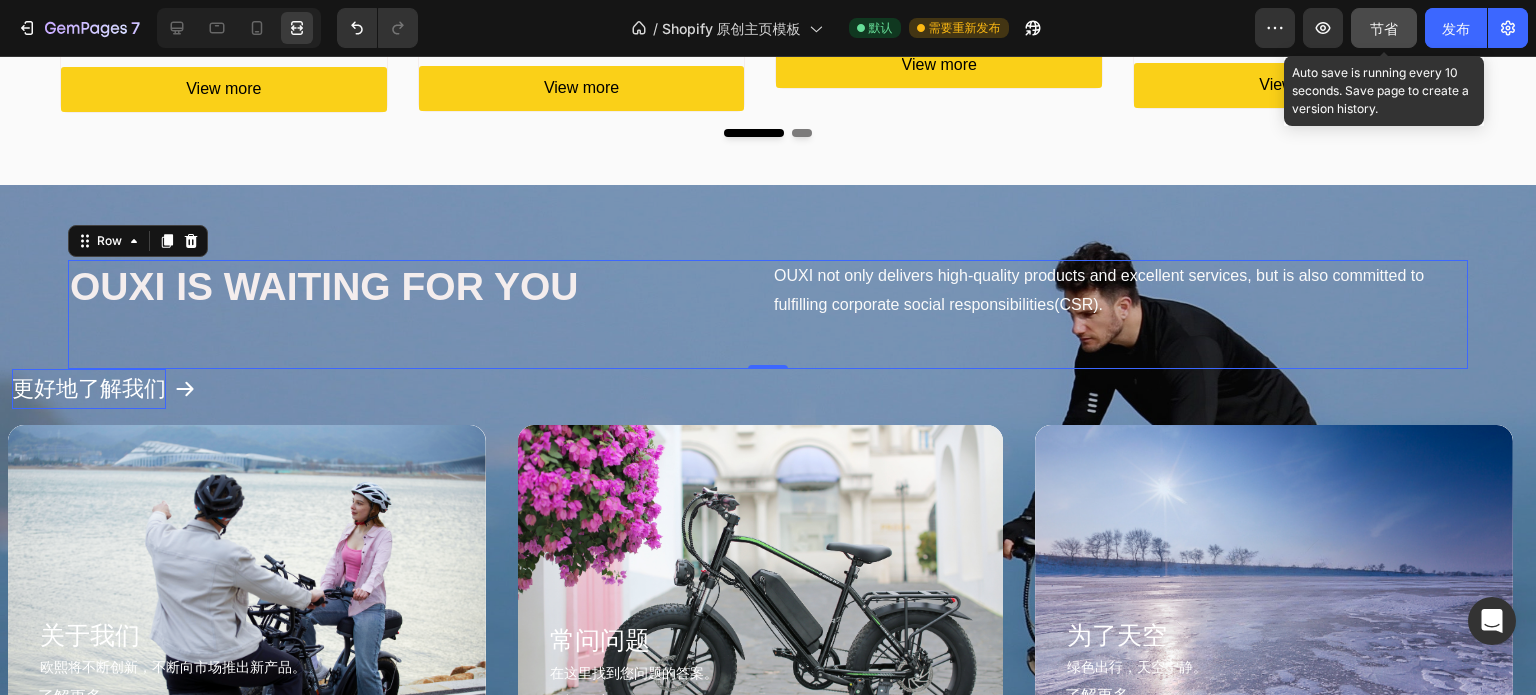 click on "节省" at bounding box center (1384, 28) 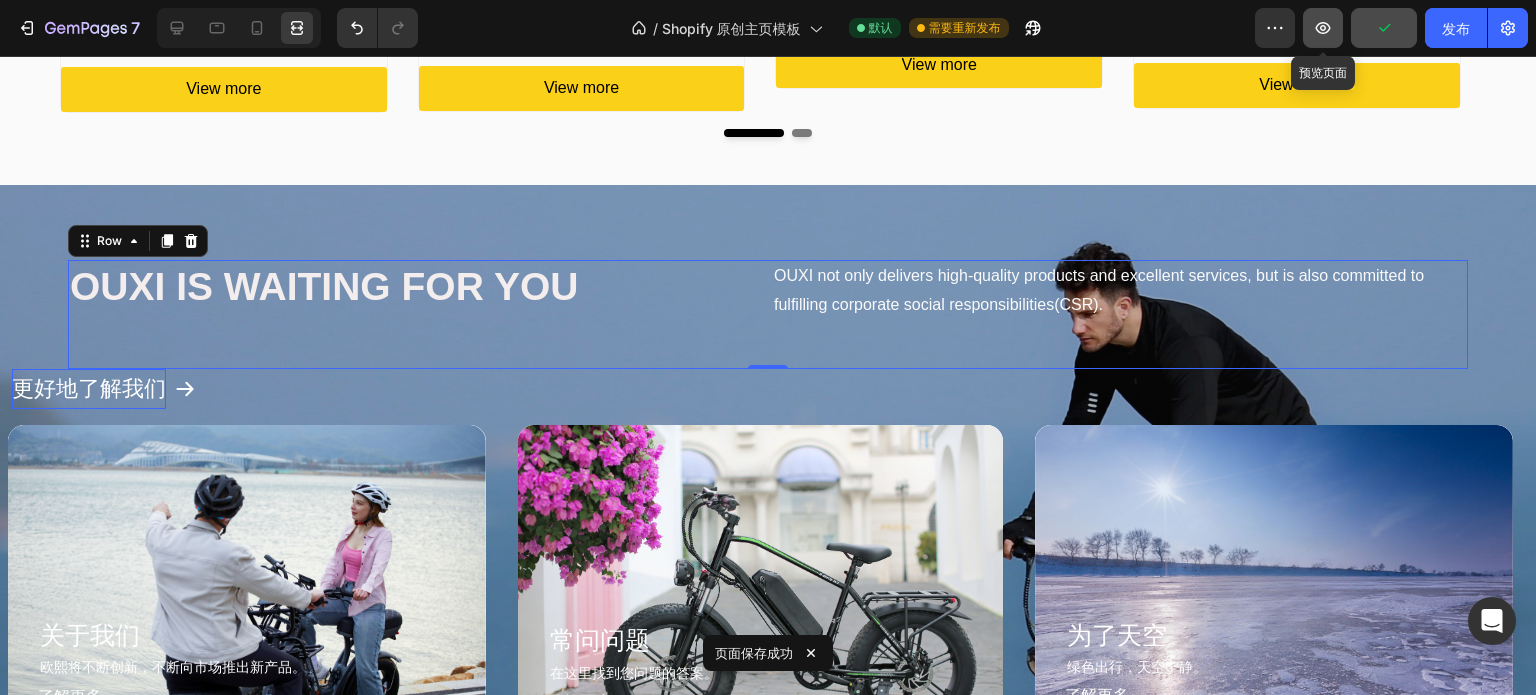 click 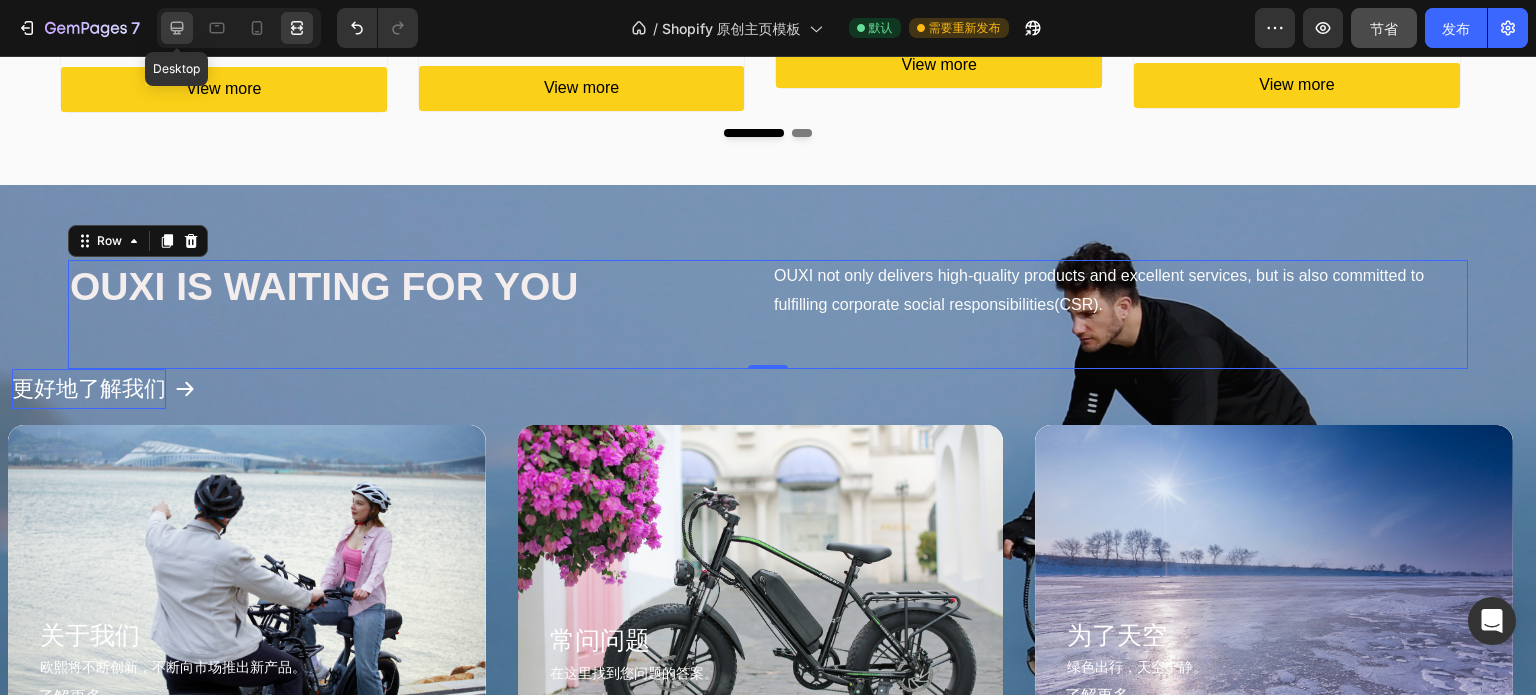 click 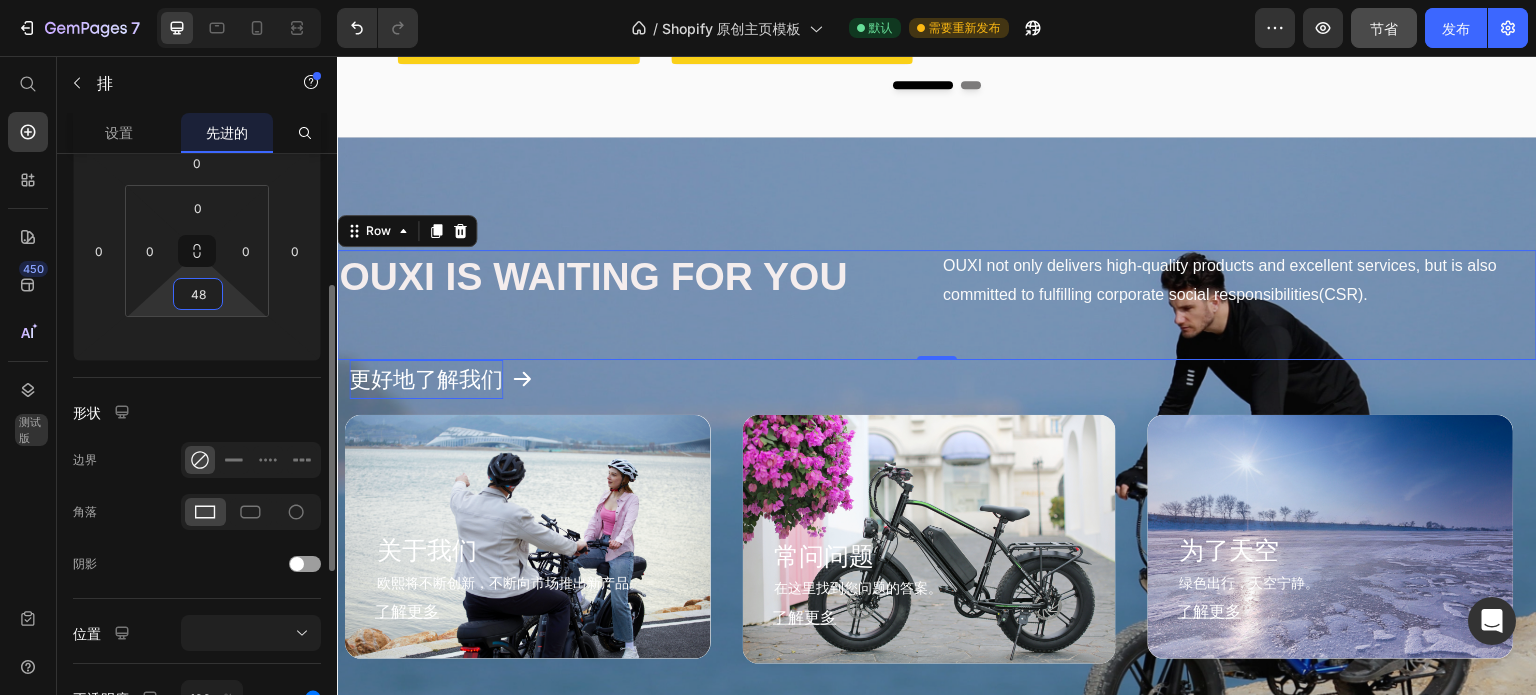 click on "48" at bounding box center [198, 294] 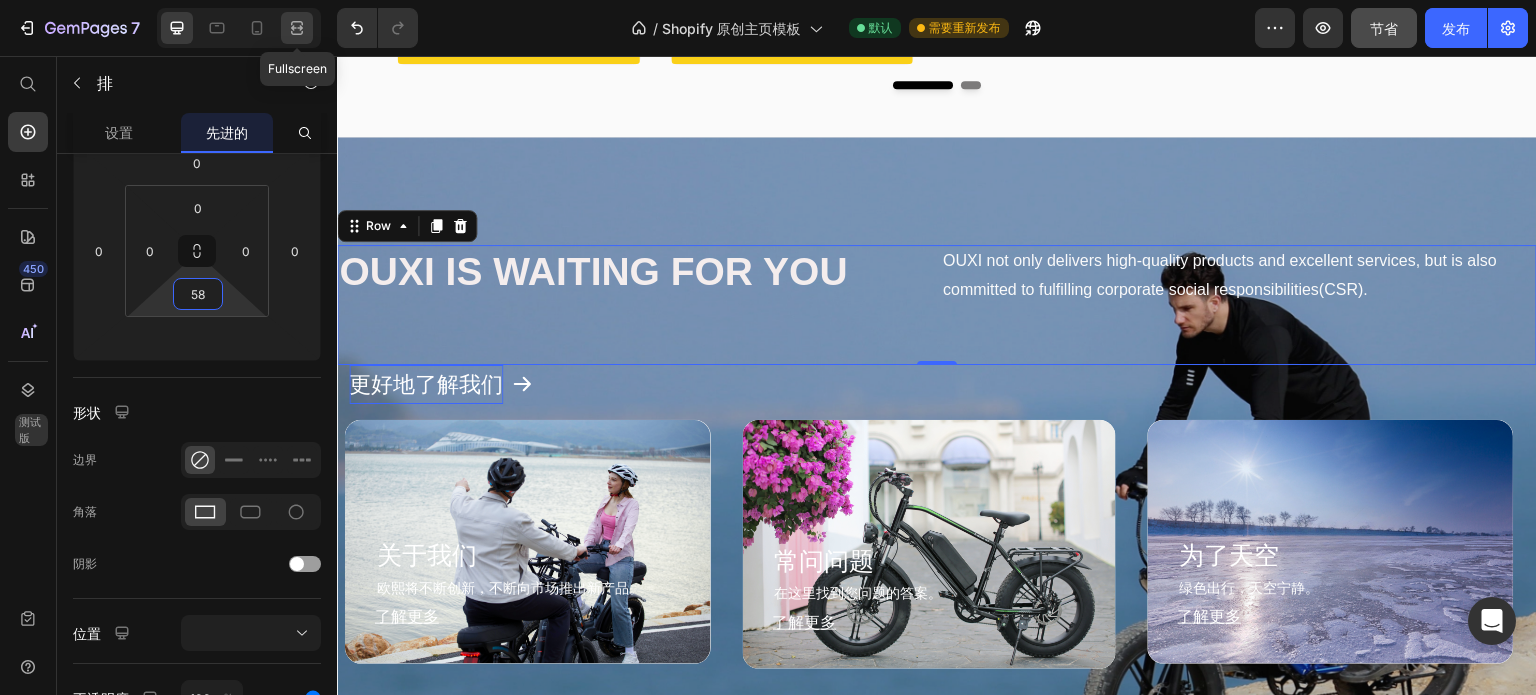 type on "58" 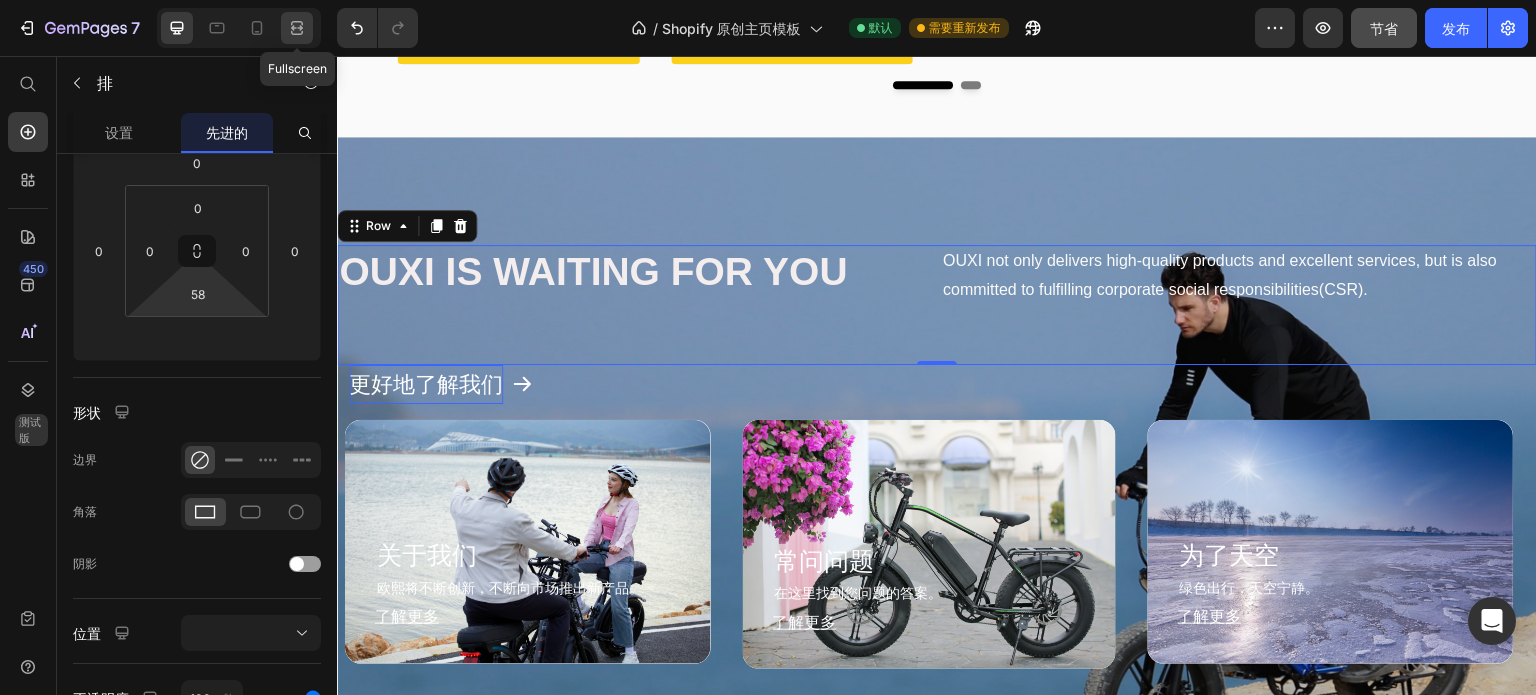 click 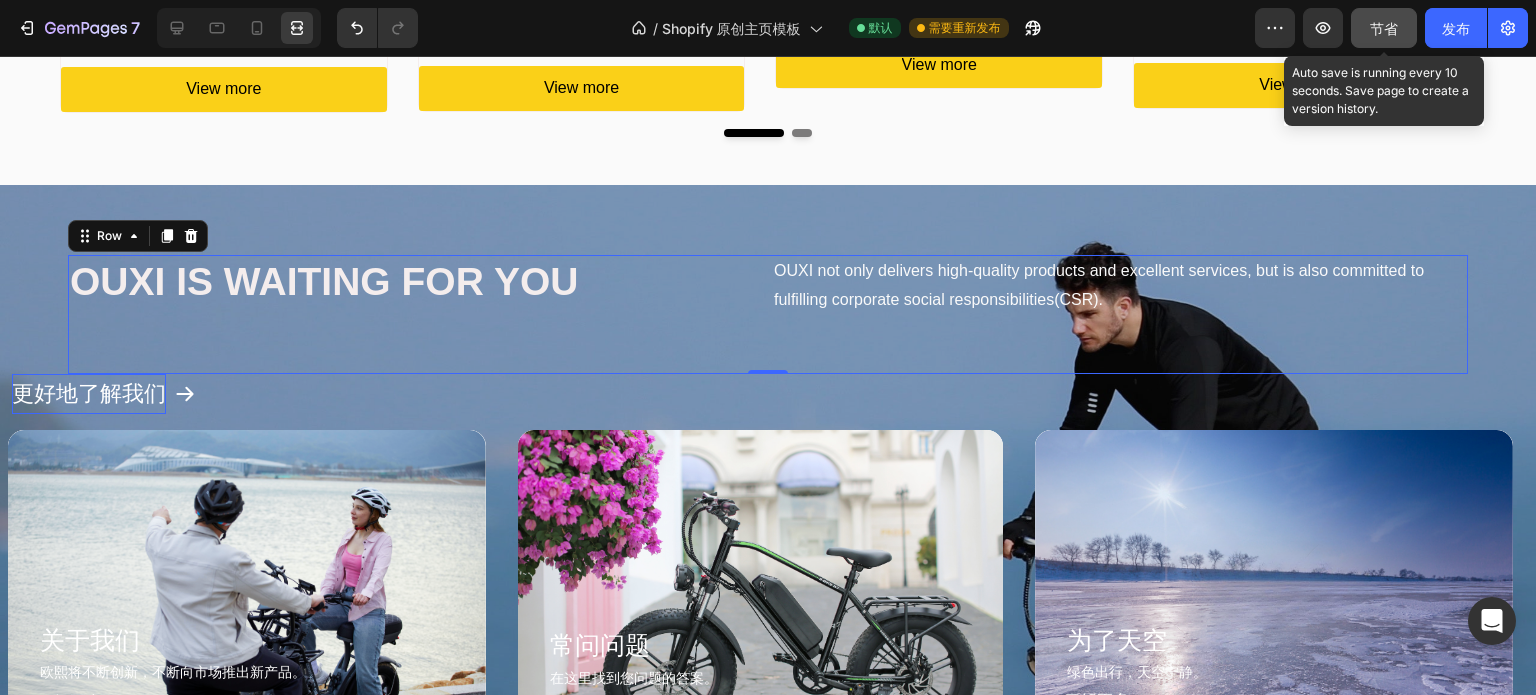 click on "节省" at bounding box center (1384, 28) 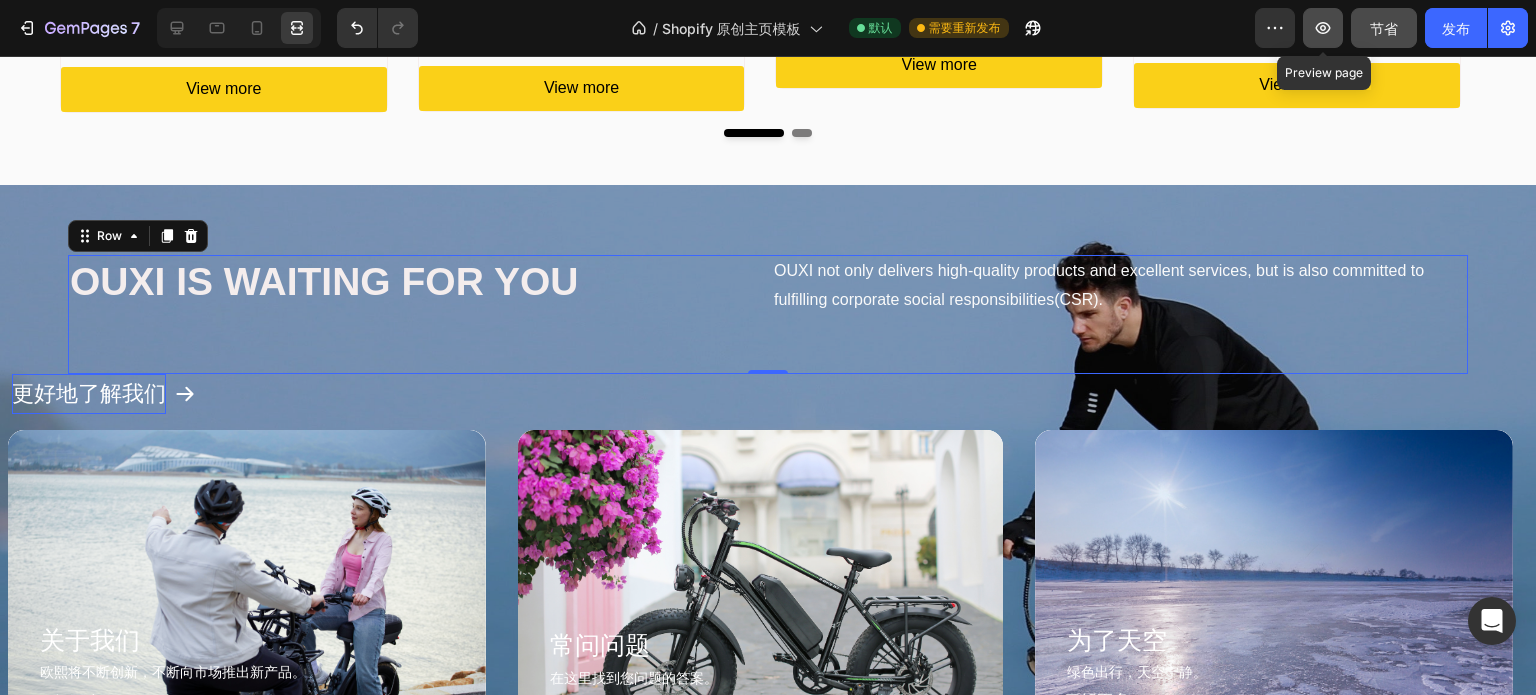 click 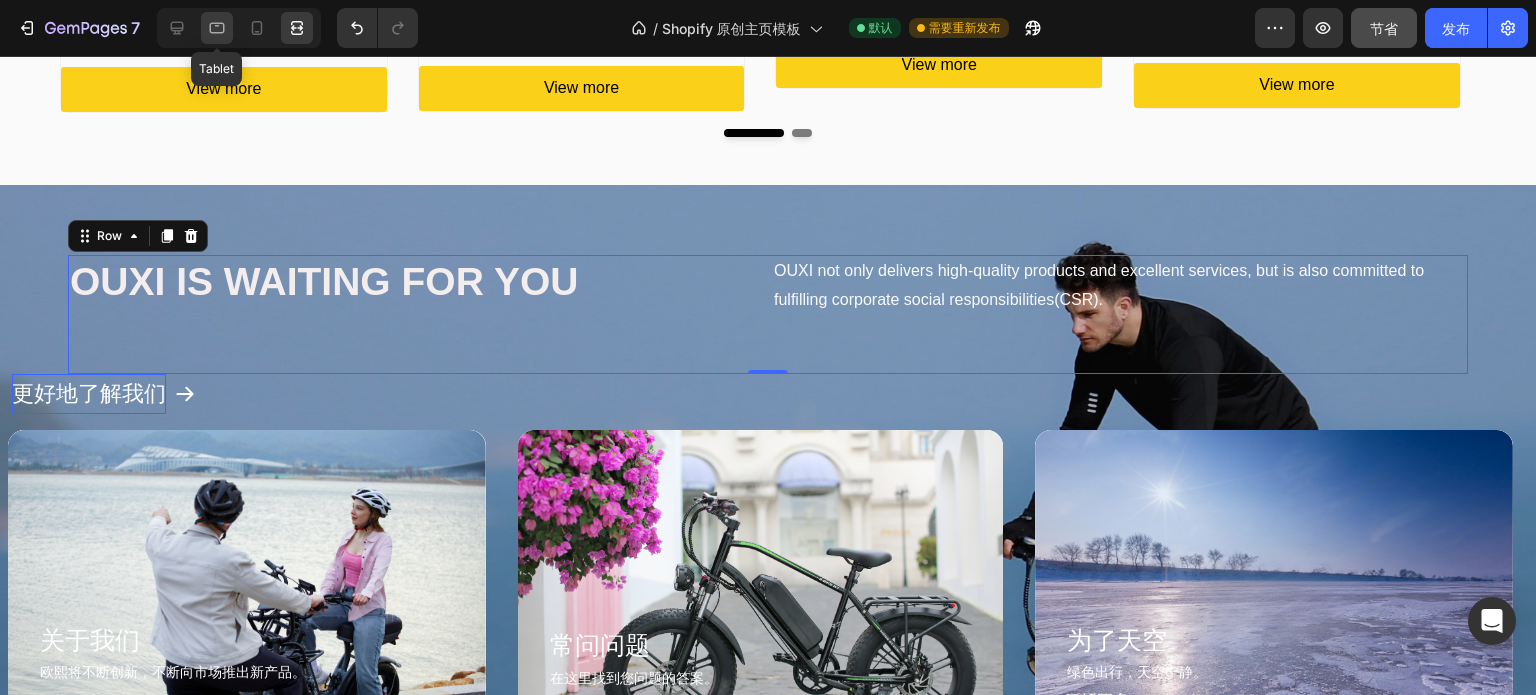 click 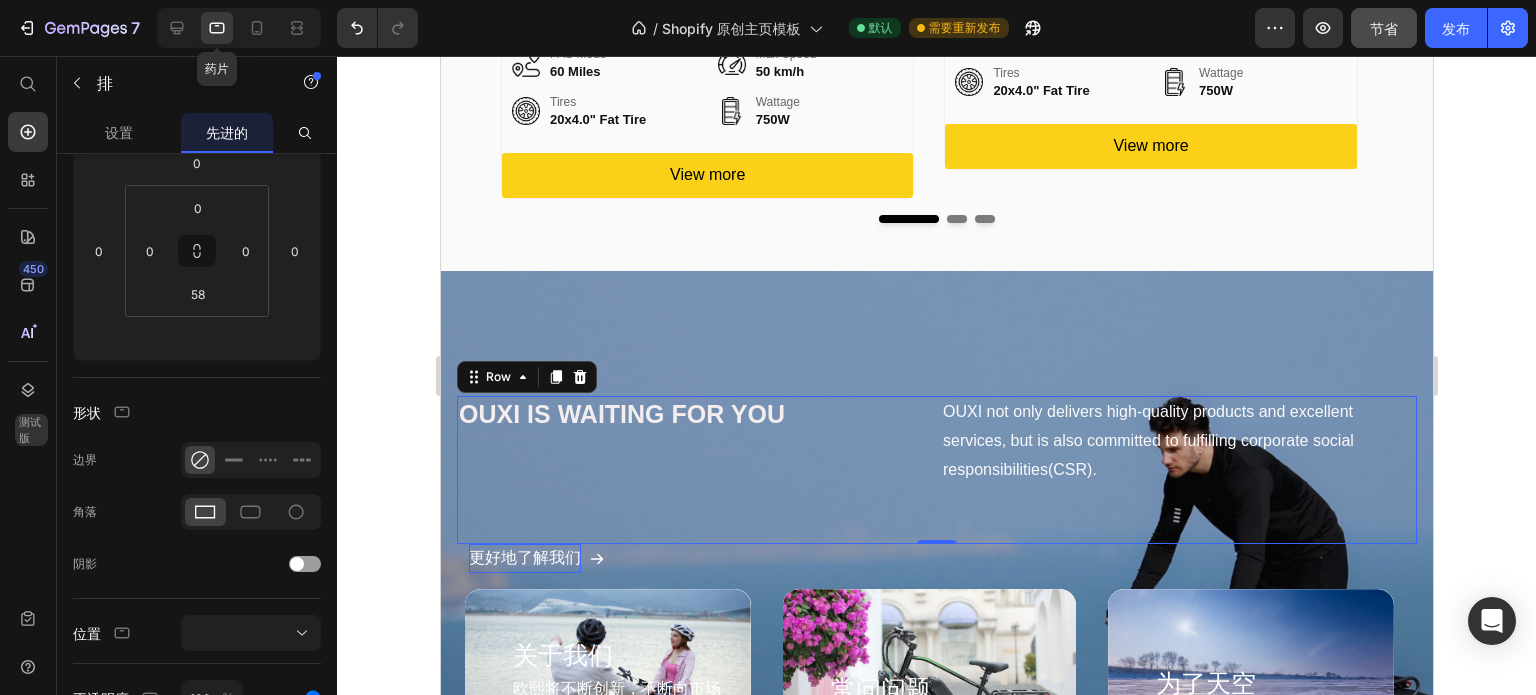 scroll, scrollTop: 1369, scrollLeft: 0, axis: vertical 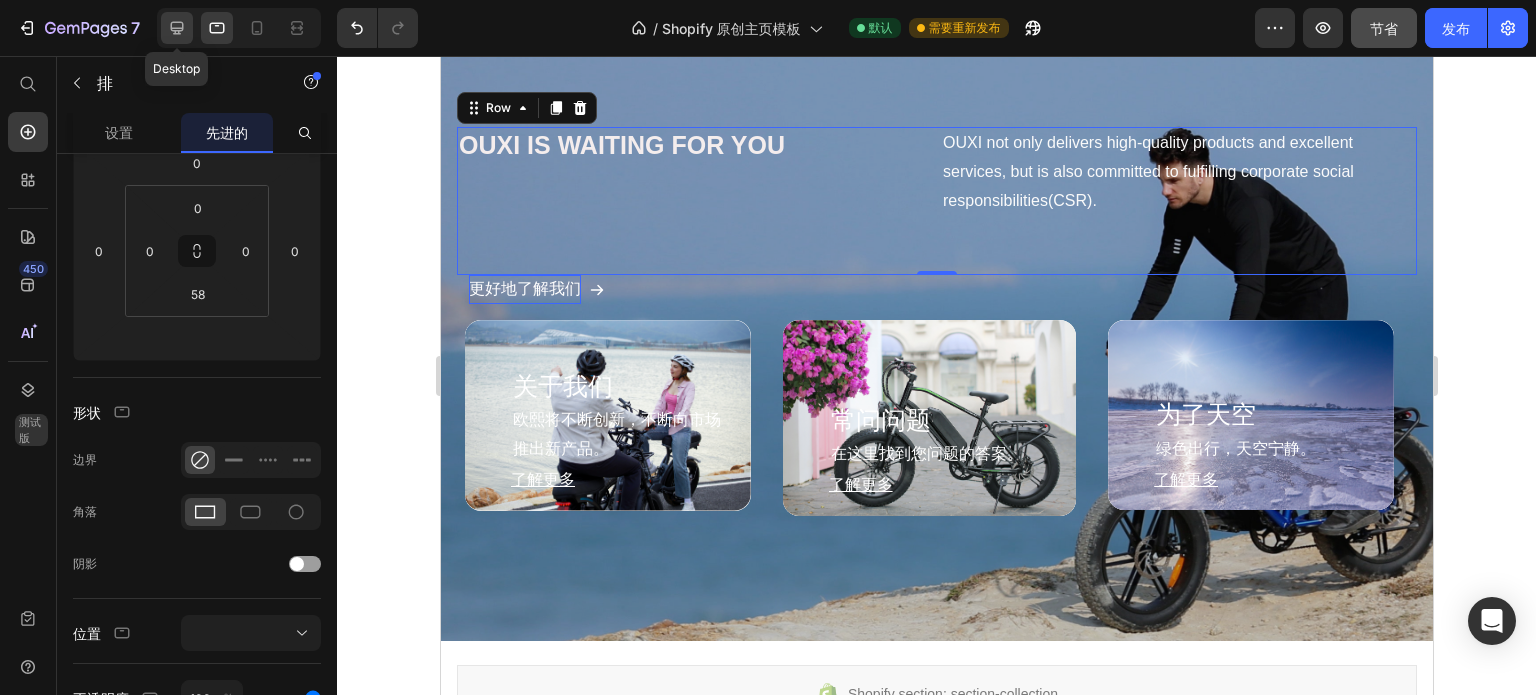 click 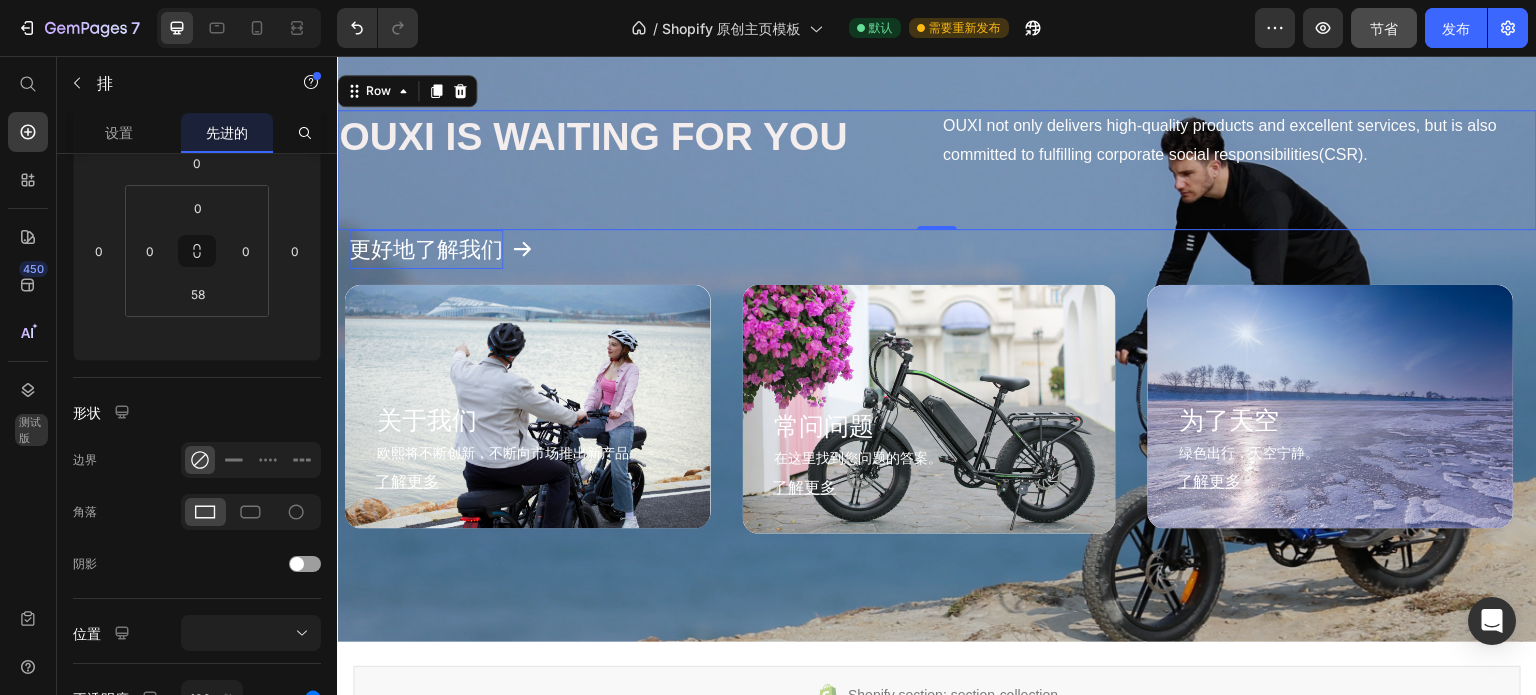 scroll, scrollTop: 1204, scrollLeft: 0, axis: vertical 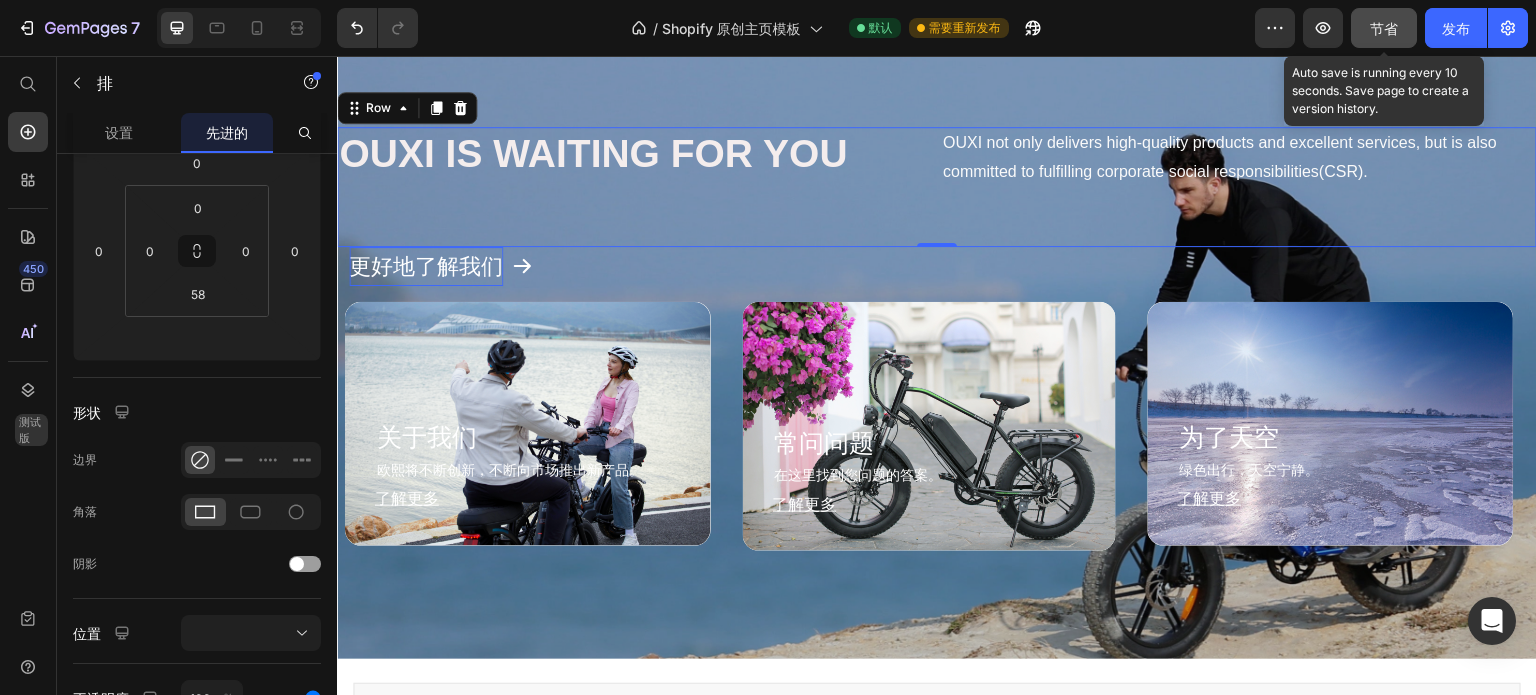 click on "节省" 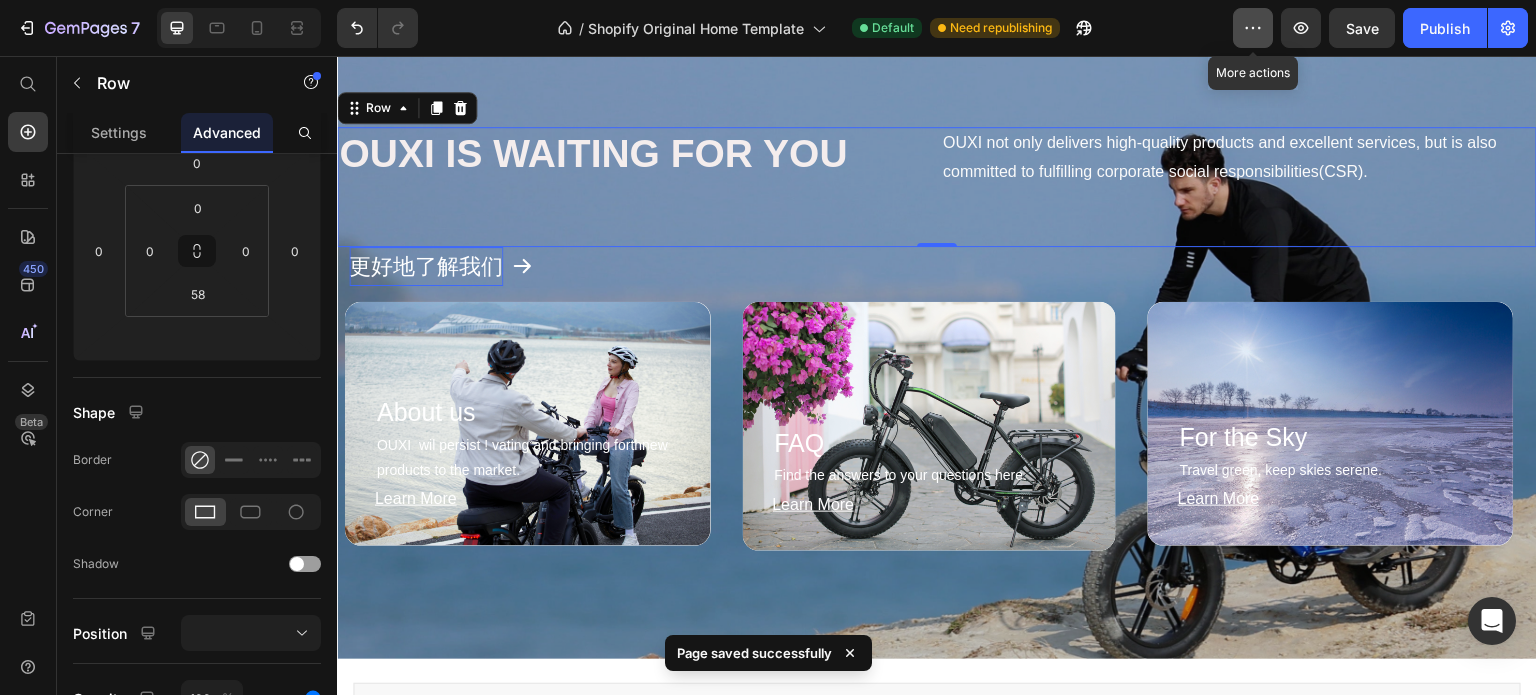 click 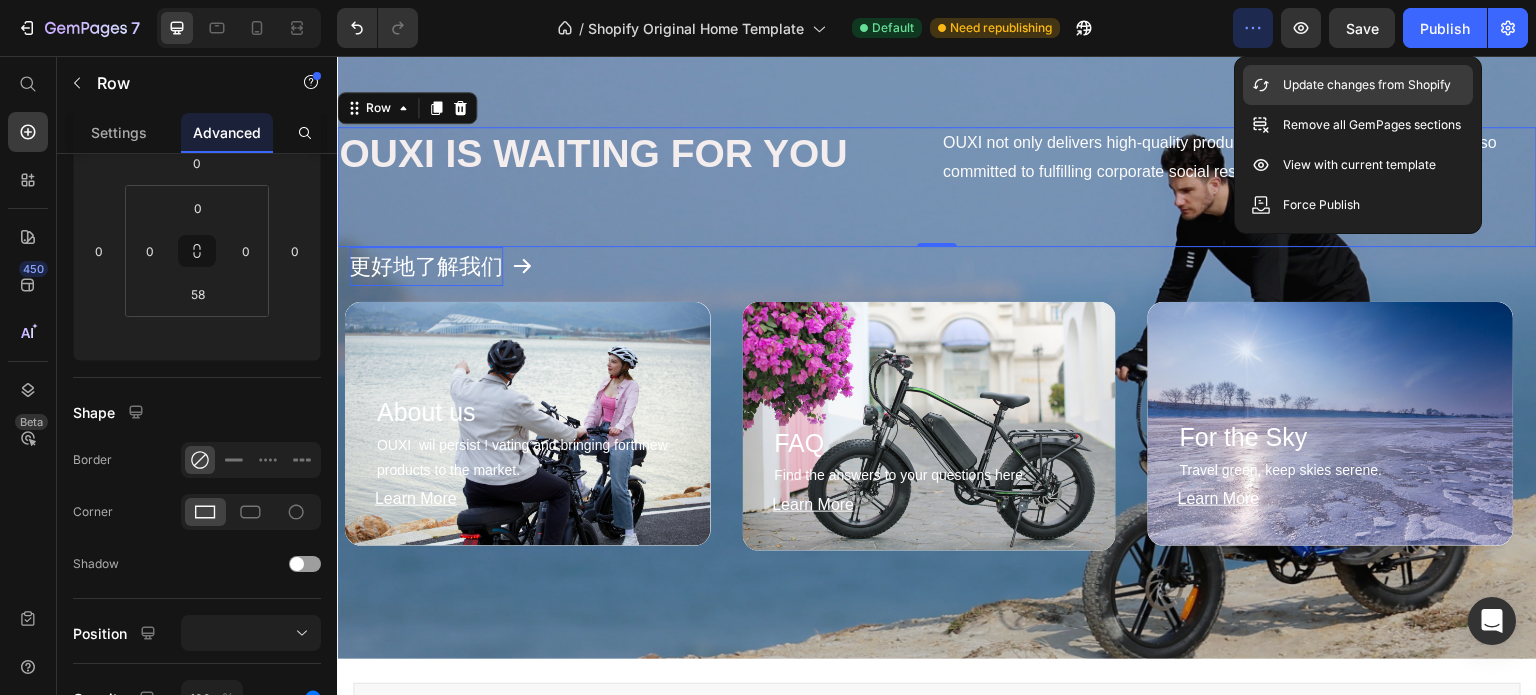 click 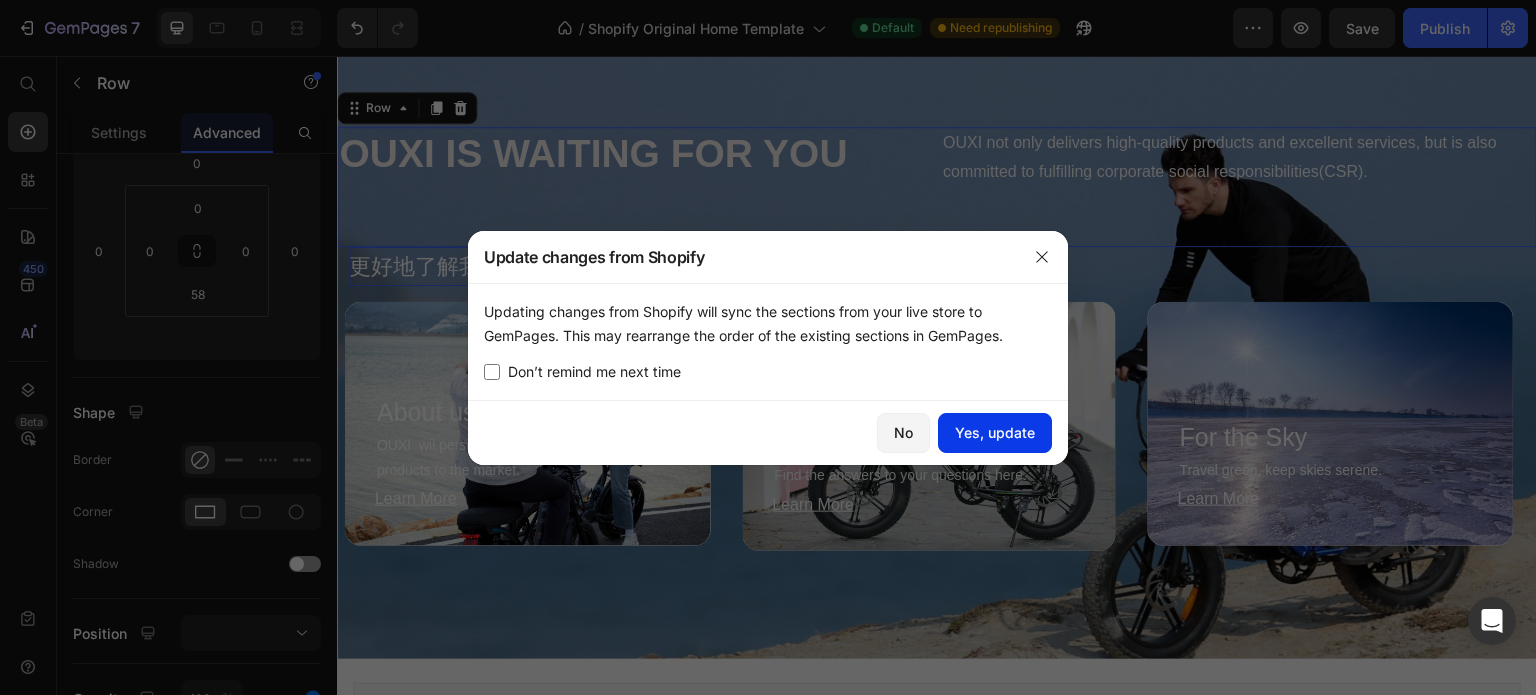 click on "Yes, update" at bounding box center (995, 432) 